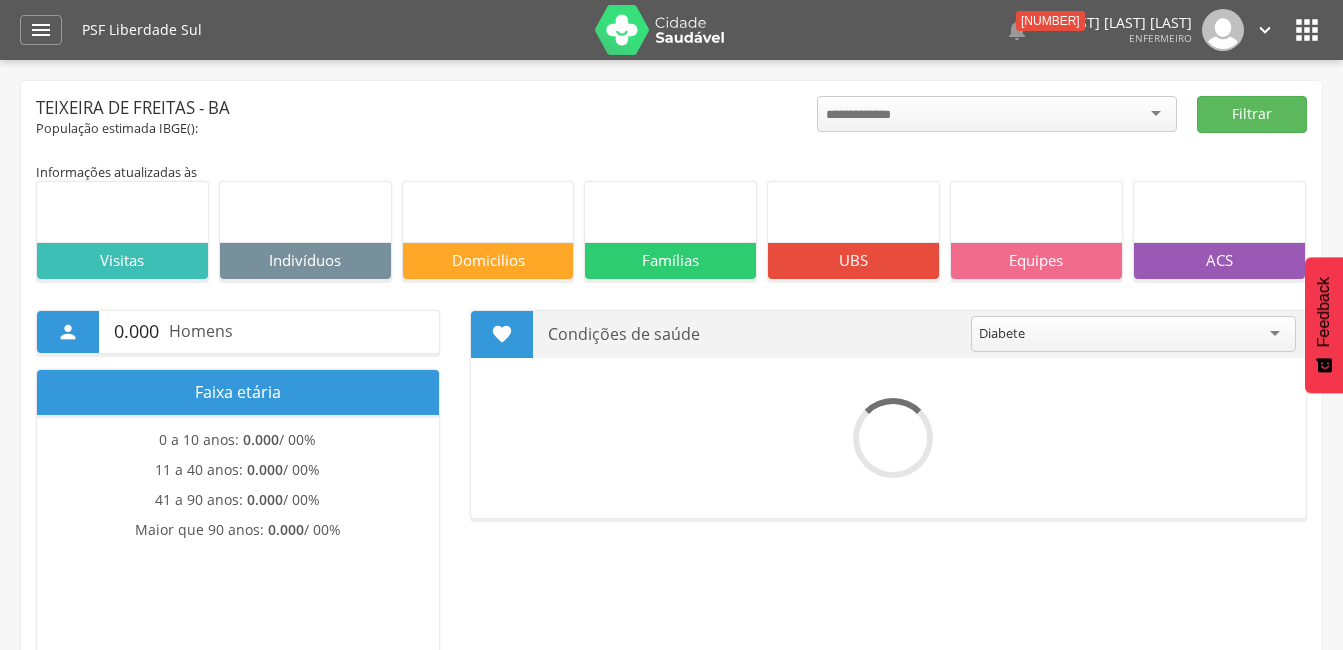 scroll, scrollTop: 0, scrollLeft: 0, axis: both 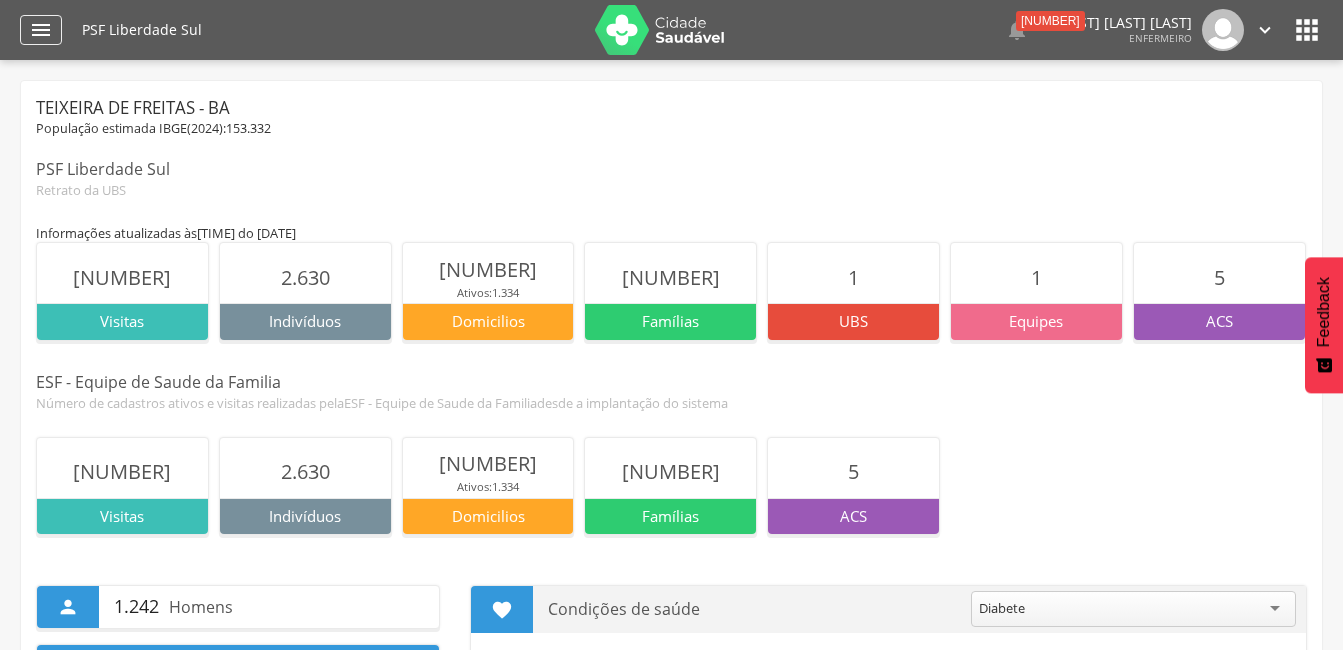 click on "" at bounding box center (41, 30) 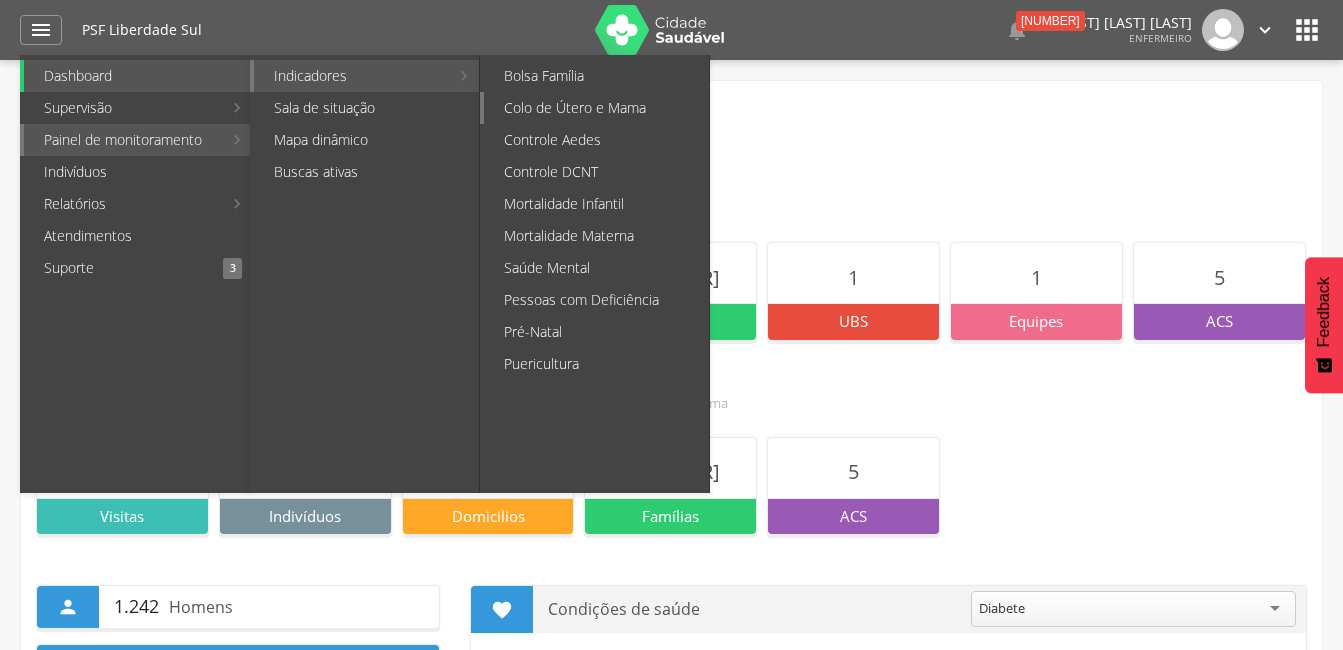 click on "Colo de Útero e Mama" at bounding box center [596, 108] 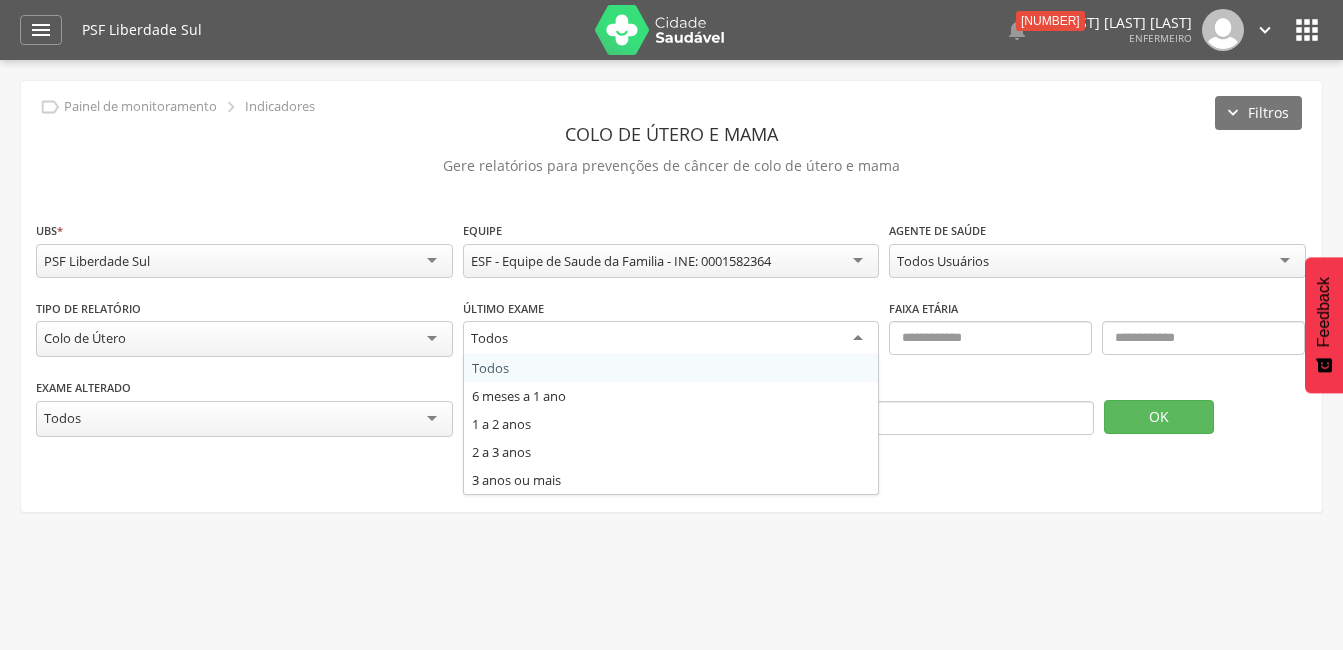 click on "Todos" at bounding box center (671, 339) 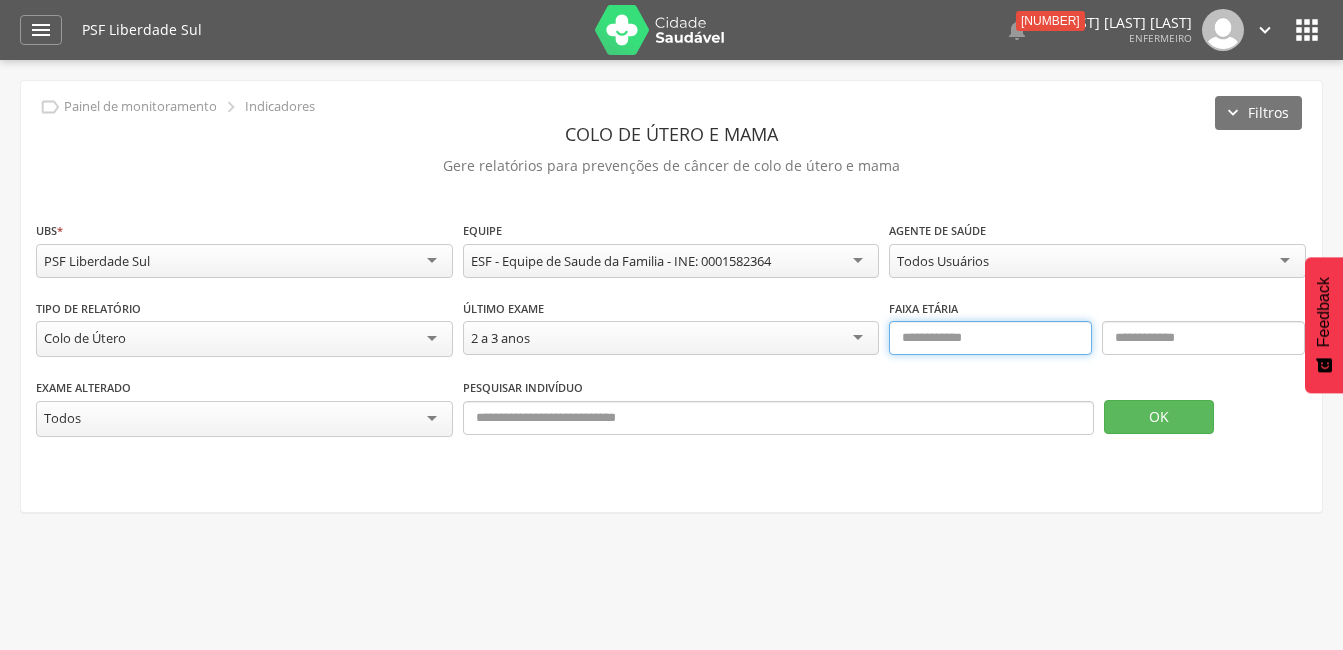click at bounding box center [990, 338] 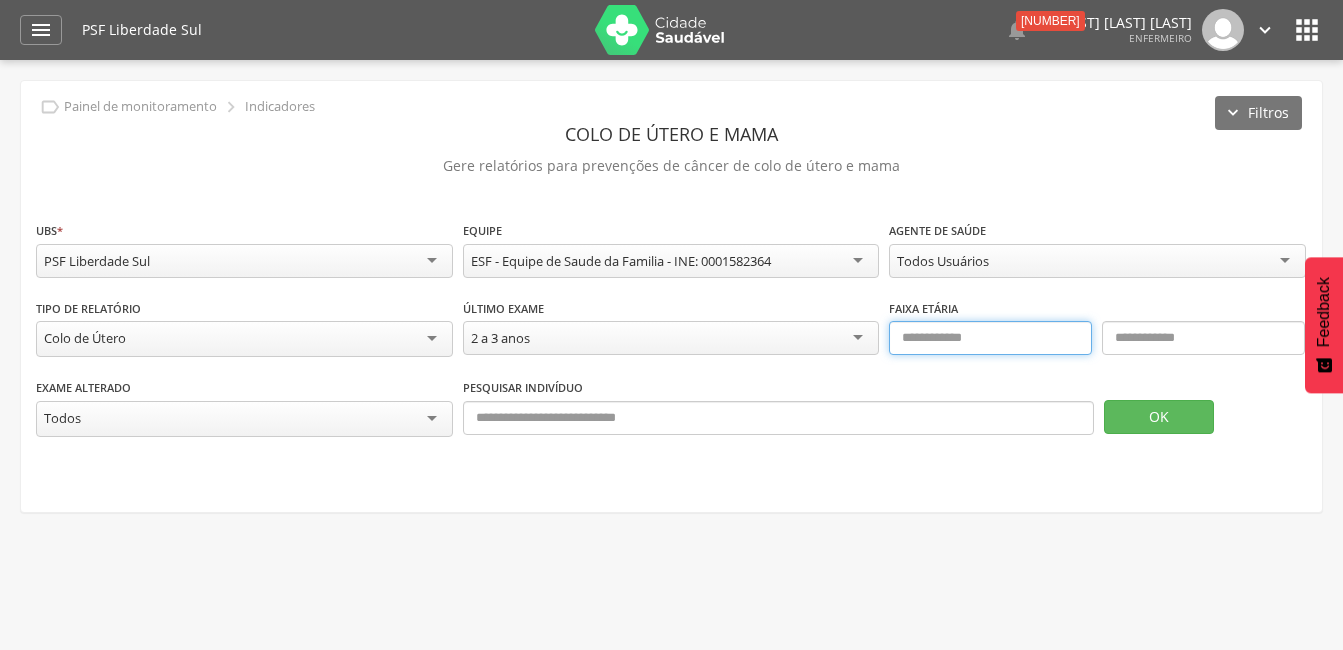 type on "**" 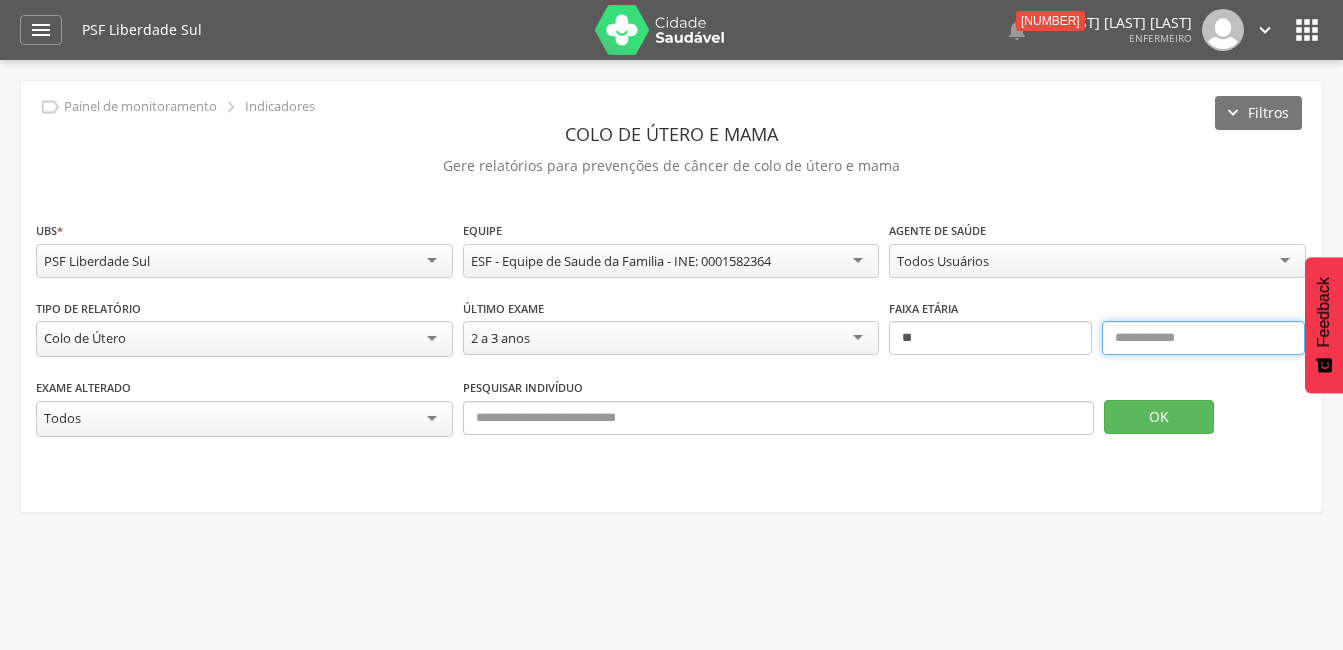 click at bounding box center (1203, 338) 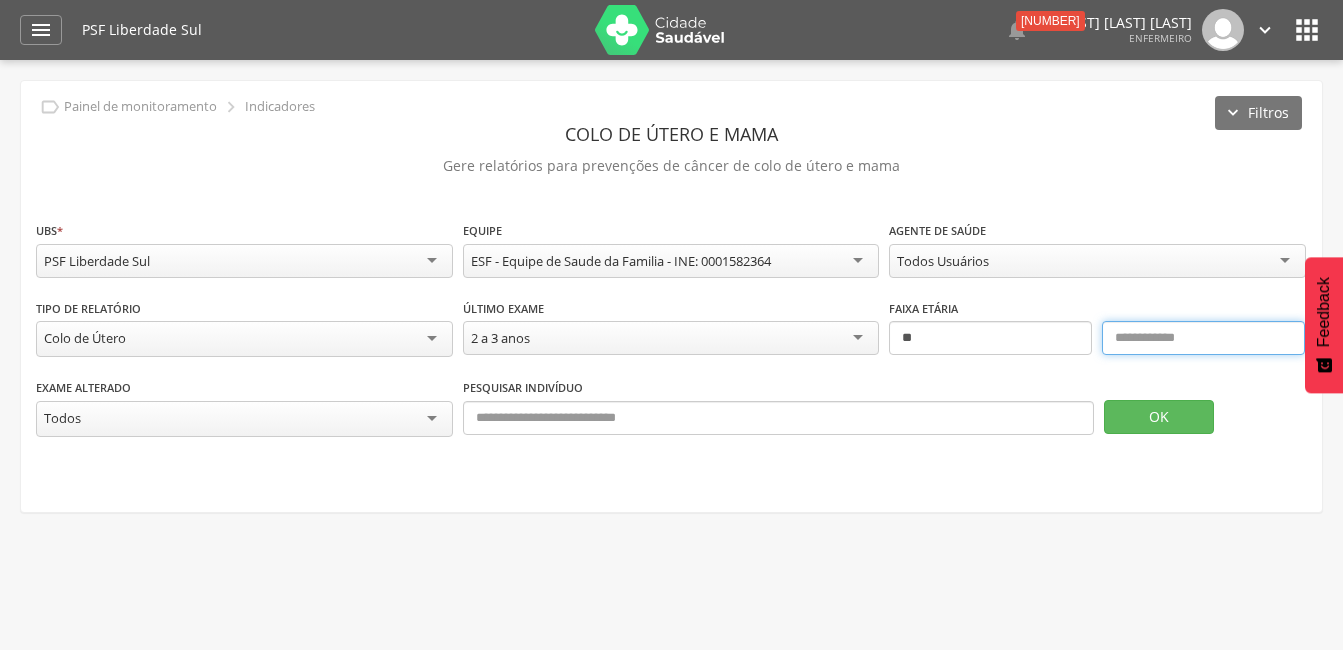 type on "**" 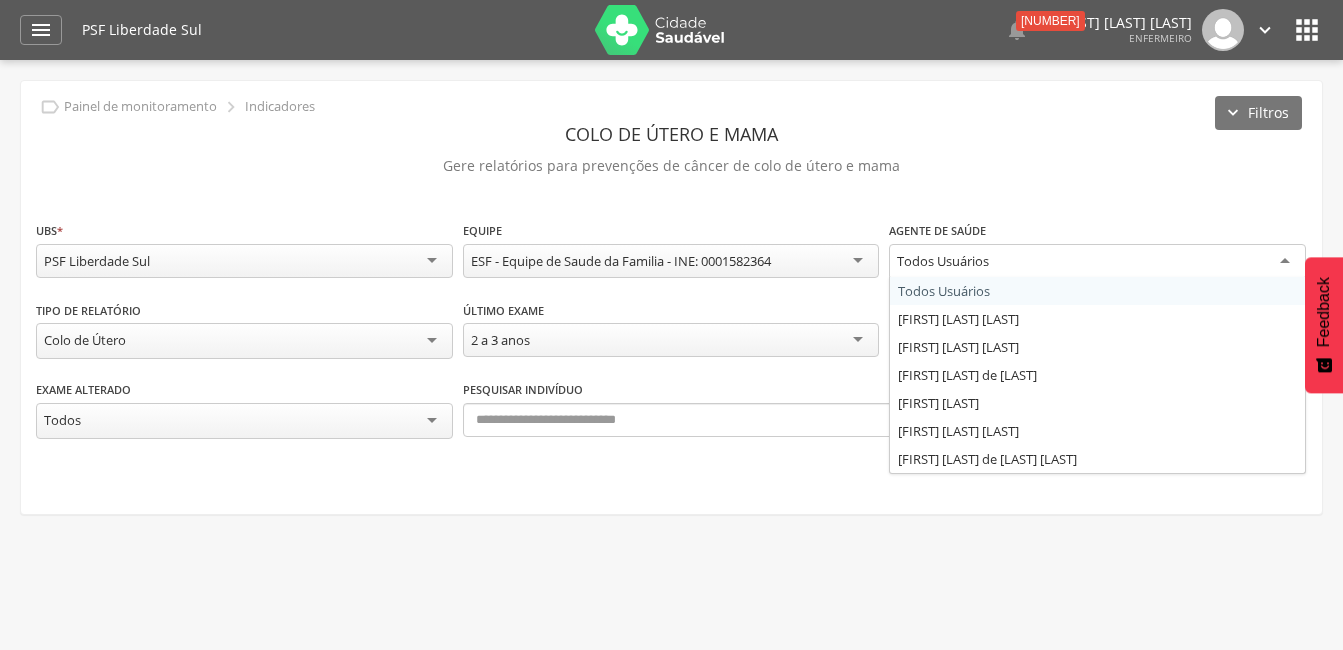 click on "Todos Usuários" at bounding box center (1097, 262) 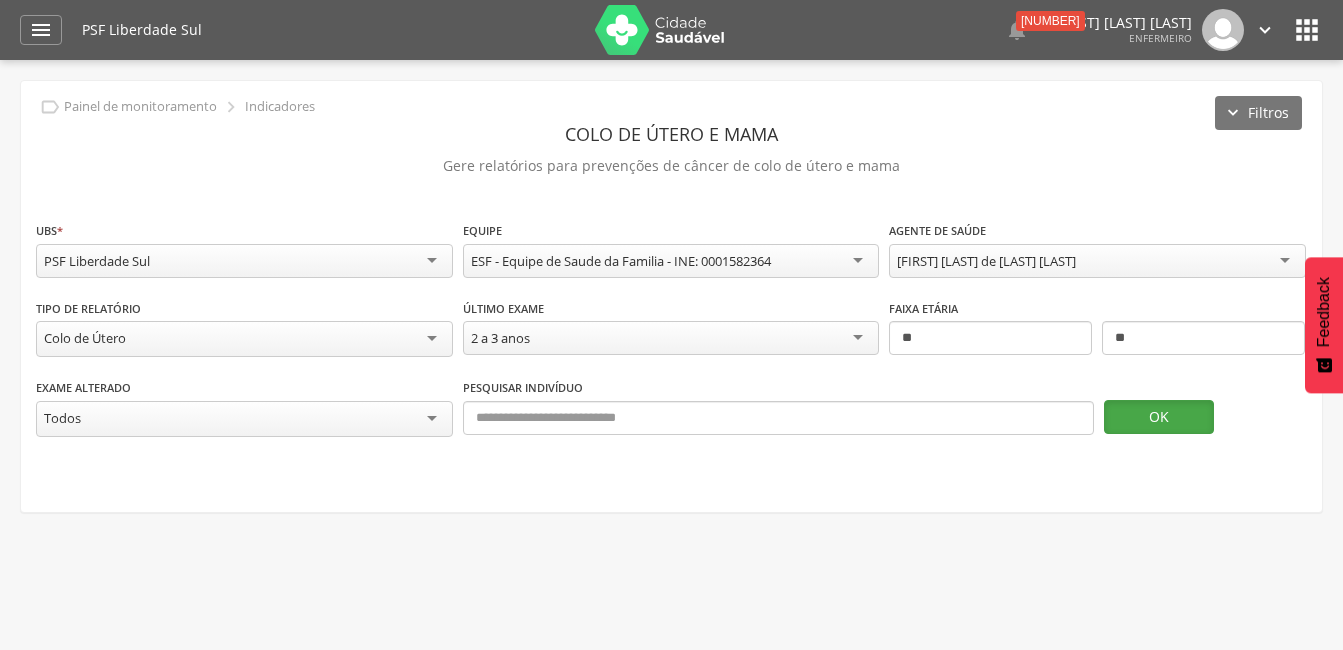 click on "OK" at bounding box center [1159, 417] 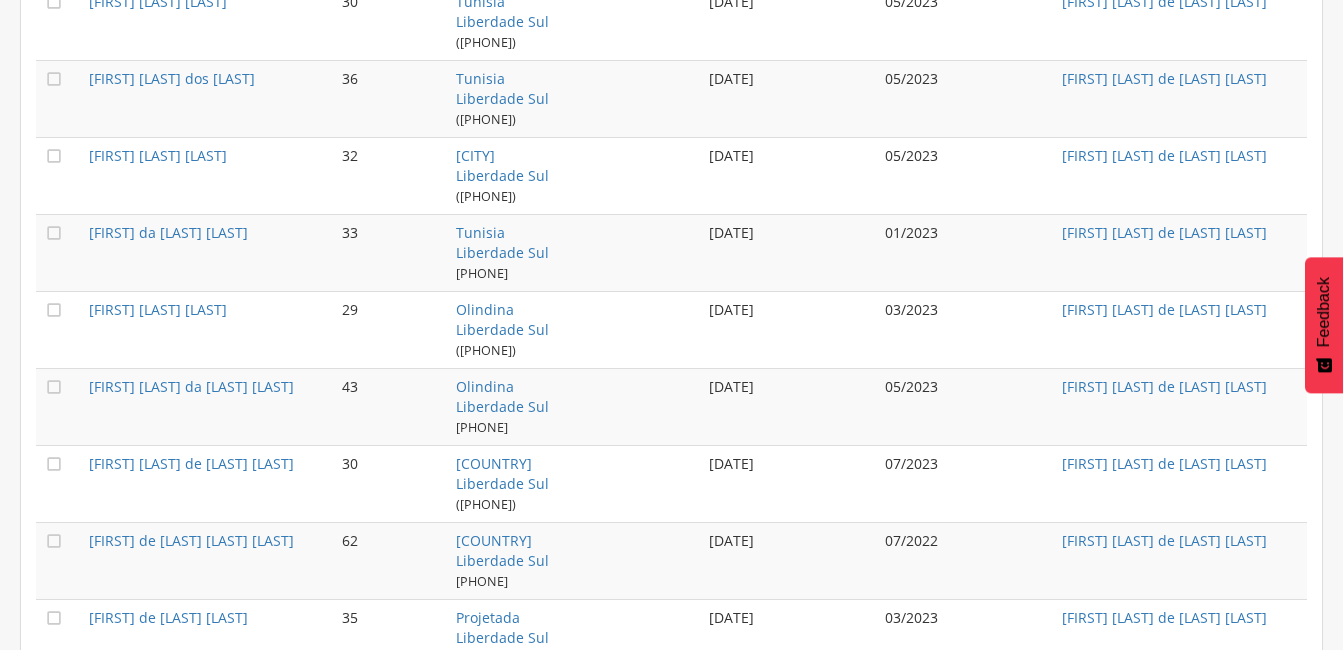 scroll, scrollTop: 2200, scrollLeft: 0, axis: vertical 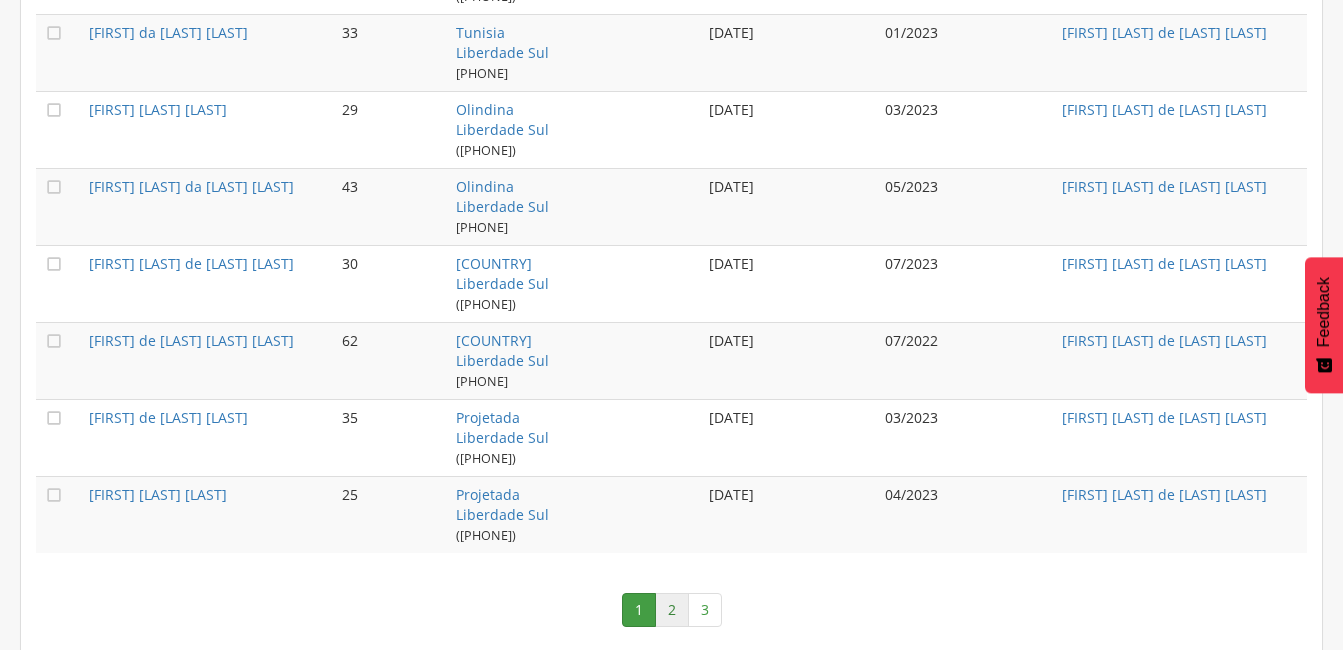 click on "2" at bounding box center (672, 610) 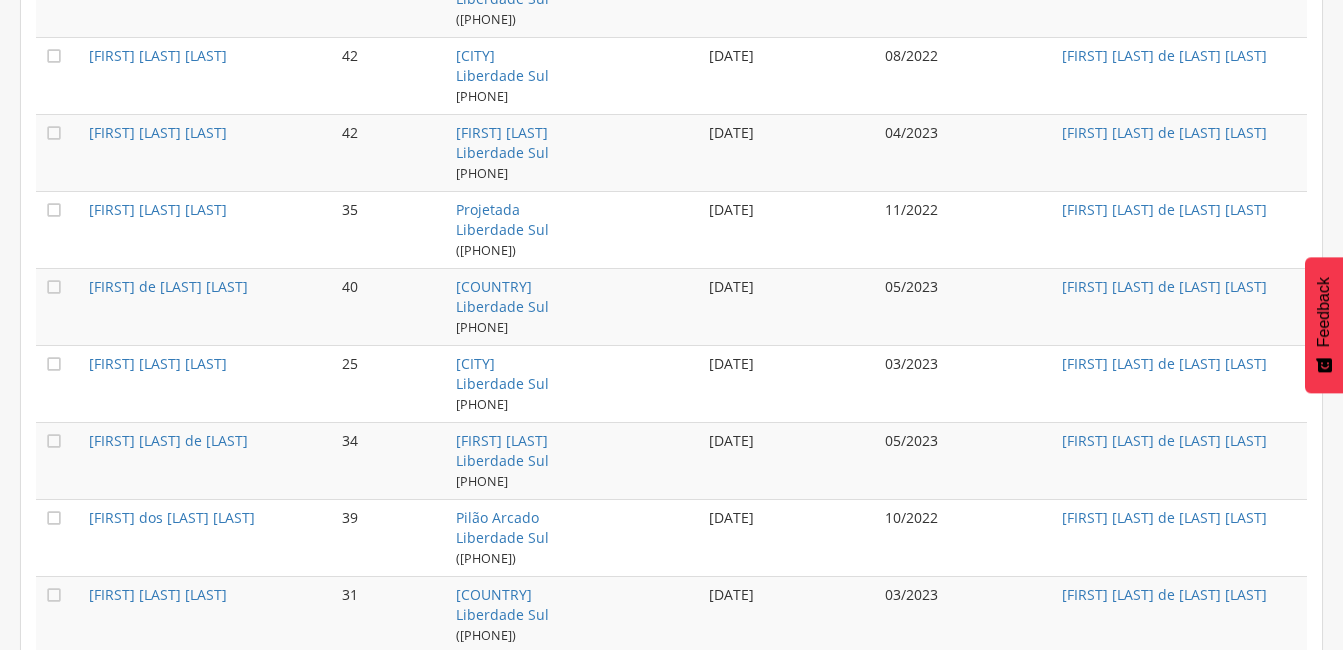 scroll, scrollTop: 2209, scrollLeft: 0, axis: vertical 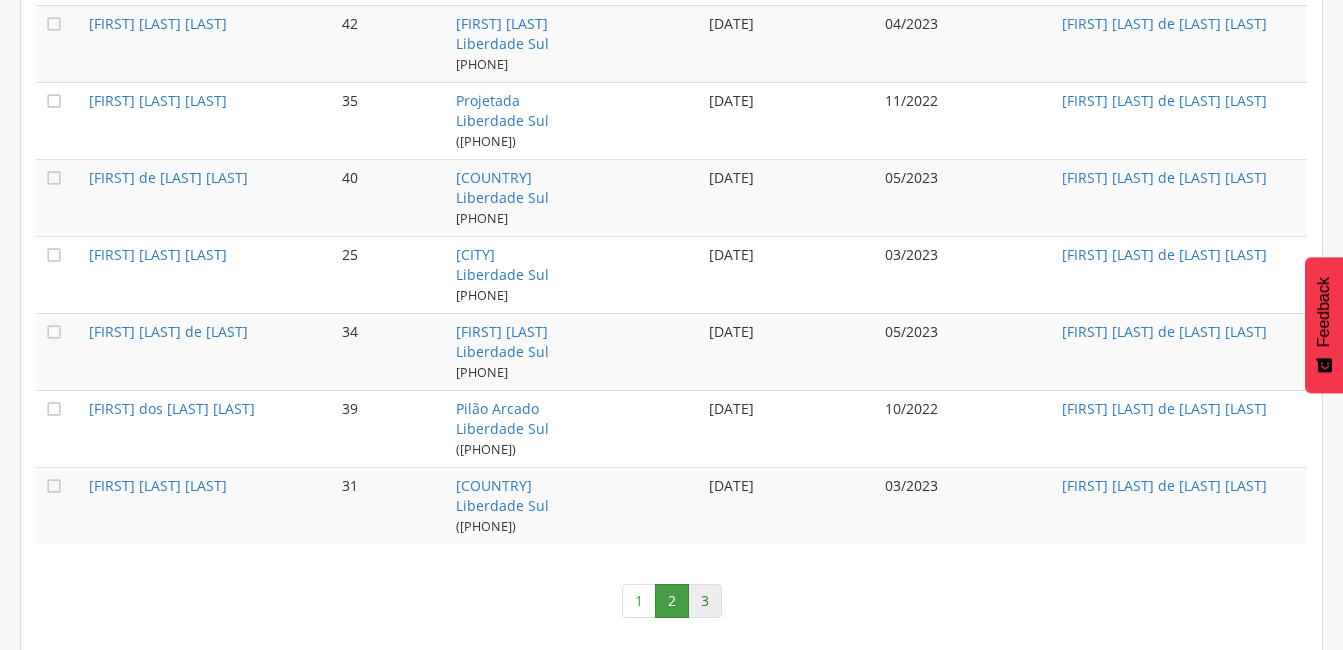 click on "3" at bounding box center (705, 601) 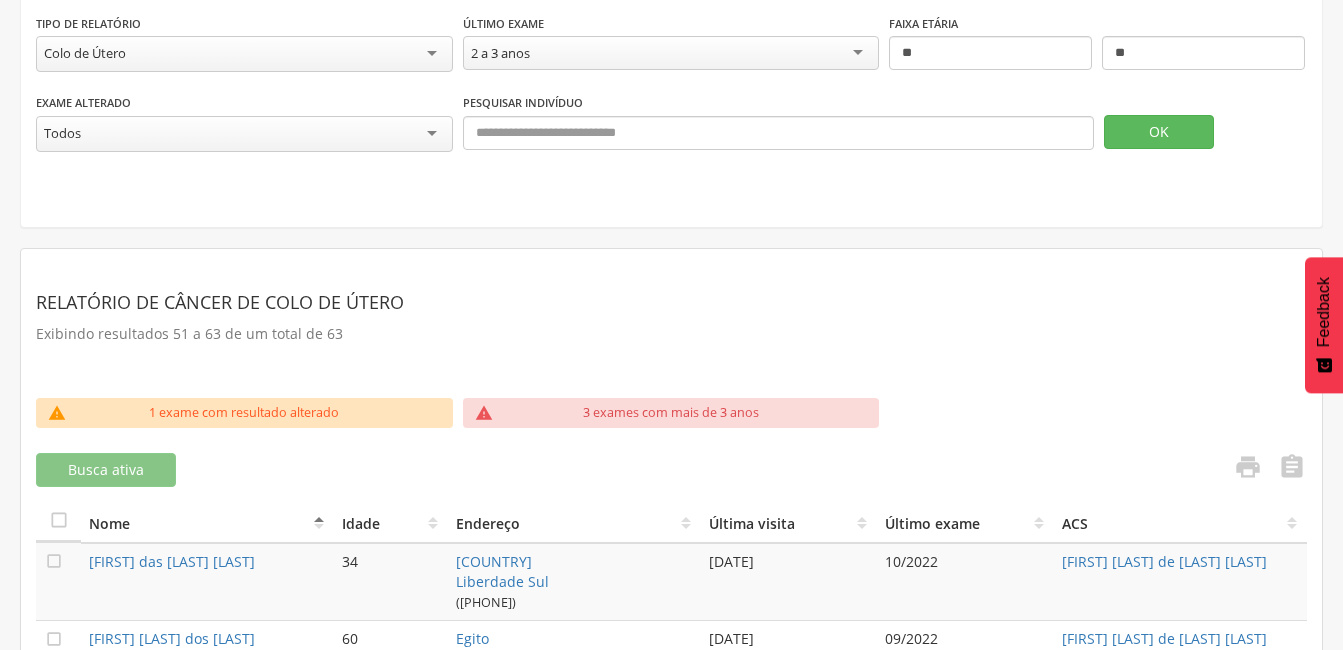 scroll, scrollTop: 85, scrollLeft: 0, axis: vertical 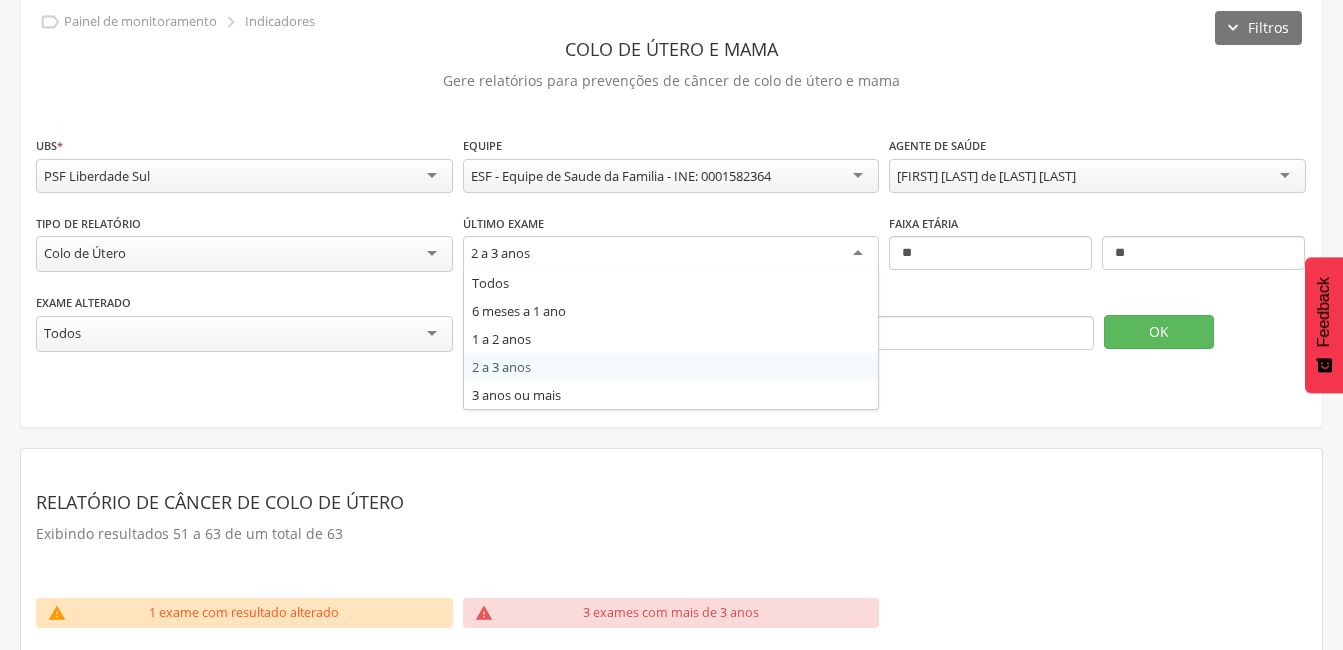 click on "2 a 3 anos" at bounding box center (671, 254) 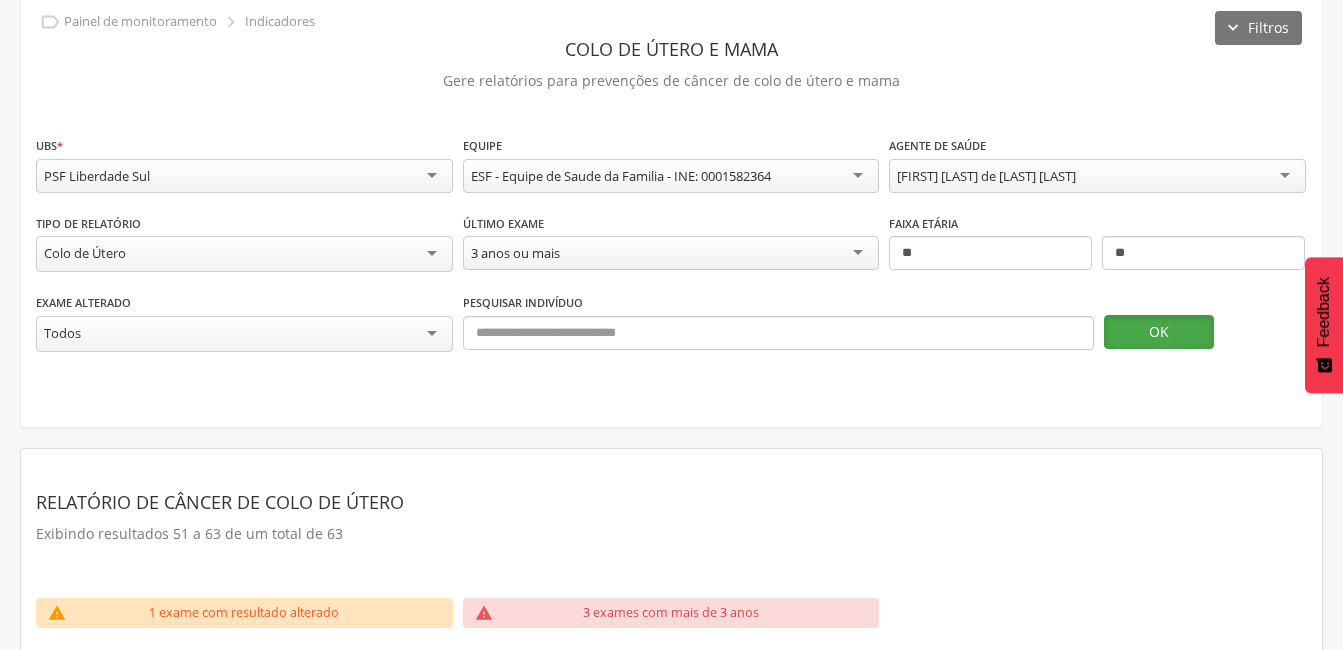 click on "OK" at bounding box center (1159, 332) 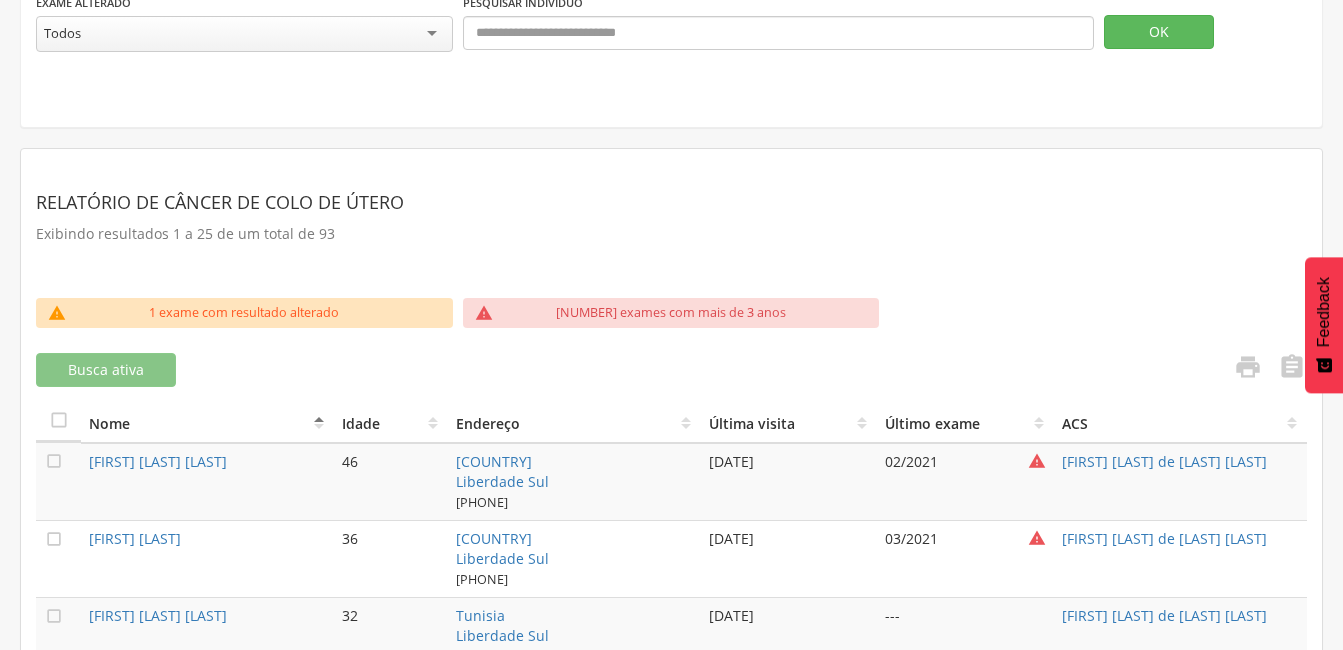 scroll, scrollTop: 485, scrollLeft: 0, axis: vertical 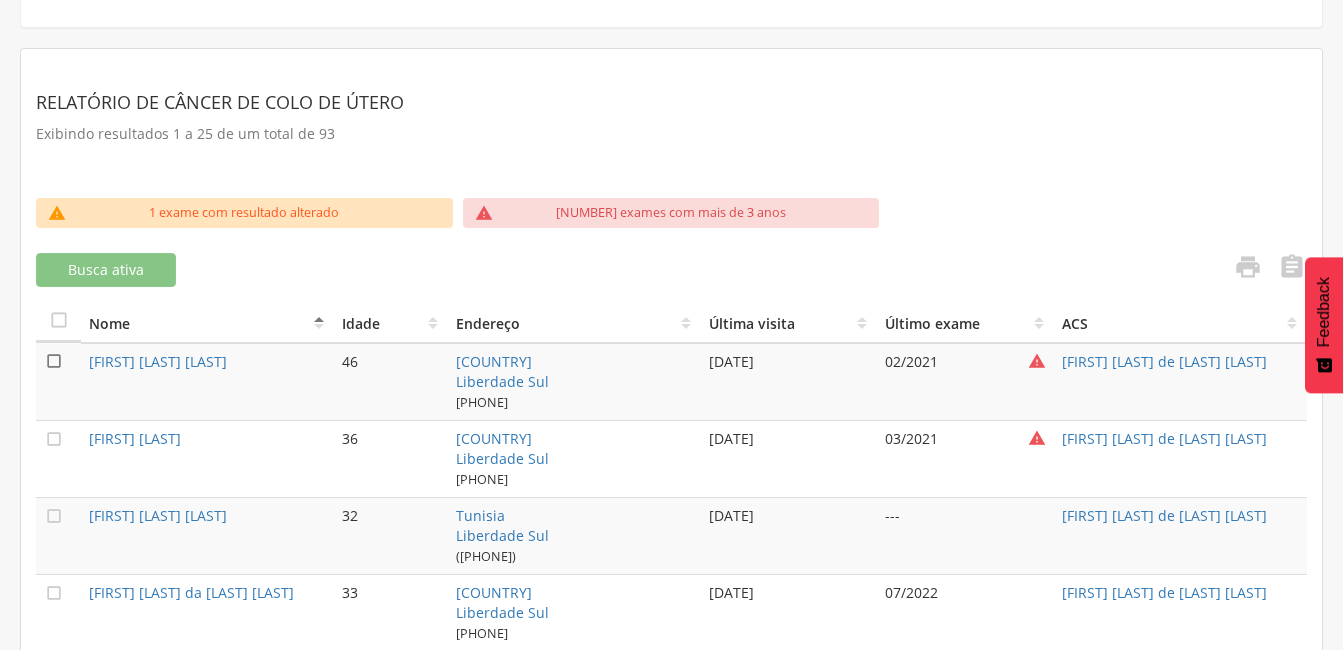 click on "" at bounding box center (54, 361) 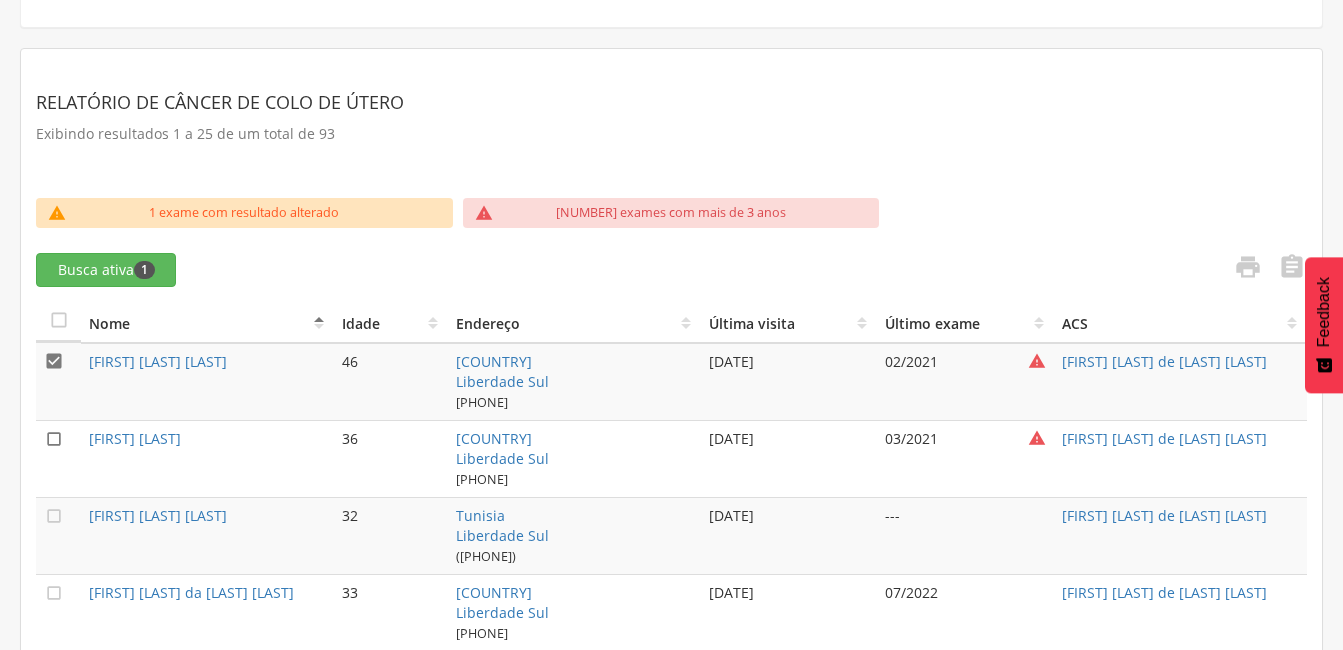 click on "" at bounding box center [54, 439] 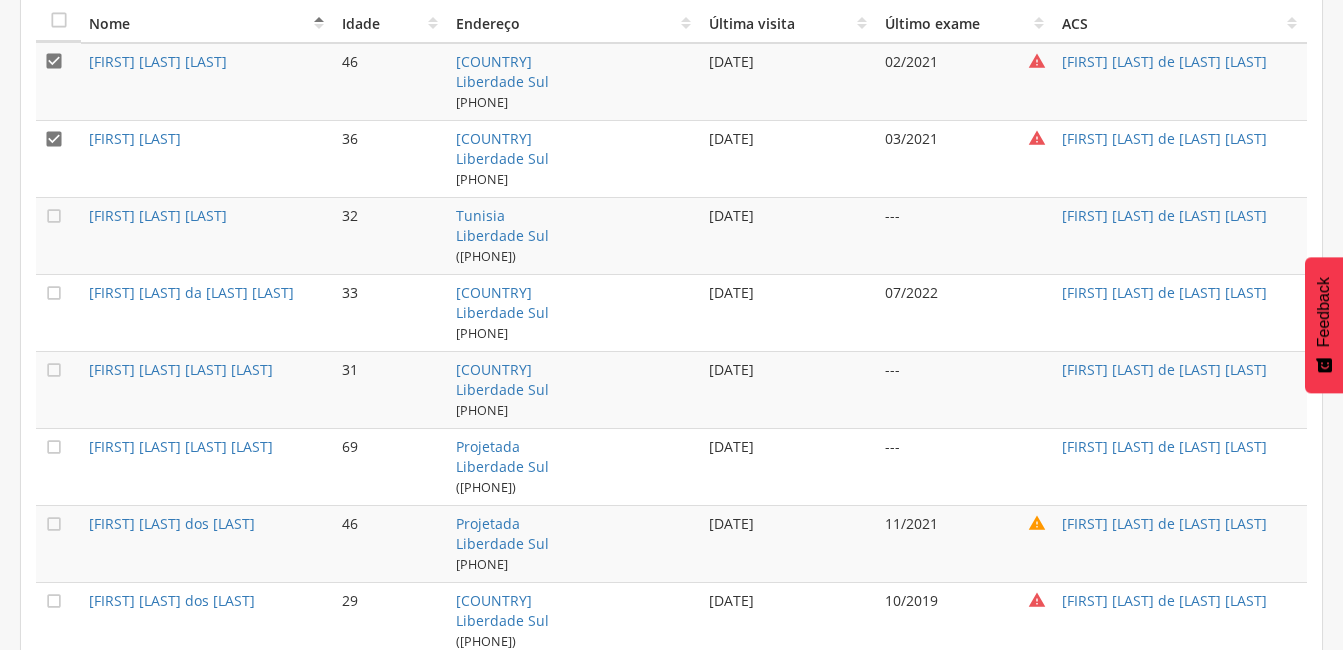 scroll, scrollTop: 885, scrollLeft: 0, axis: vertical 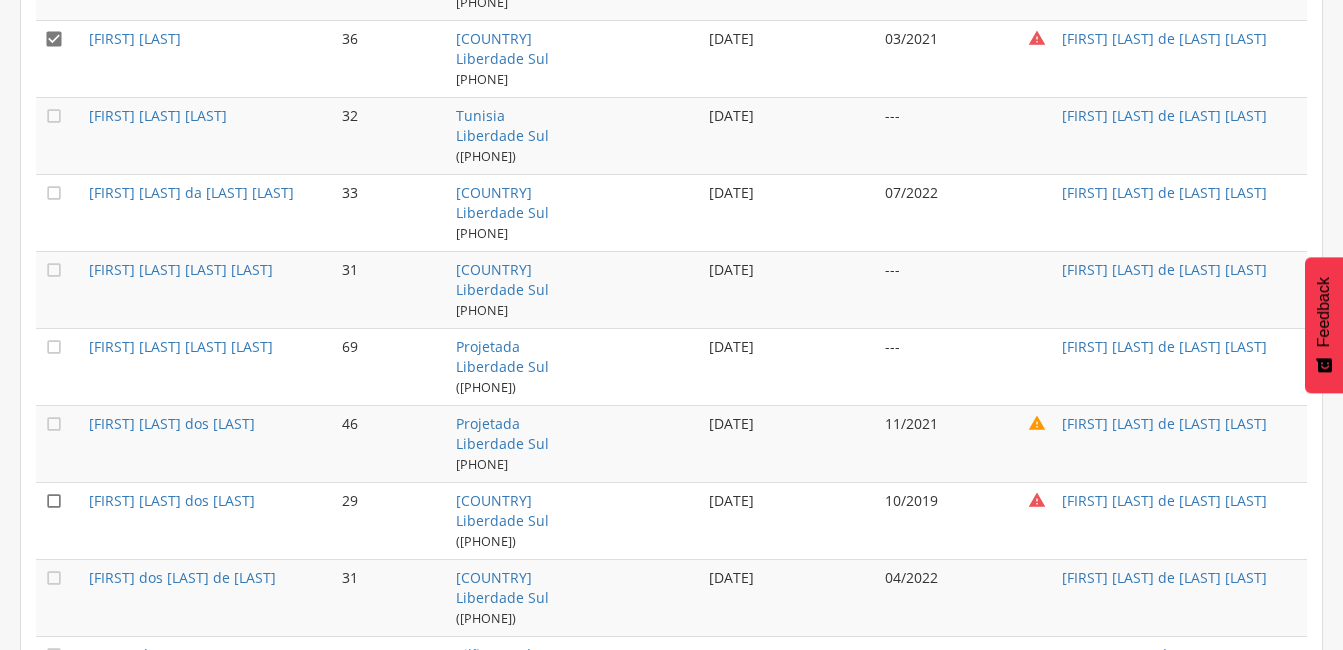 click on "" at bounding box center (54, 501) 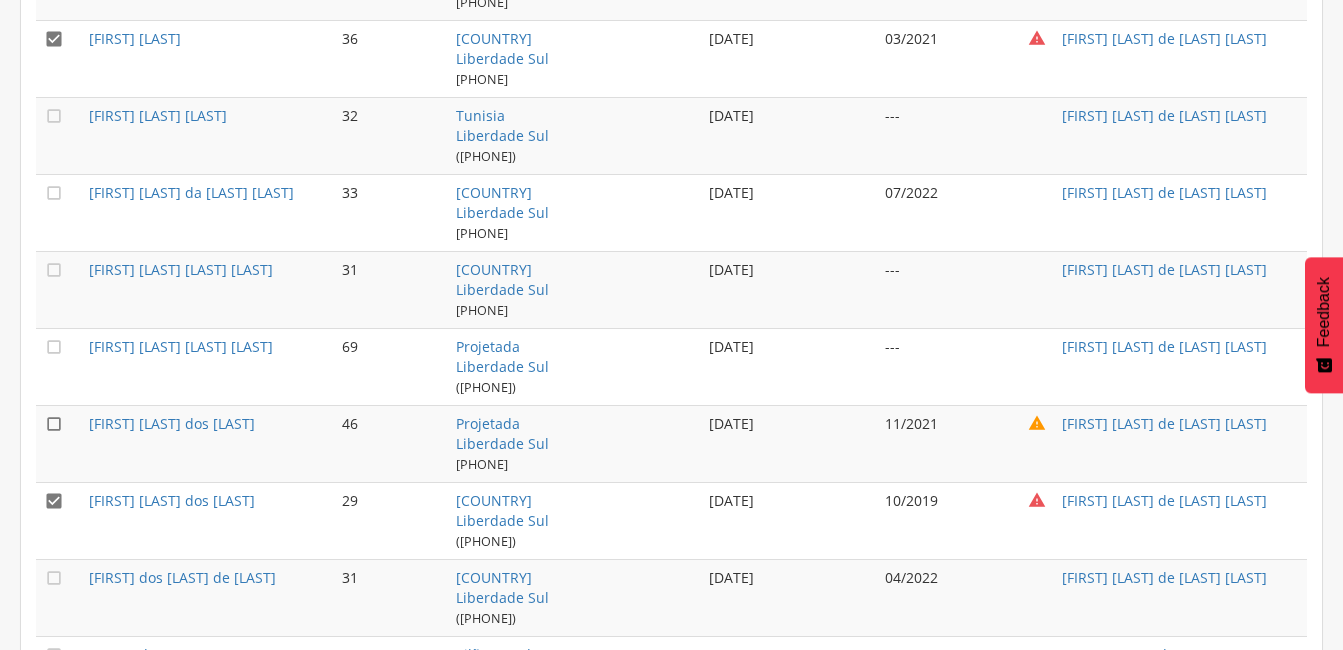 click on "" at bounding box center (54, 424) 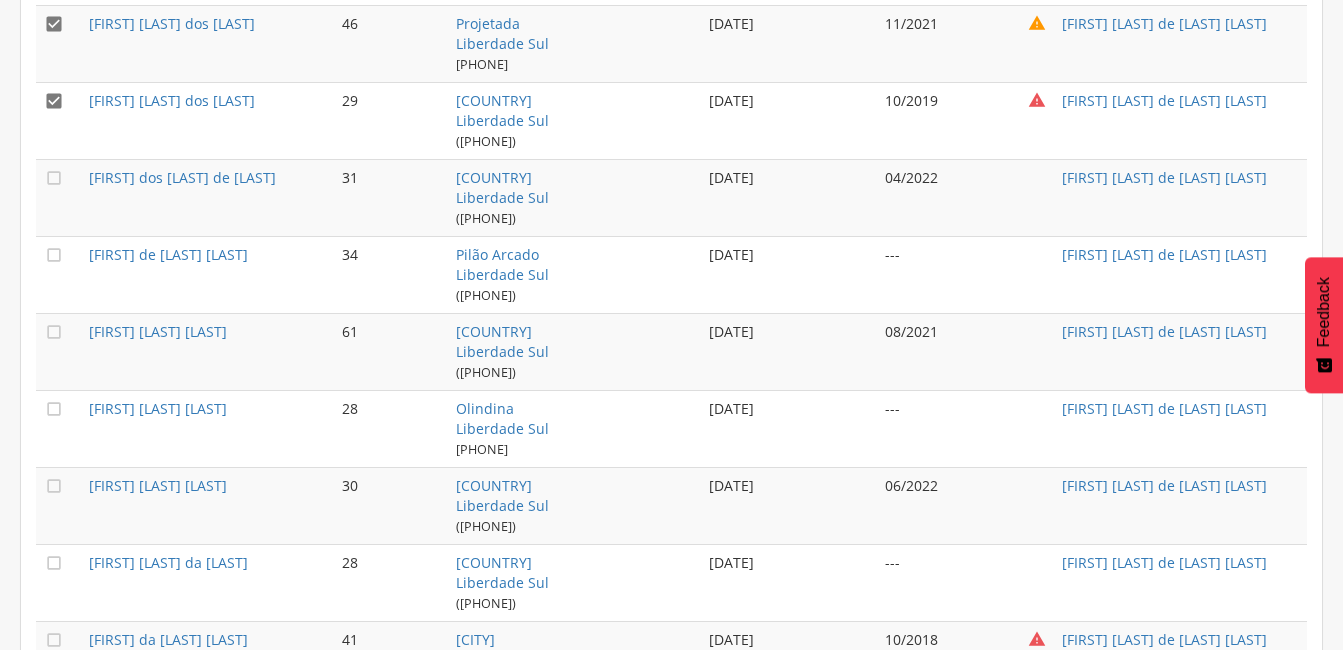 scroll, scrollTop: 1685, scrollLeft: 0, axis: vertical 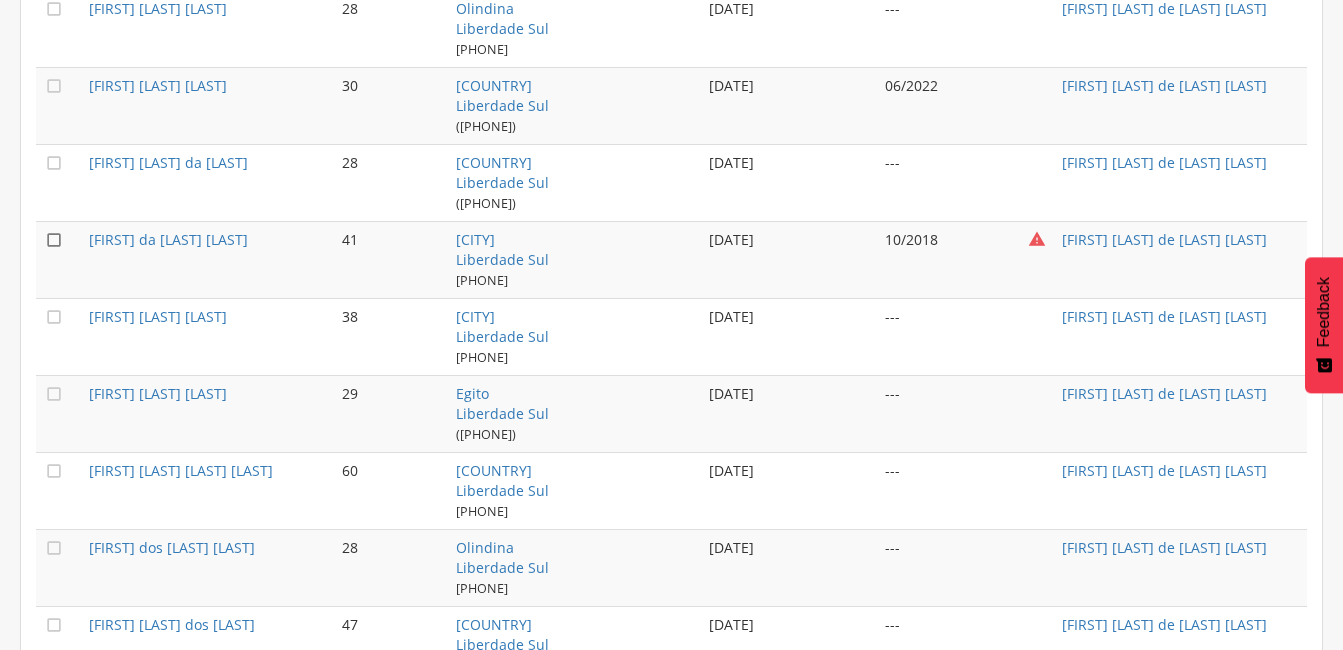 click on "" at bounding box center [54, 240] 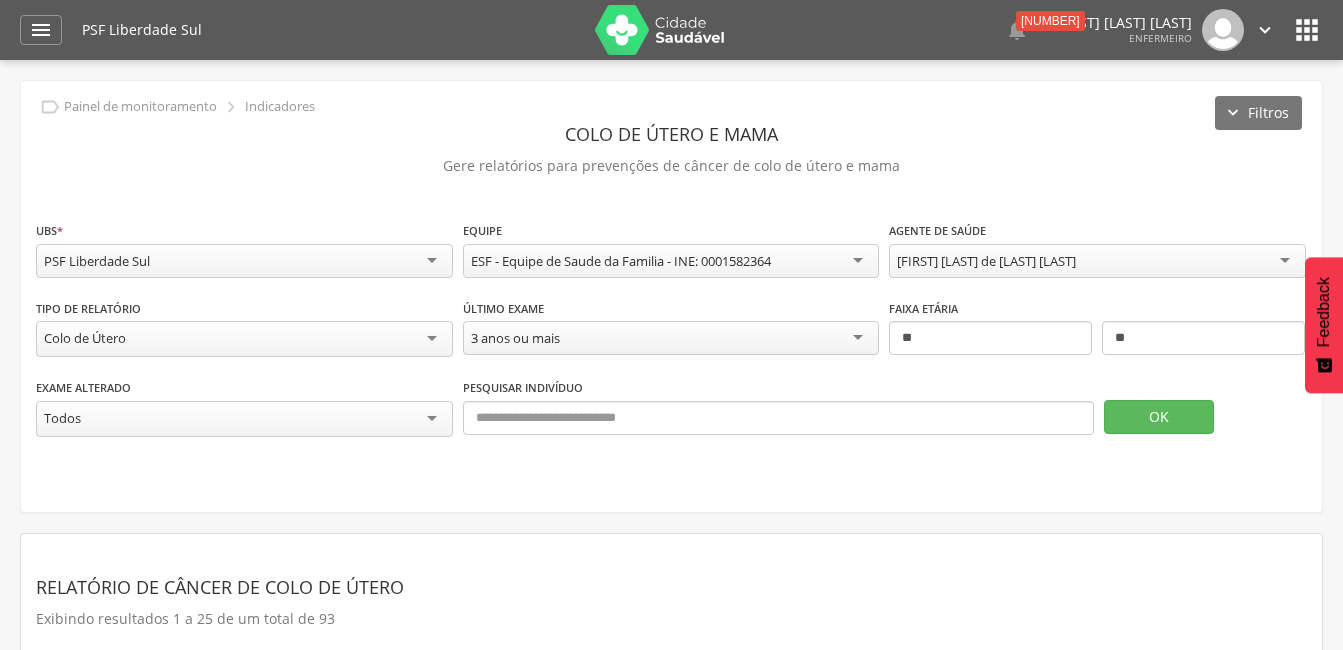 scroll, scrollTop: 400, scrollLeft: 0, axis: vertical 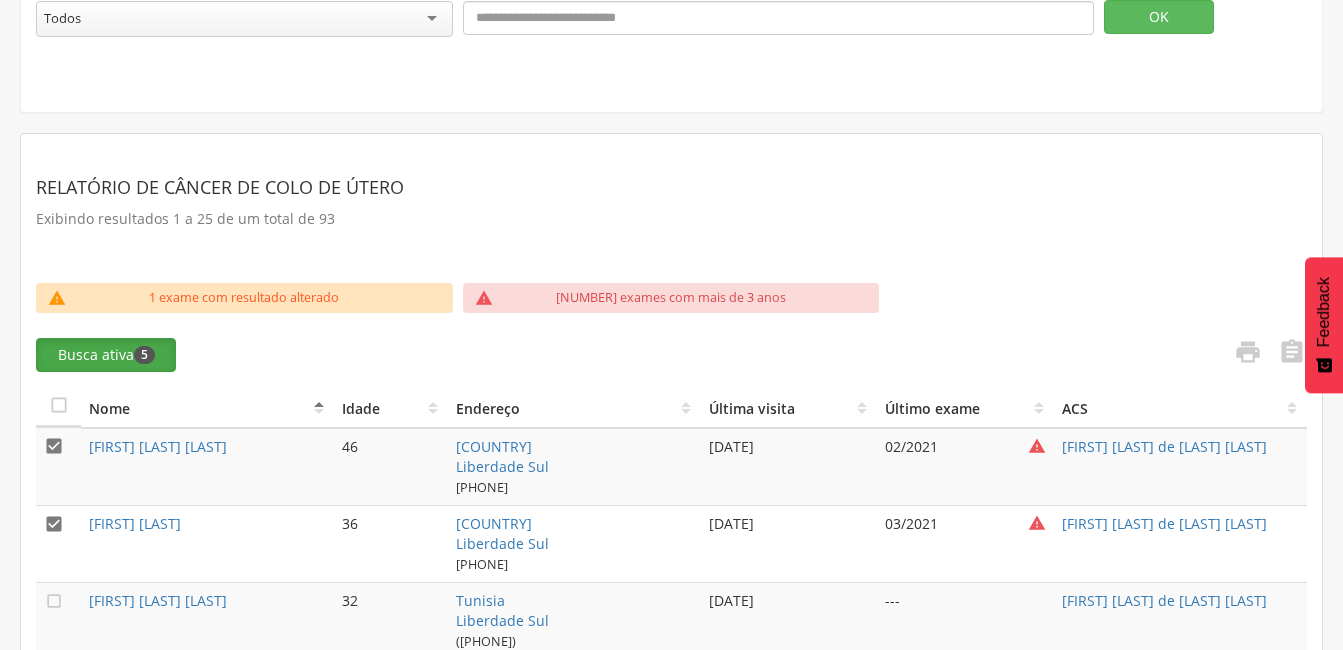 click on "Busca ativa  5" at bounding box center (106, 355) 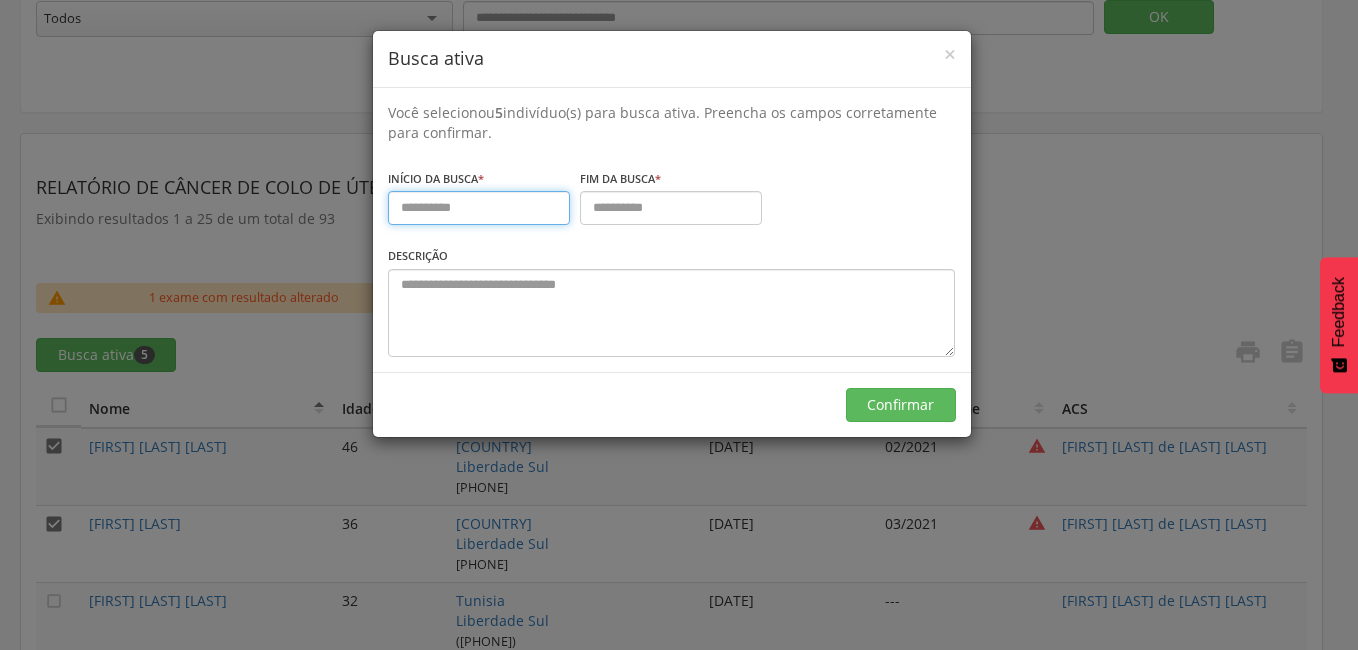 click at bounding box center (479, 208) 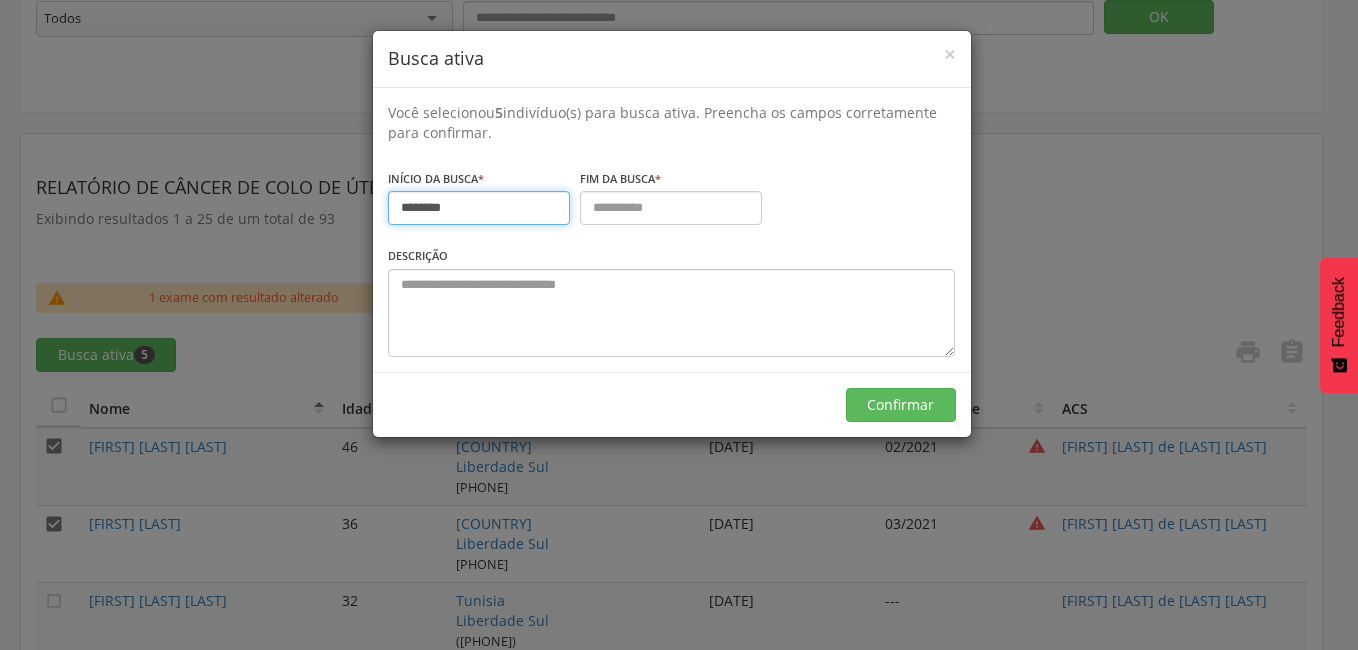type on "********" 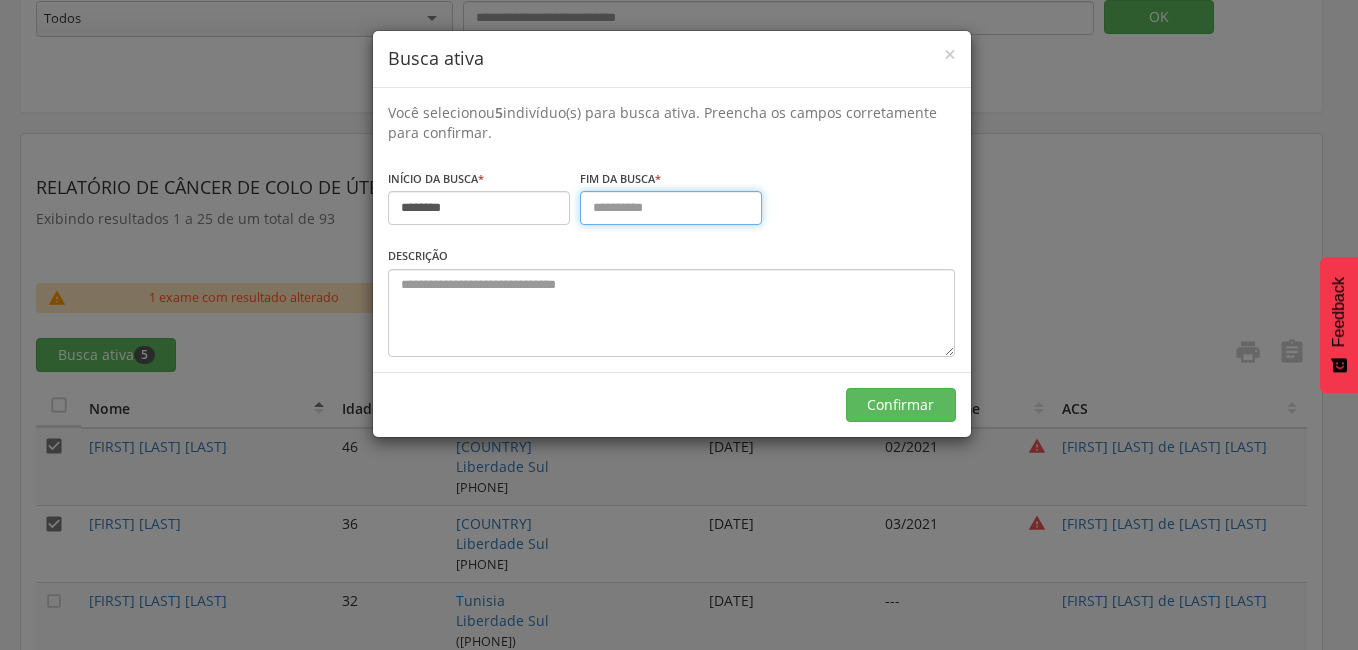 click at bounding box center [671, 208] 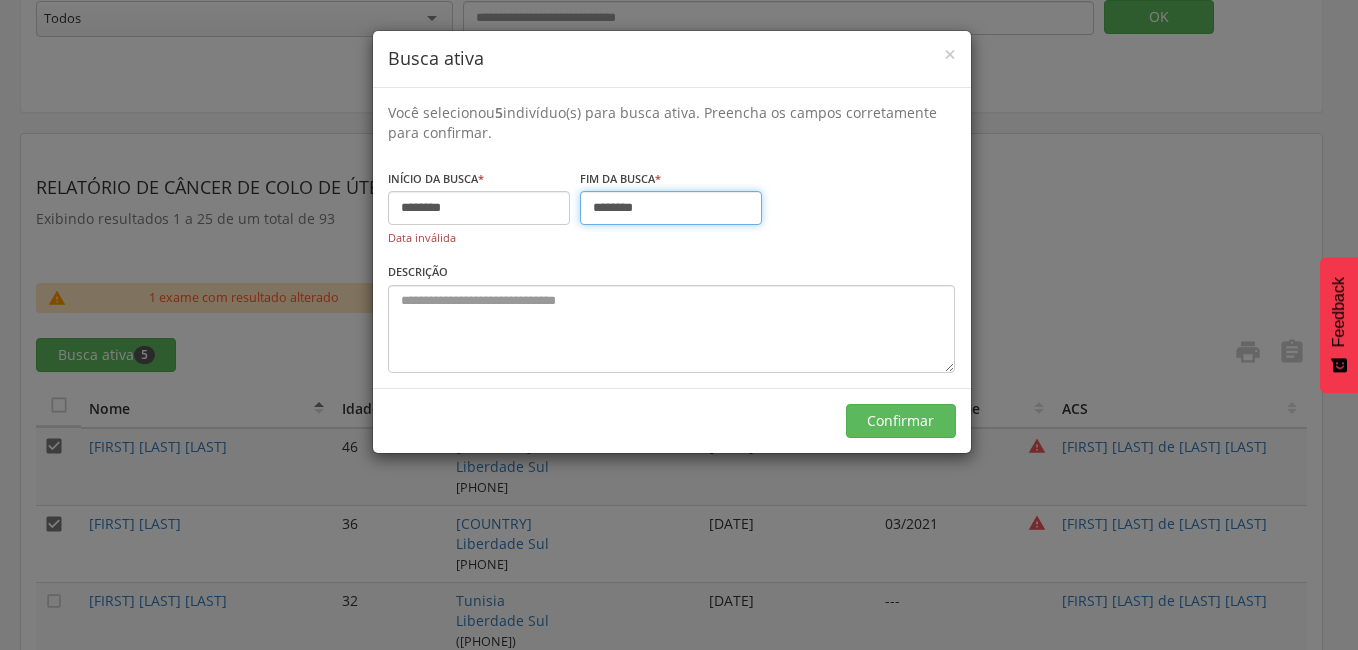 type on "********" 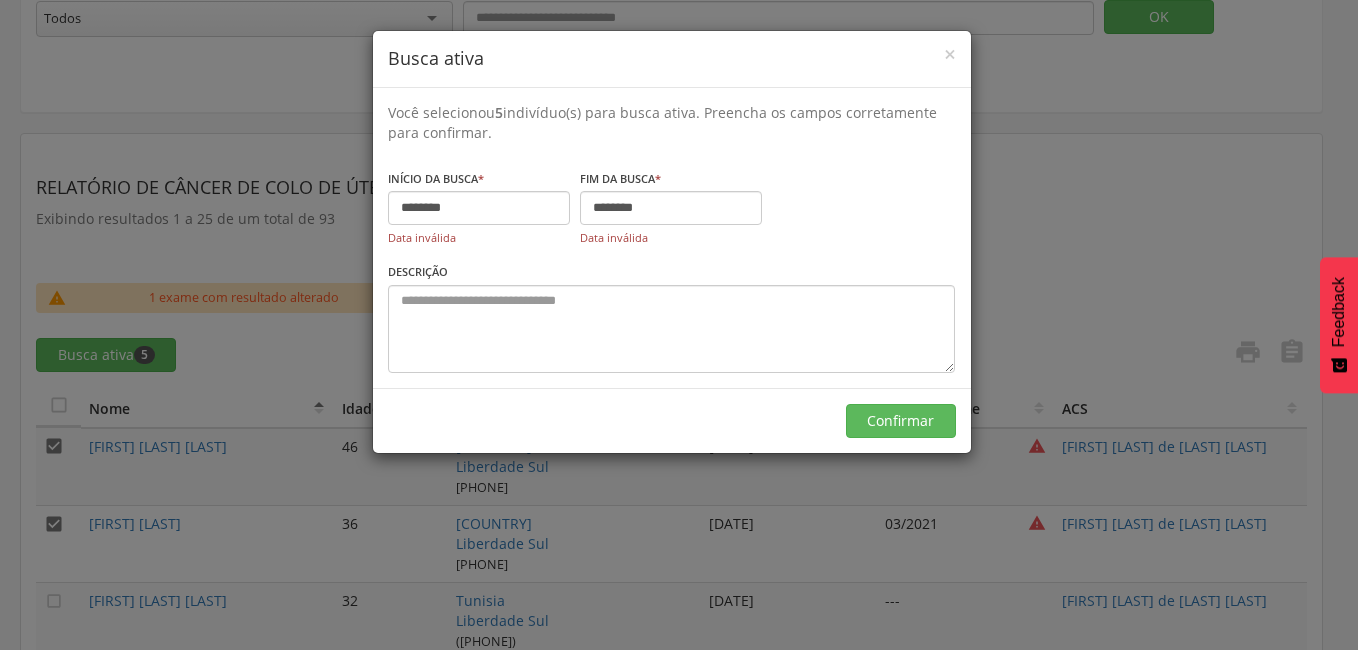 click on "início da busca  *
[MASKED_DATA]
Data inválida
fim da busca  *
[MASKED_DATA]
Data inválida" at bounding box center (672, 214) 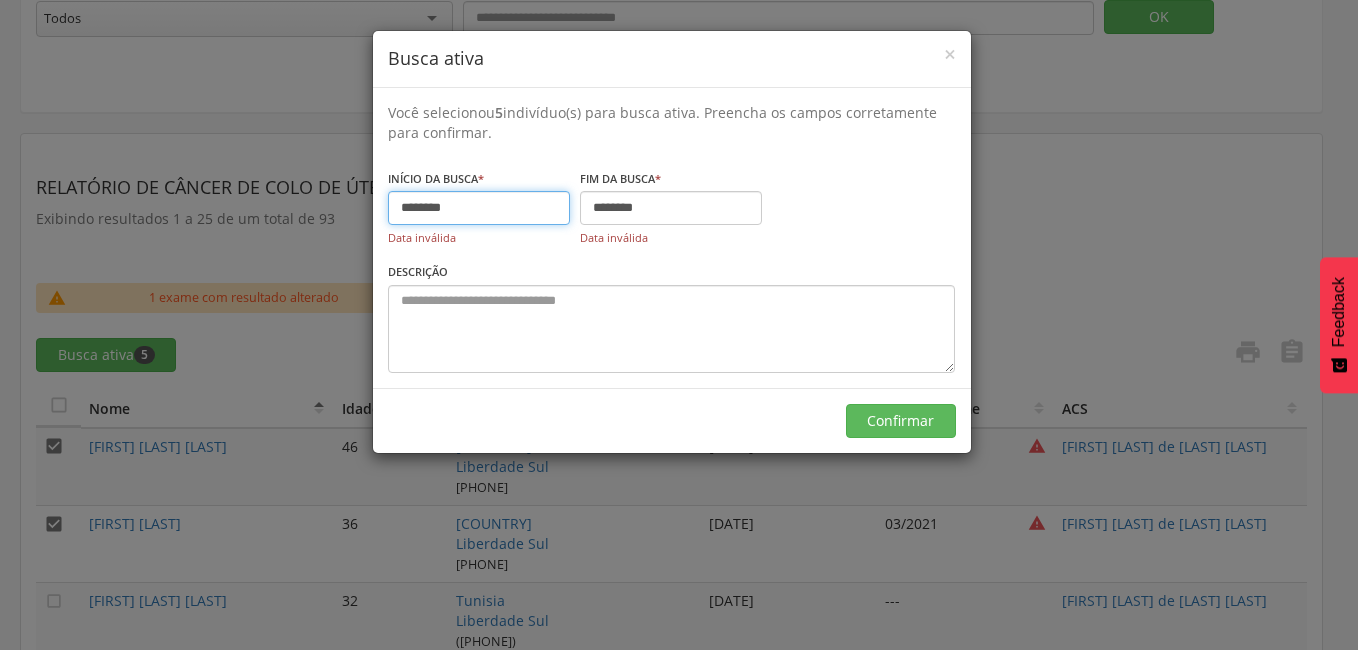 click on "********" at bounding box center [479, 208] 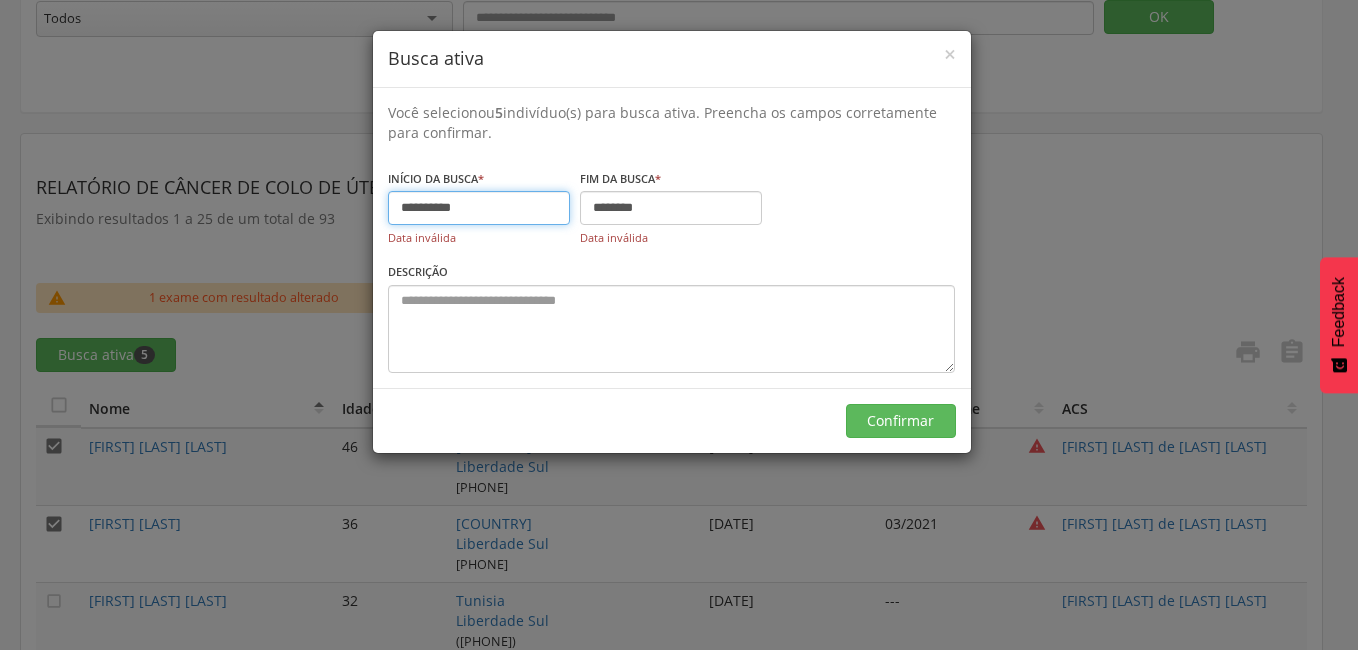 type on "**********" 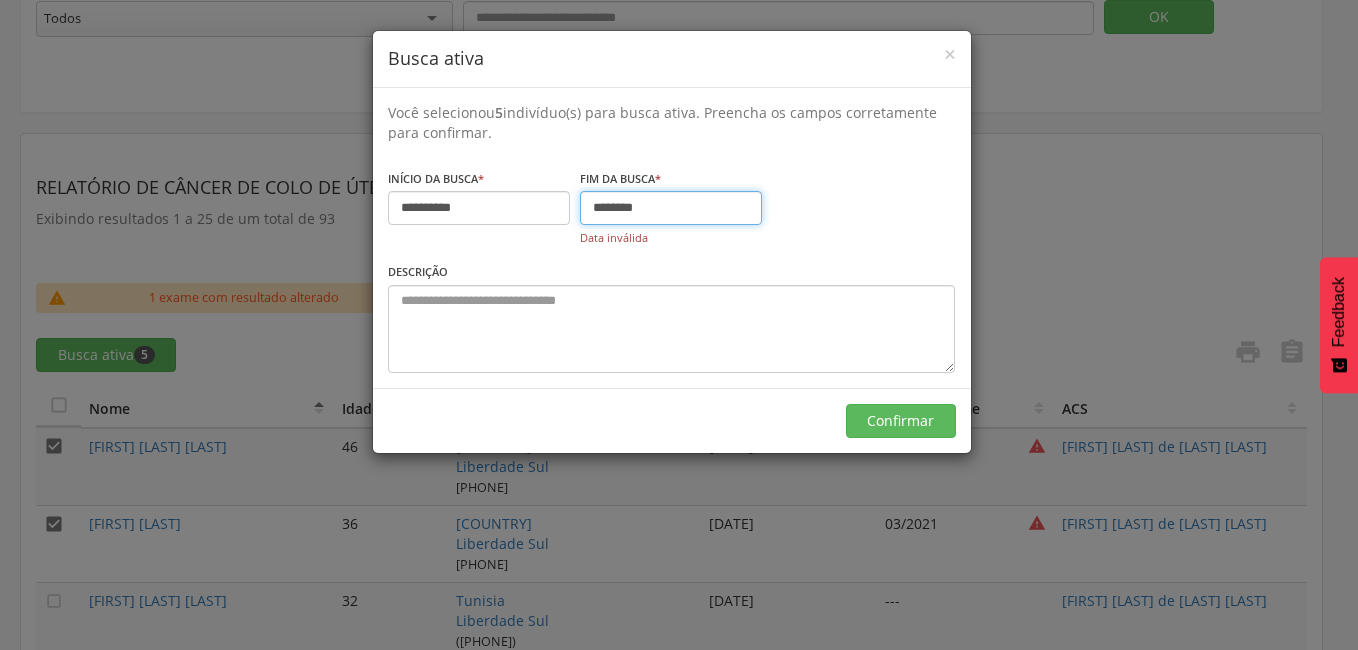 click on "********" at bounding box center [671, 208] 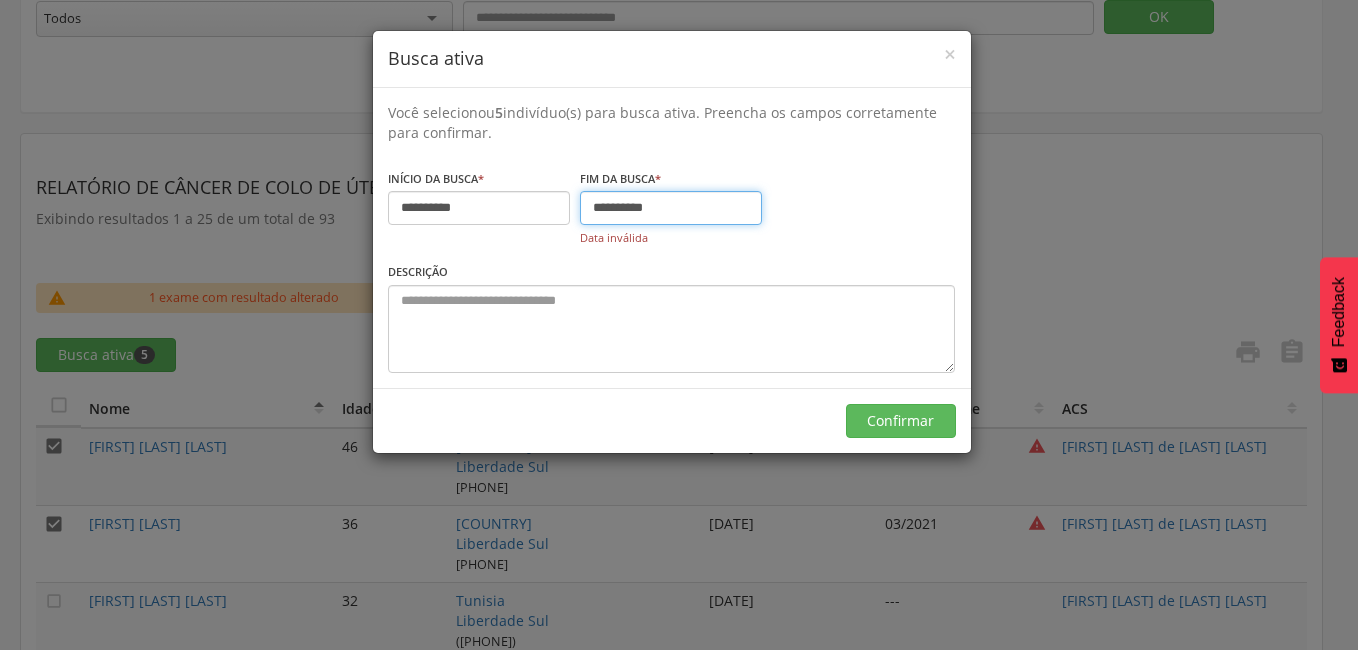 type on "**********" 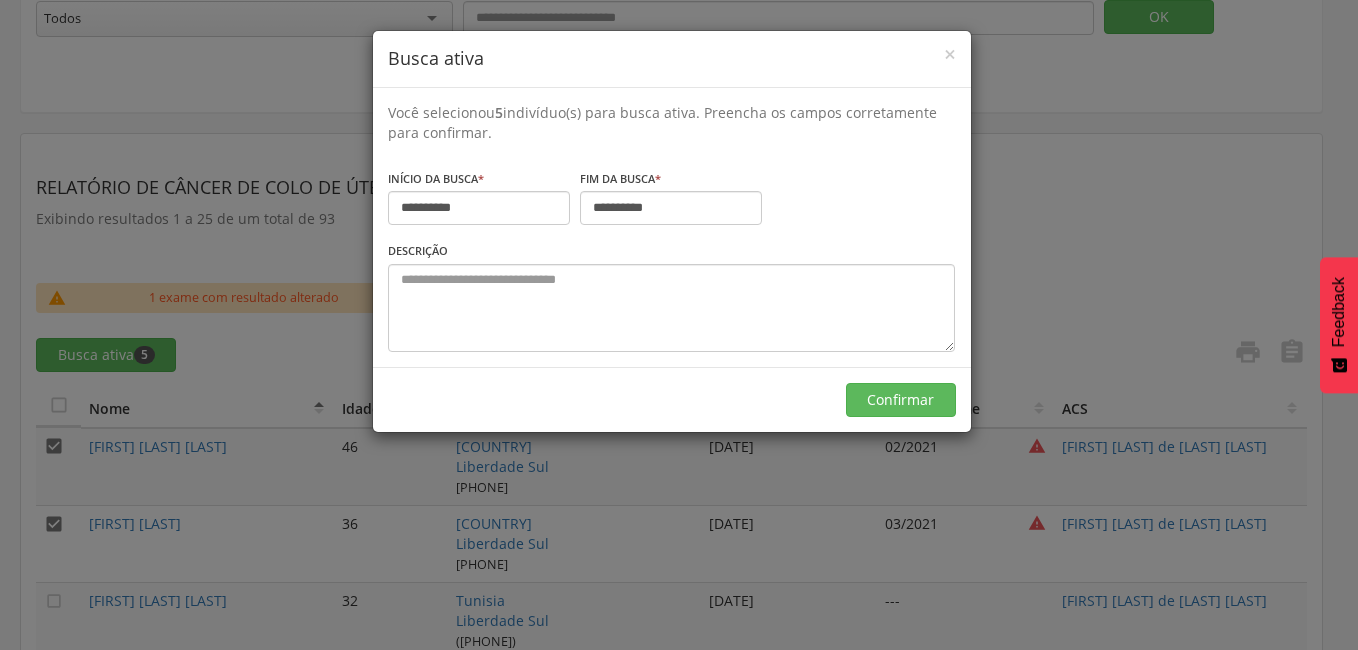 click on "Você selecionou  5  indivíduo(s) para busca ativa. Preencha os campos corretamente para confirmar.
início da busca  *
[DATE]
fim da busca  *
[DATE]
Descrição" at bounding box center [672, 228] 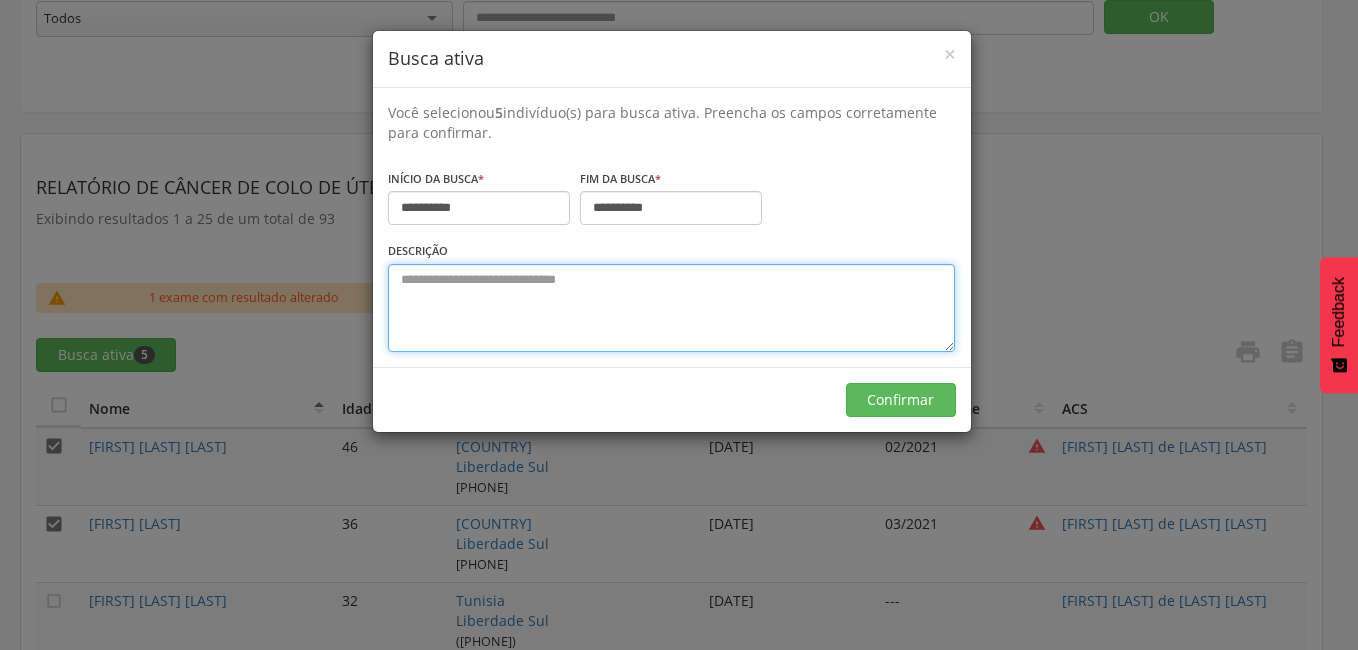 click at bounding box center [671, 308] 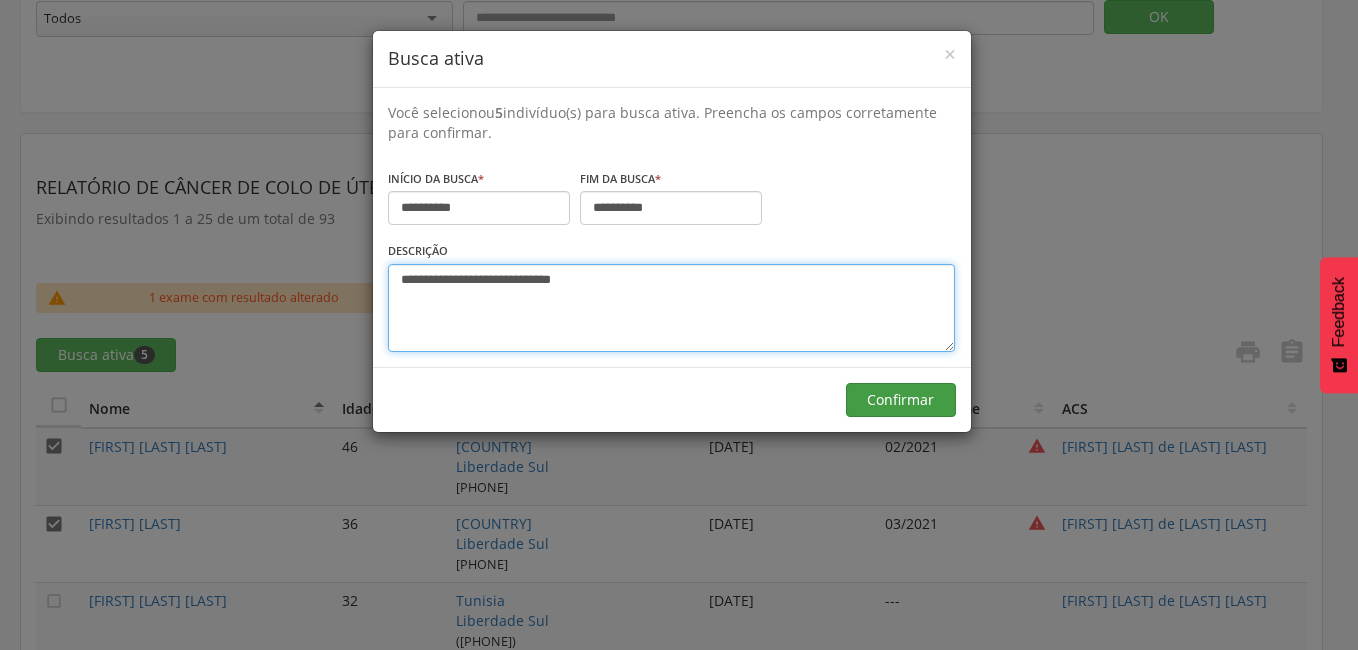 type on "**********" 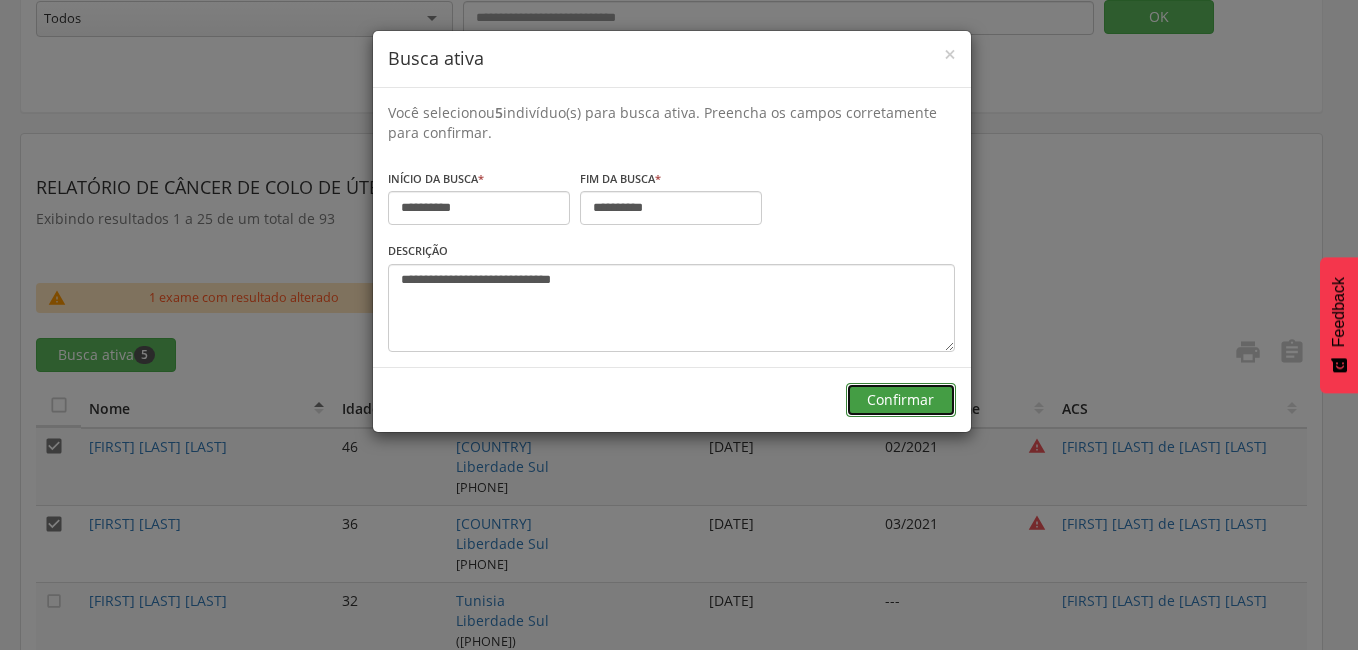 click on "Confirmar" at bounding box center [901, 400] 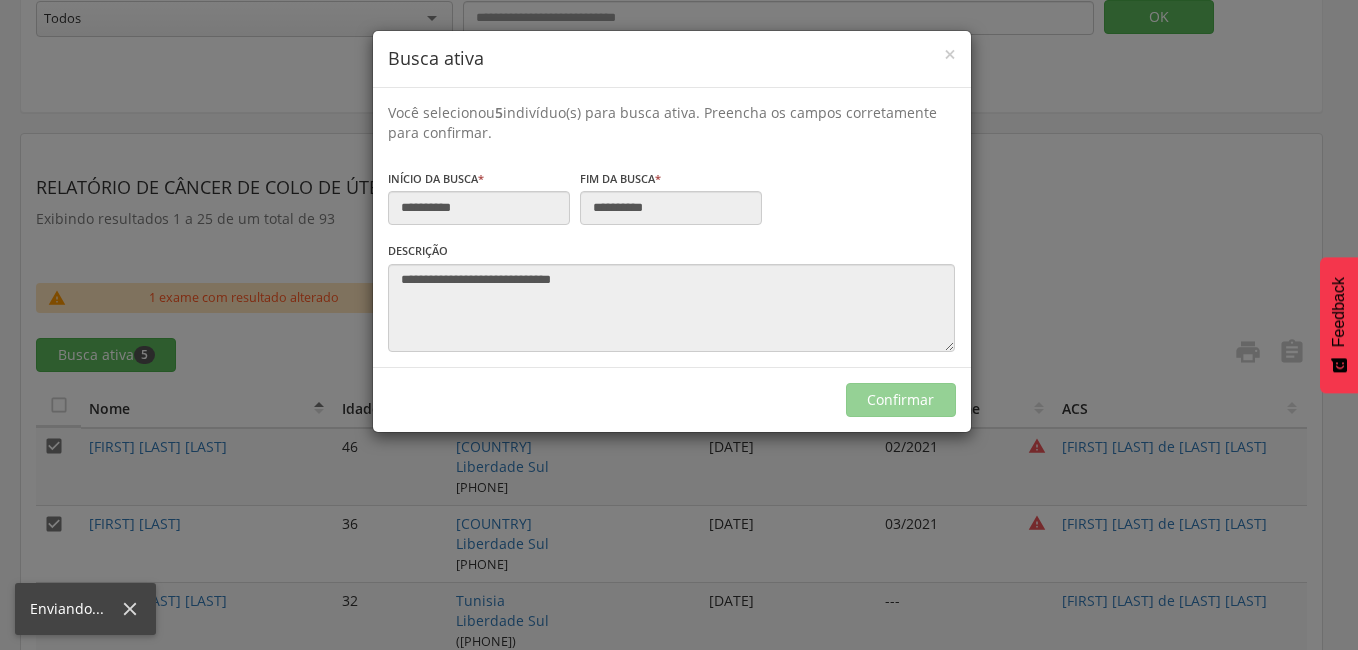 type on "**********" 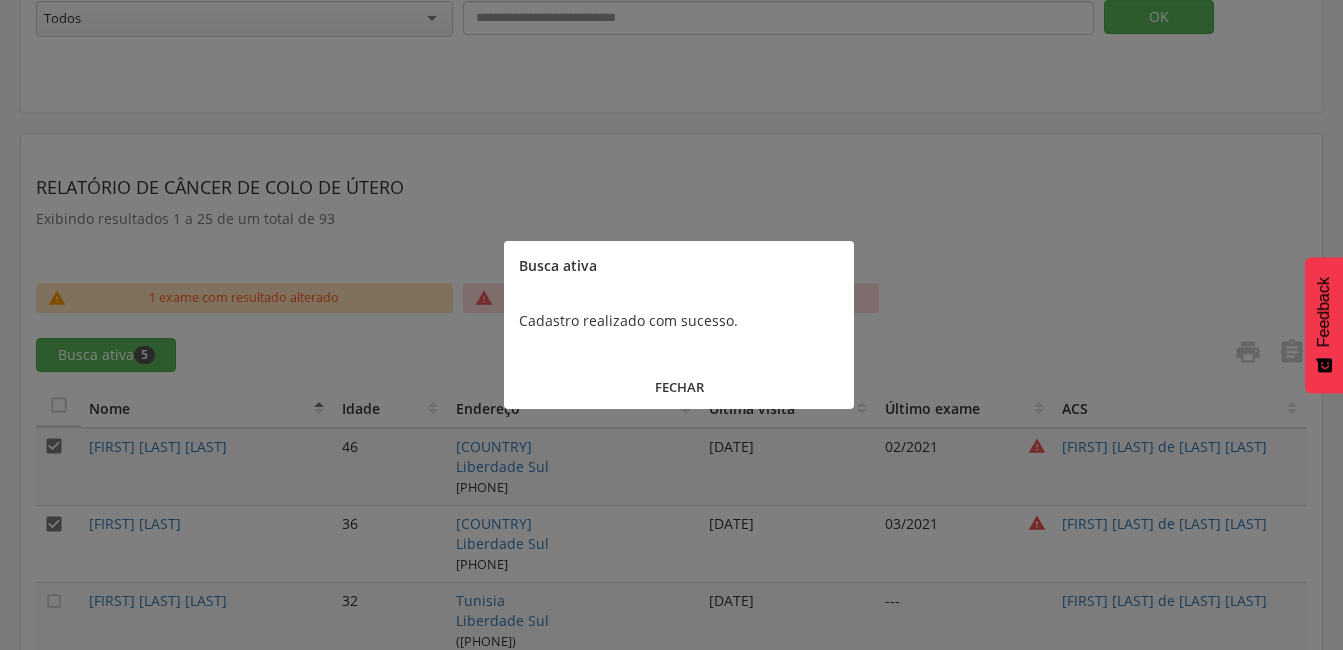 scroll, scrollTop: 500, scrollLeft: 0, axis: vertical 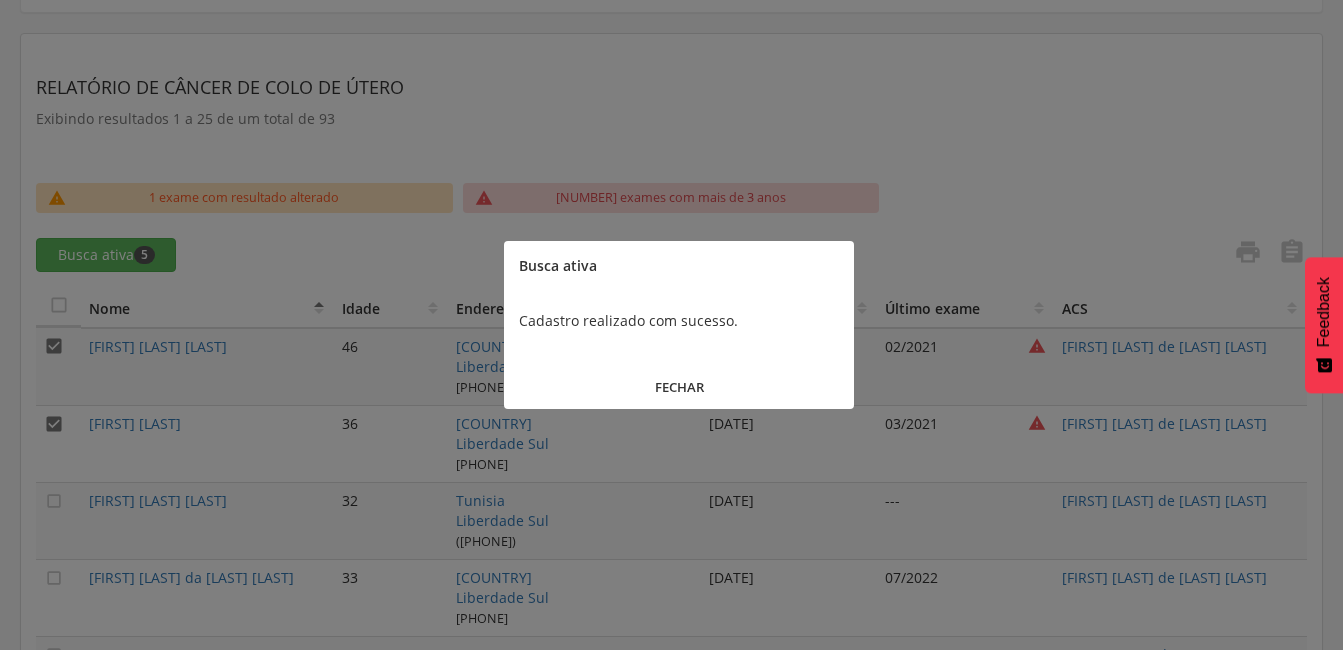 click on "FECHAR" at bounding box center [679, 387] 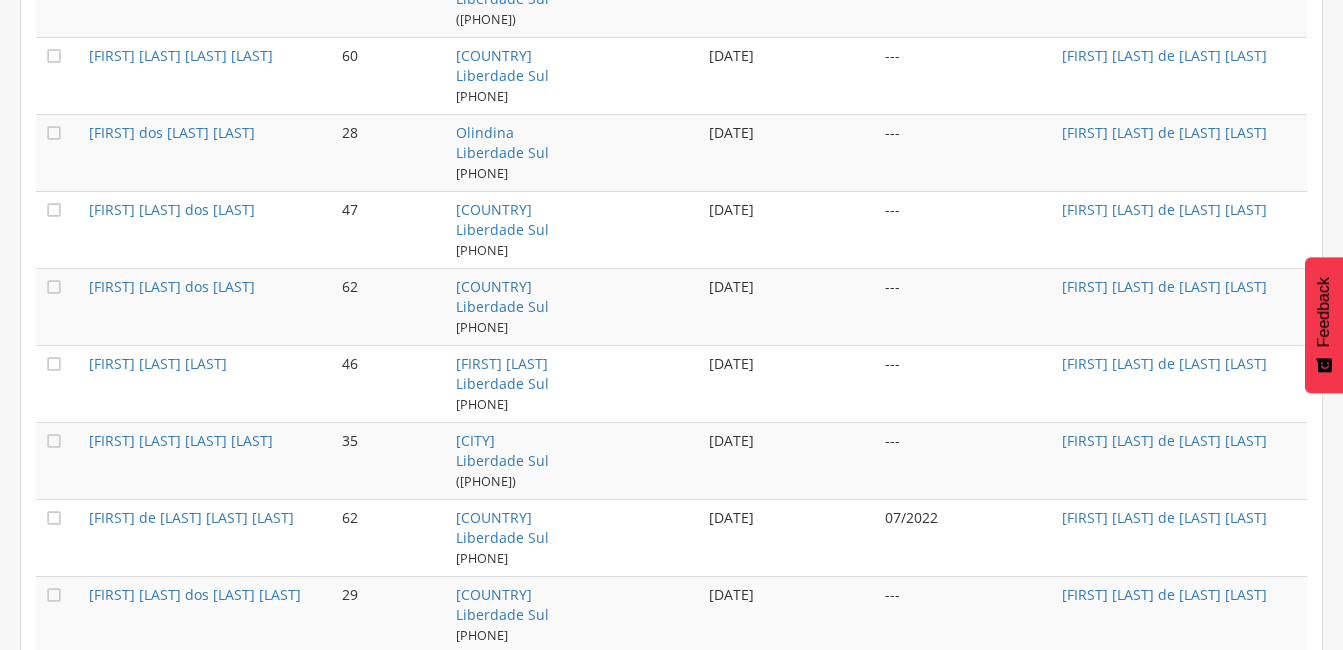 scroll, scrollTop: 2209, scrollLeft: 0, axis: vertical 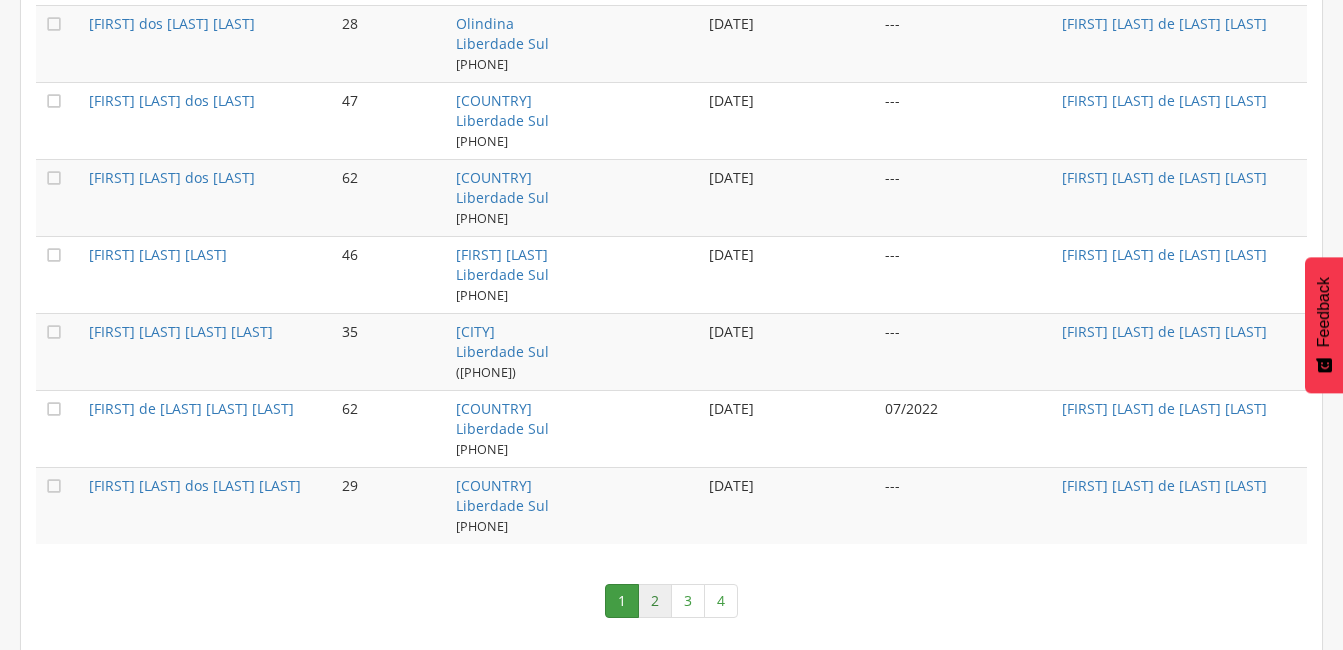 click on "2" at bounding box center [655, 601] 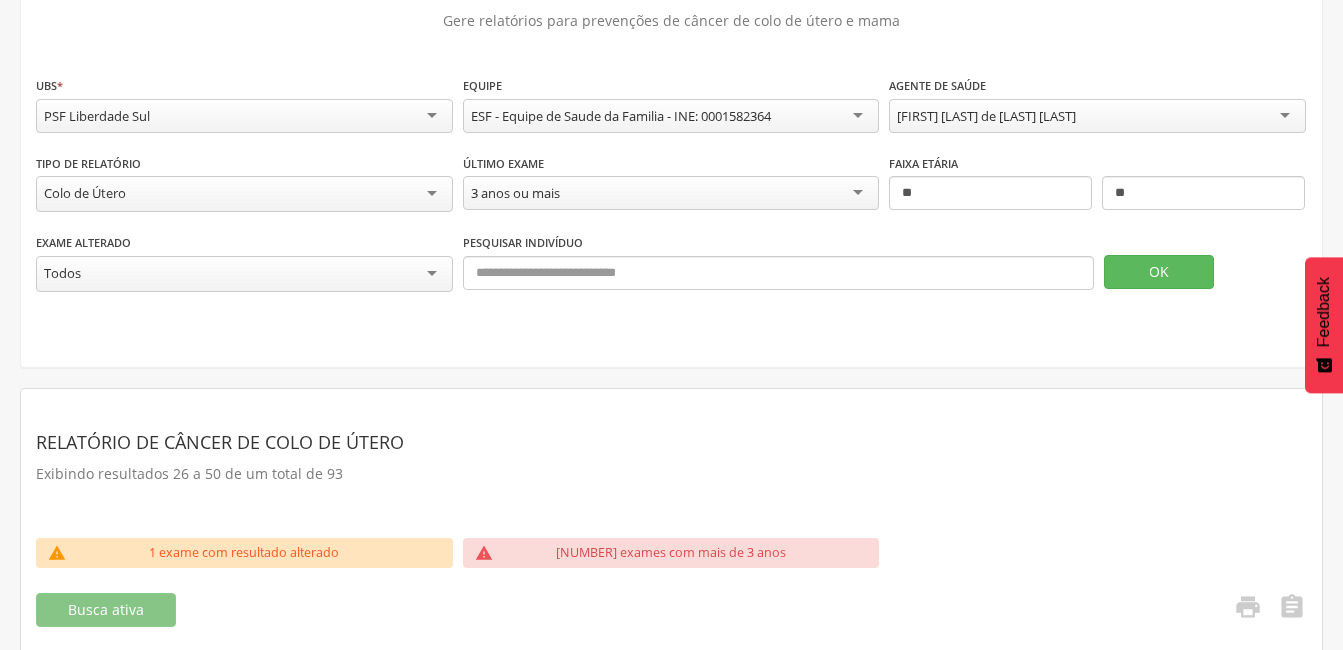 scroll, scrollTop: 2209, scrollLeft: 0, axis: vertical 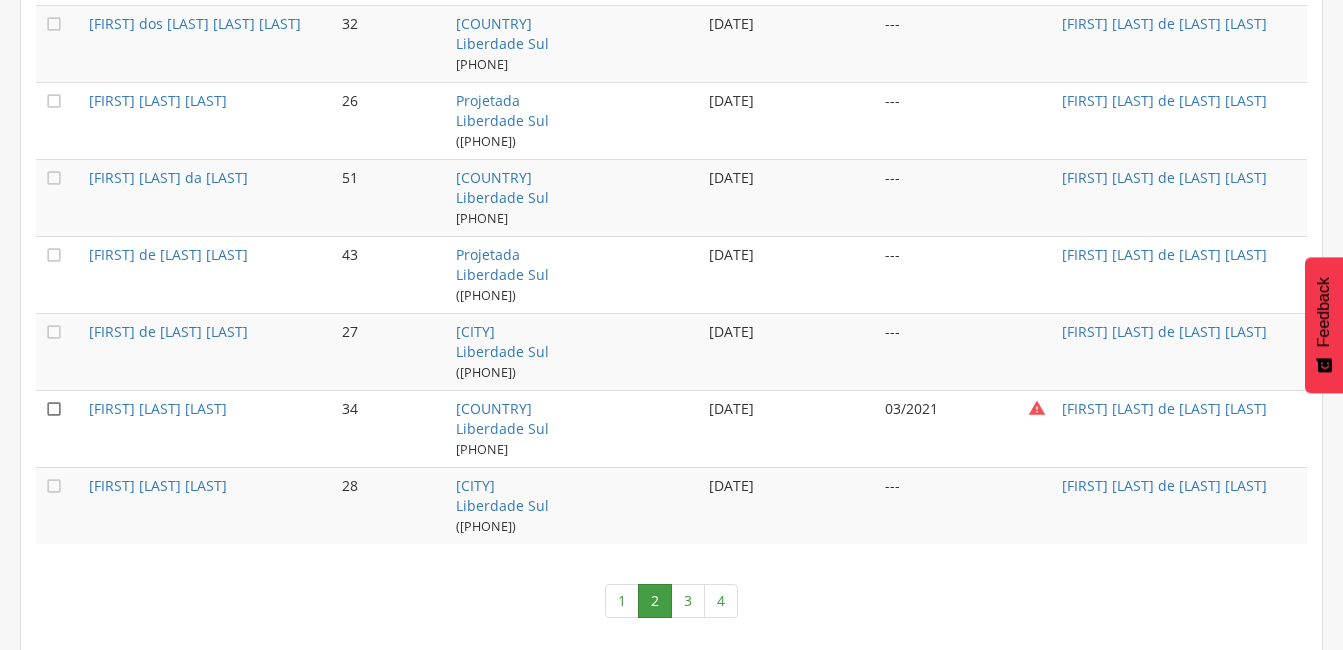 click on "" at bounding box center (54, 409) 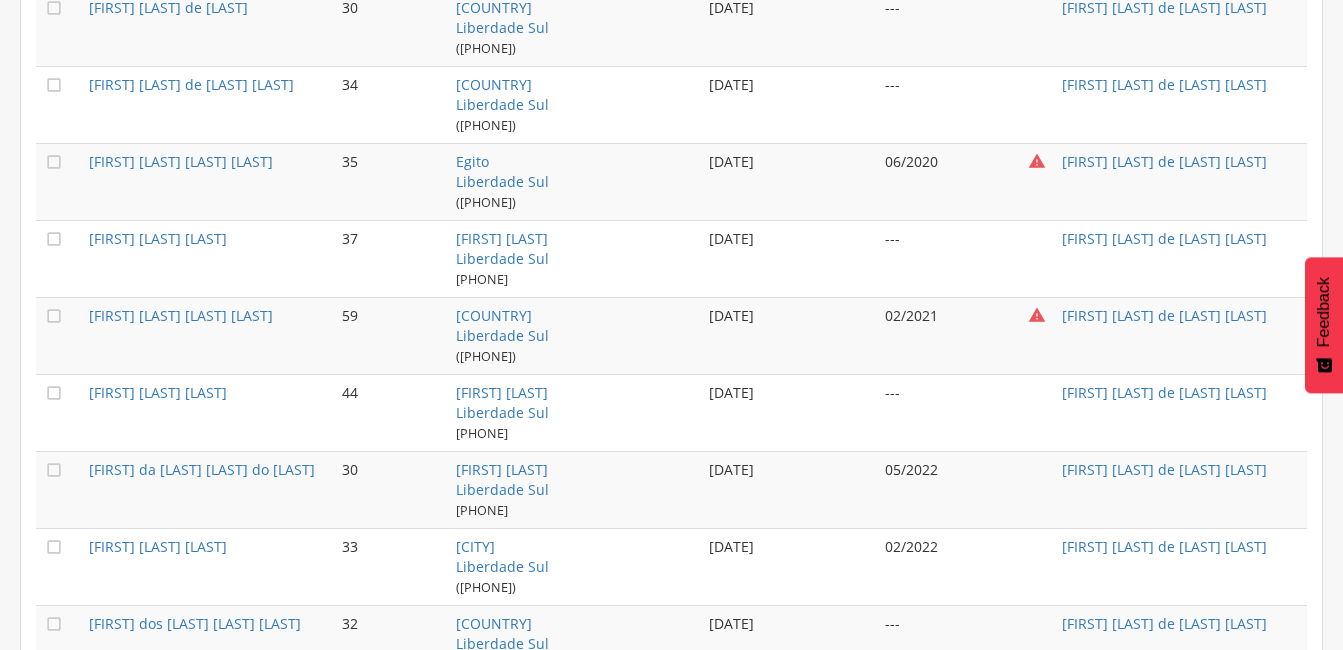 scroll, scrollTop: 1509, scrollLeft: 0, axis: vertical 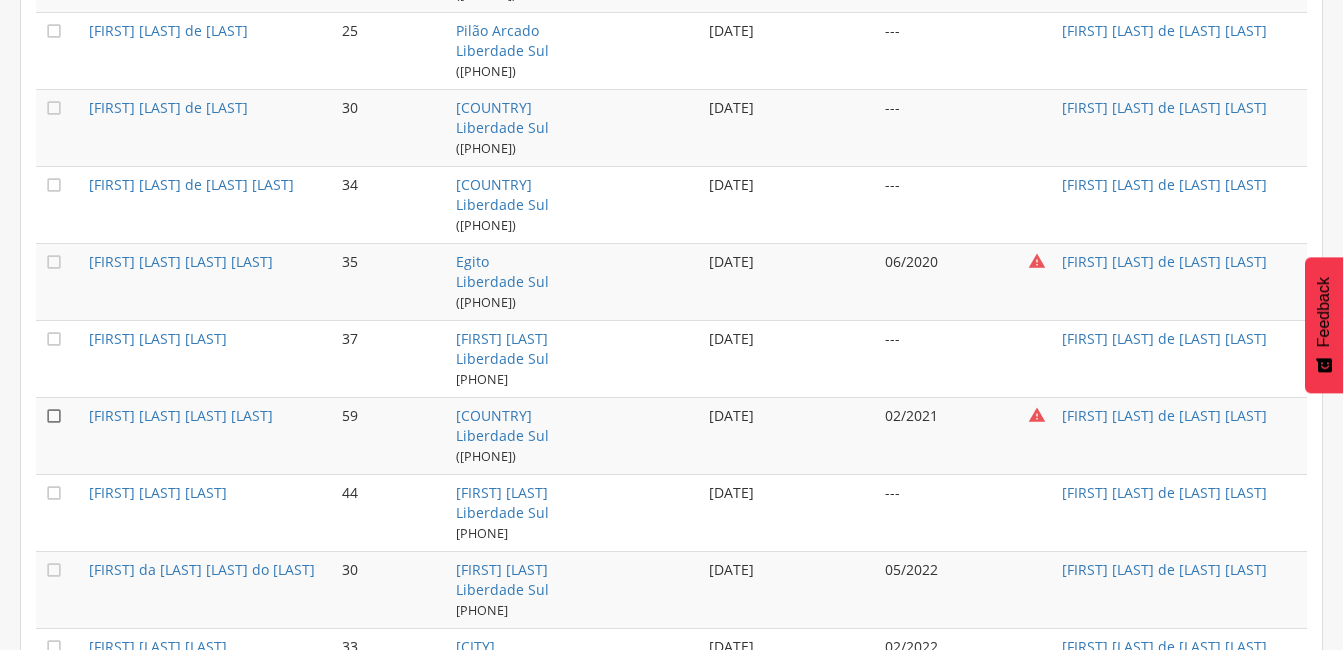 click on "" at bounding box center [54, 416] 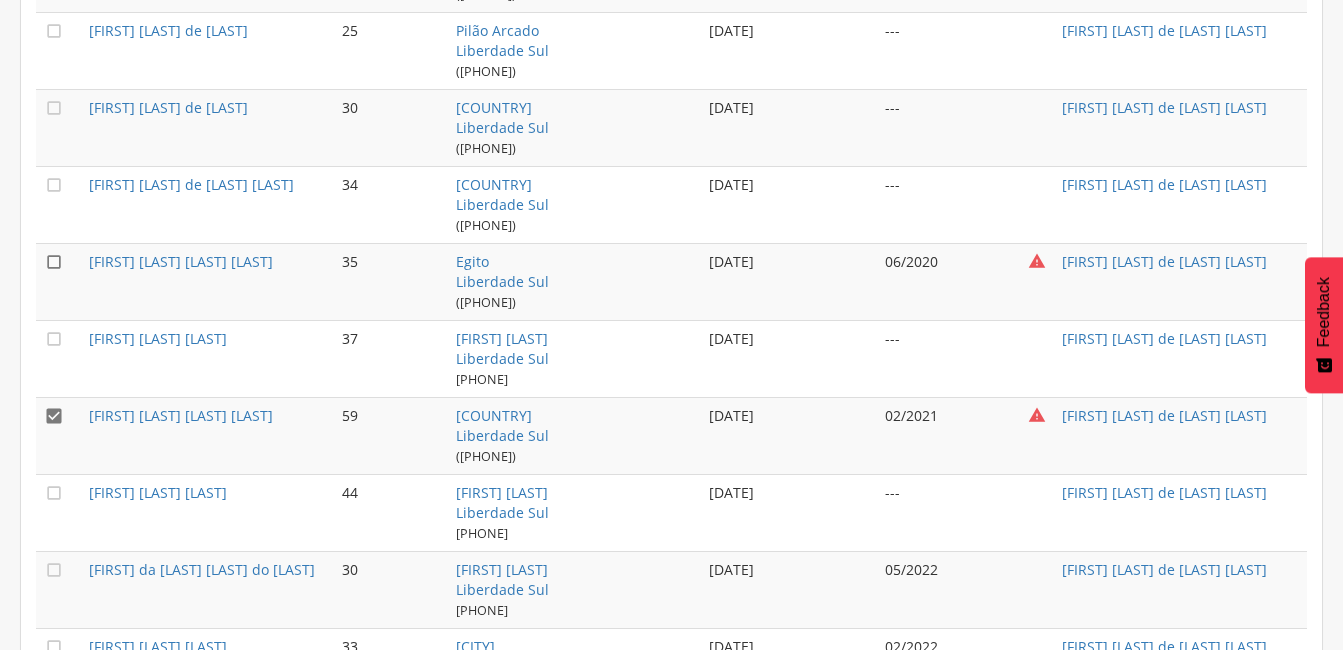 click on "" at bounding box center [54, 262] 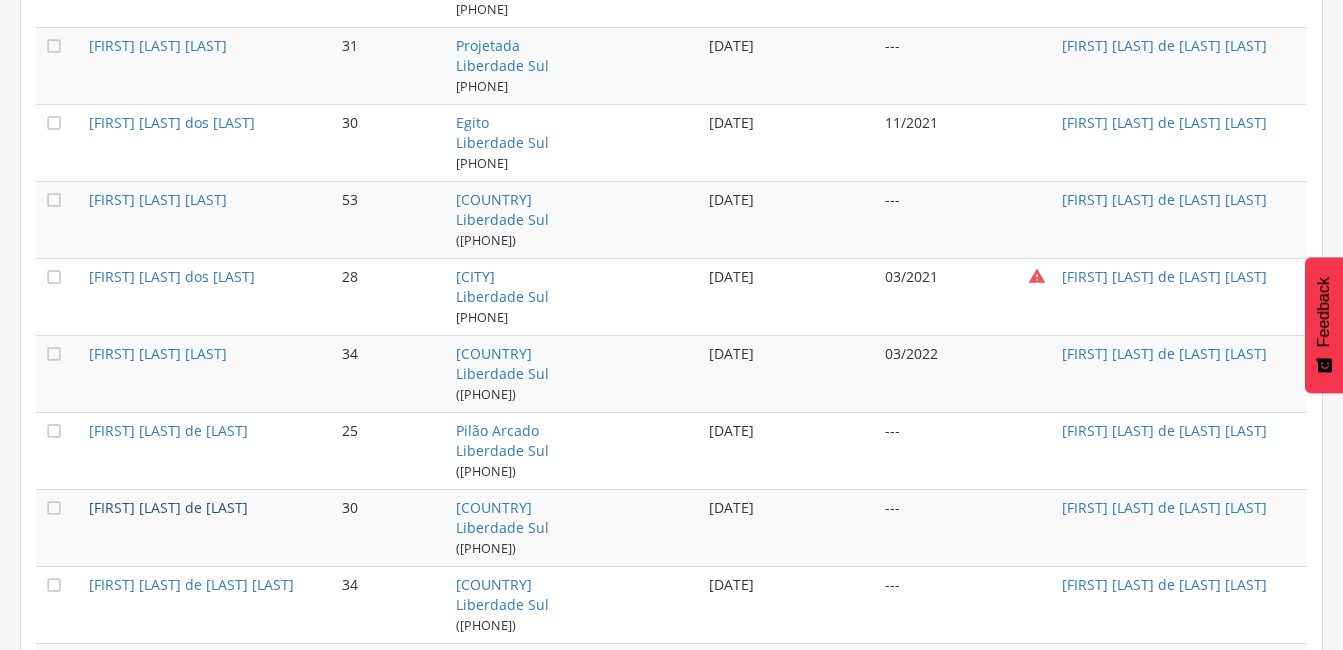 scroll, scrollTop: 1009, scrollLeft: 0, axis: vertical 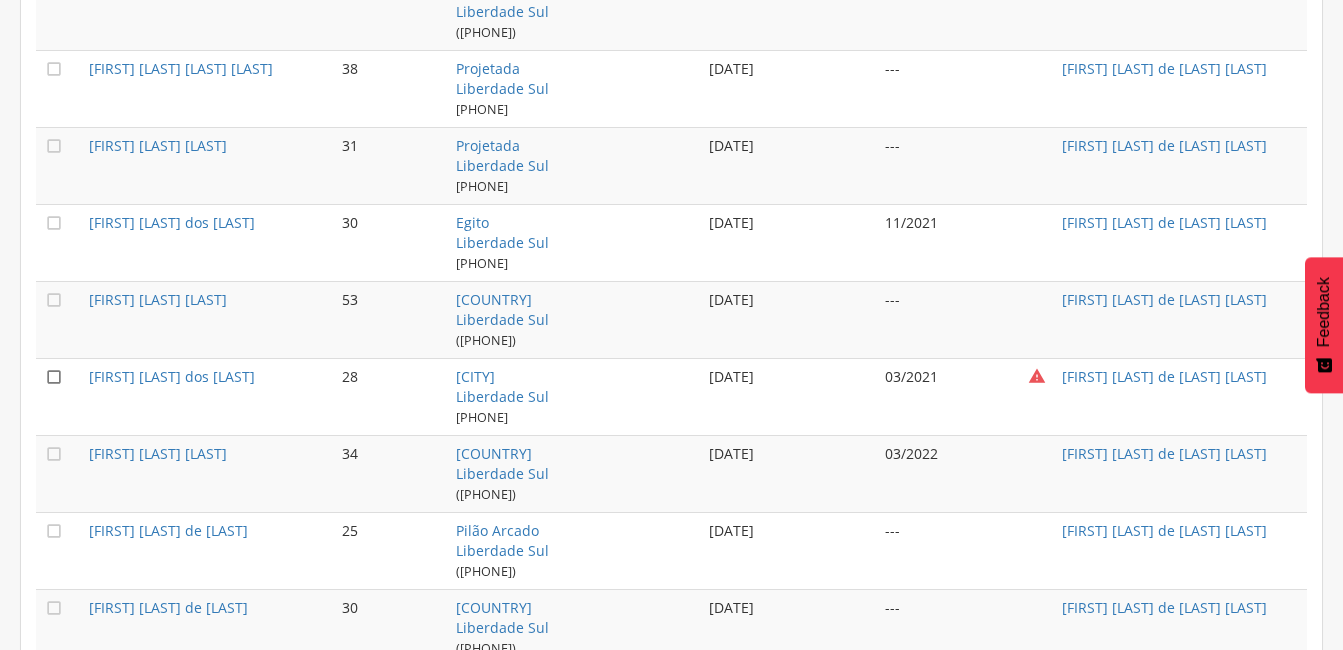 click on "" at bounding box center [54, 377] 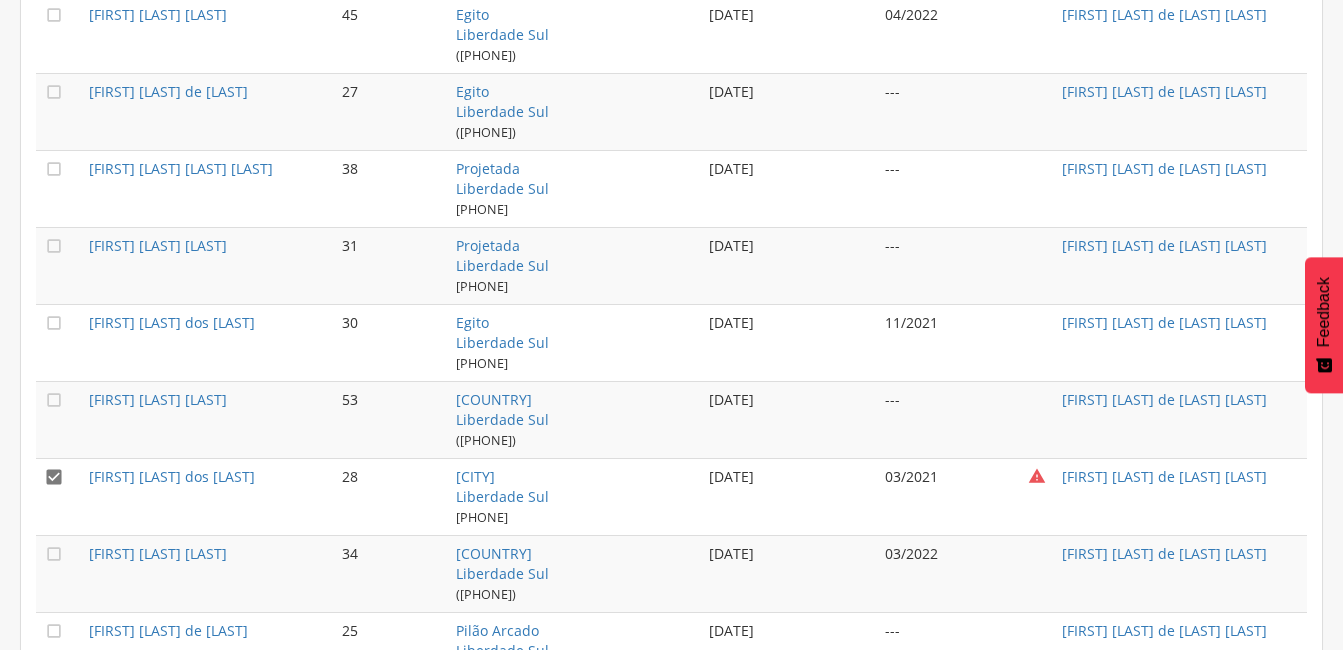 scroll, scrollTop: 709, scrollLeft: 0, axis: vertical 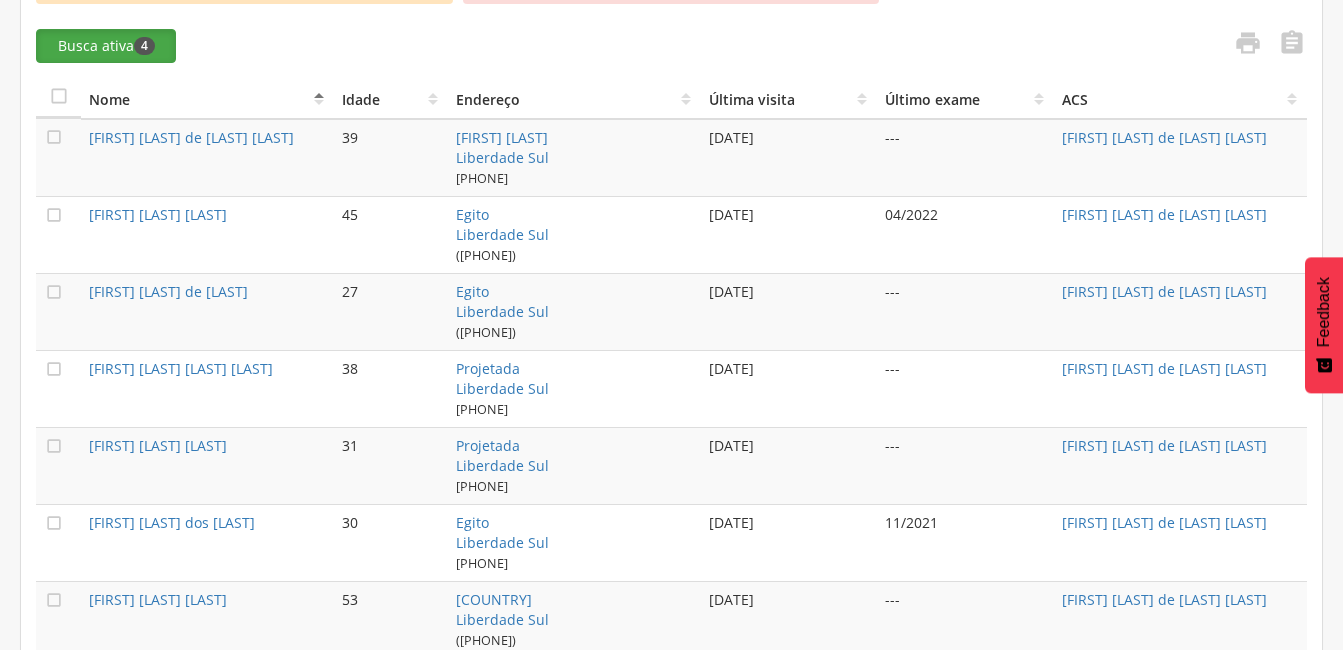 click on "Busca ativa  4" at bounding box center (106, 46) 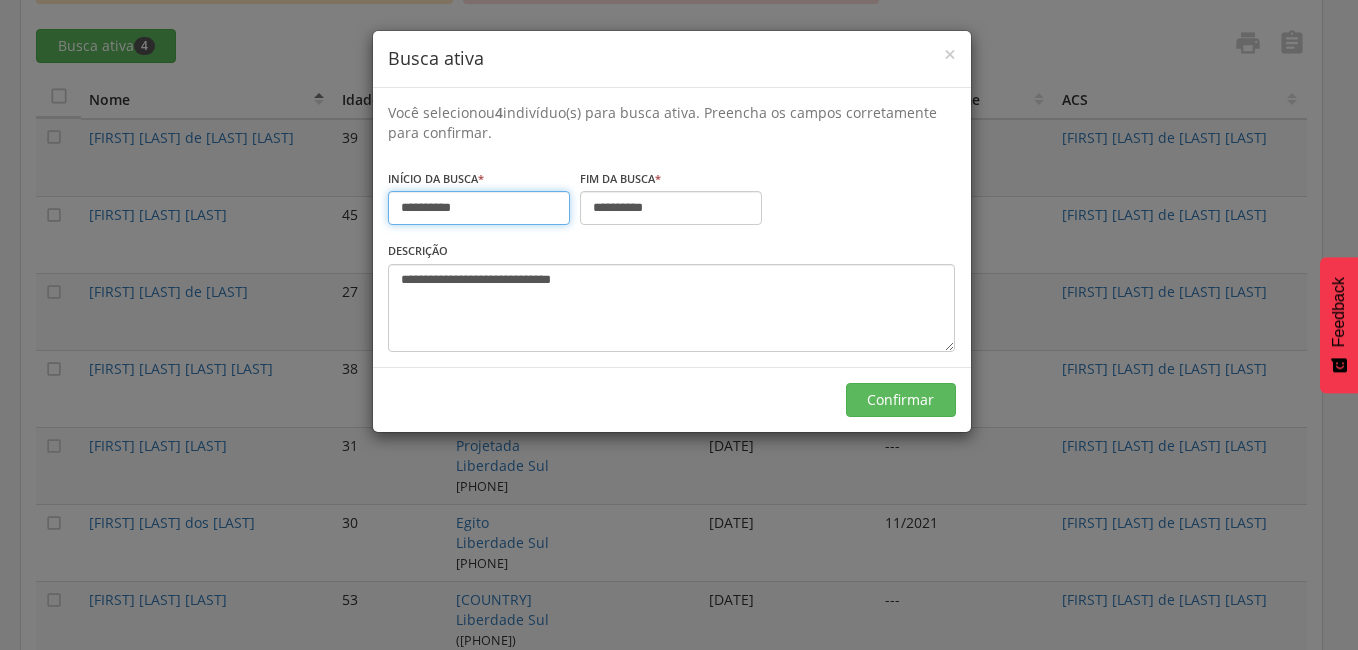 click on "**********" at bounding box center [479, 208] 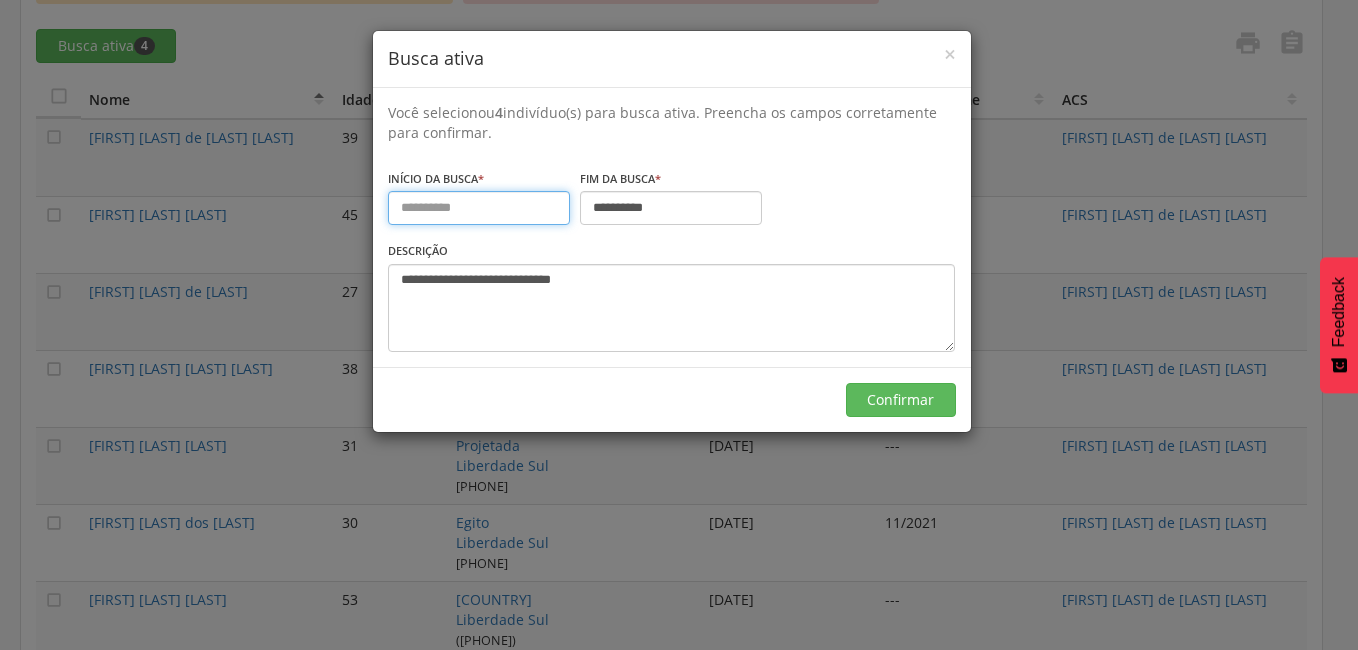 type on "**********" 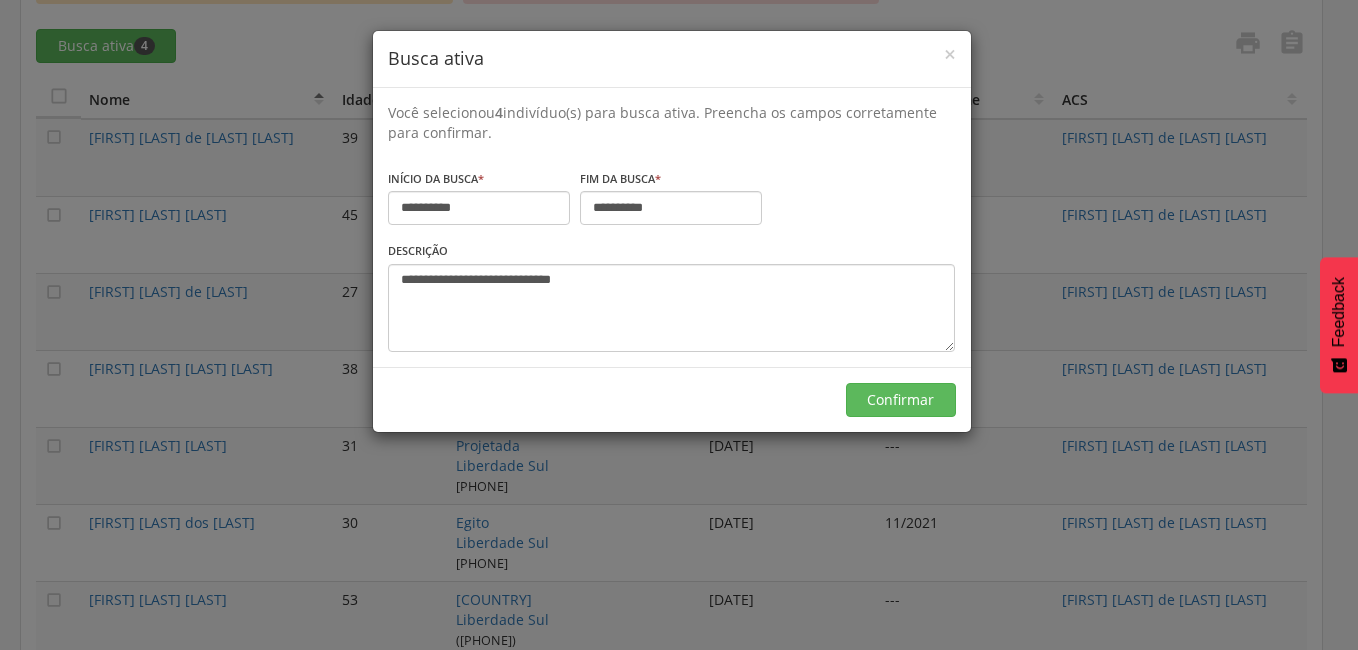 type on "**********" 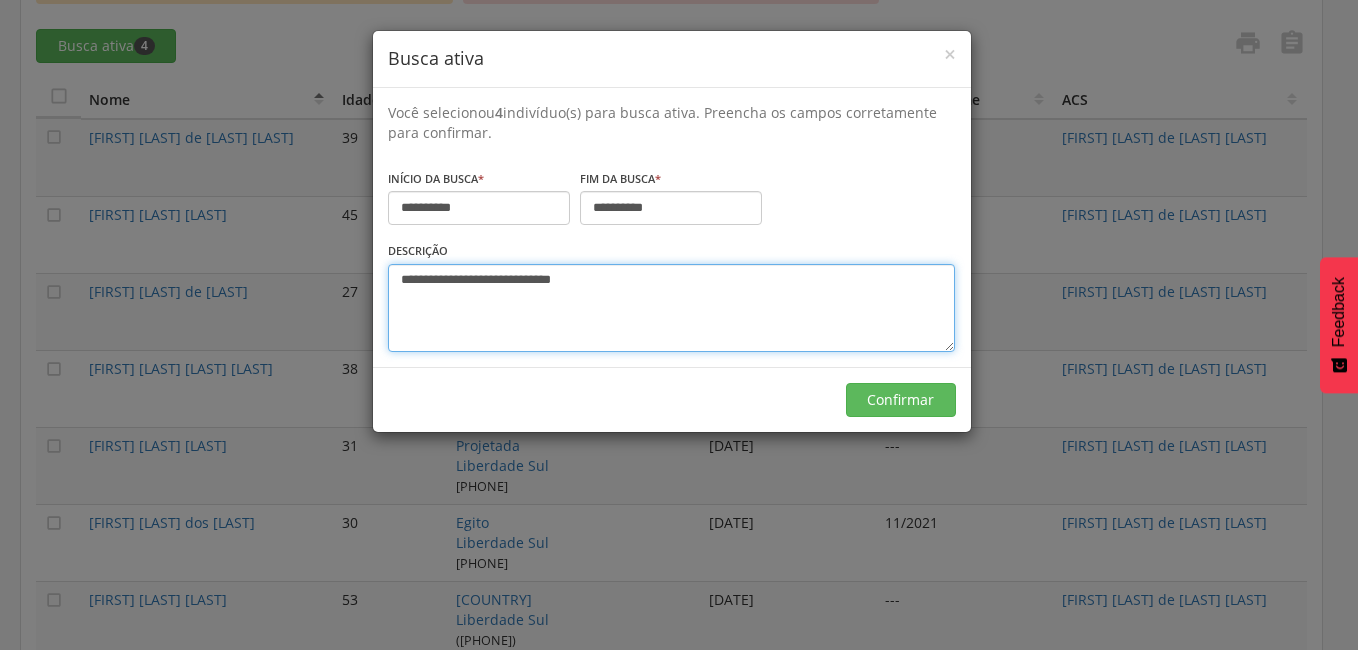 click on "**********" at bounding box center (671, 308) 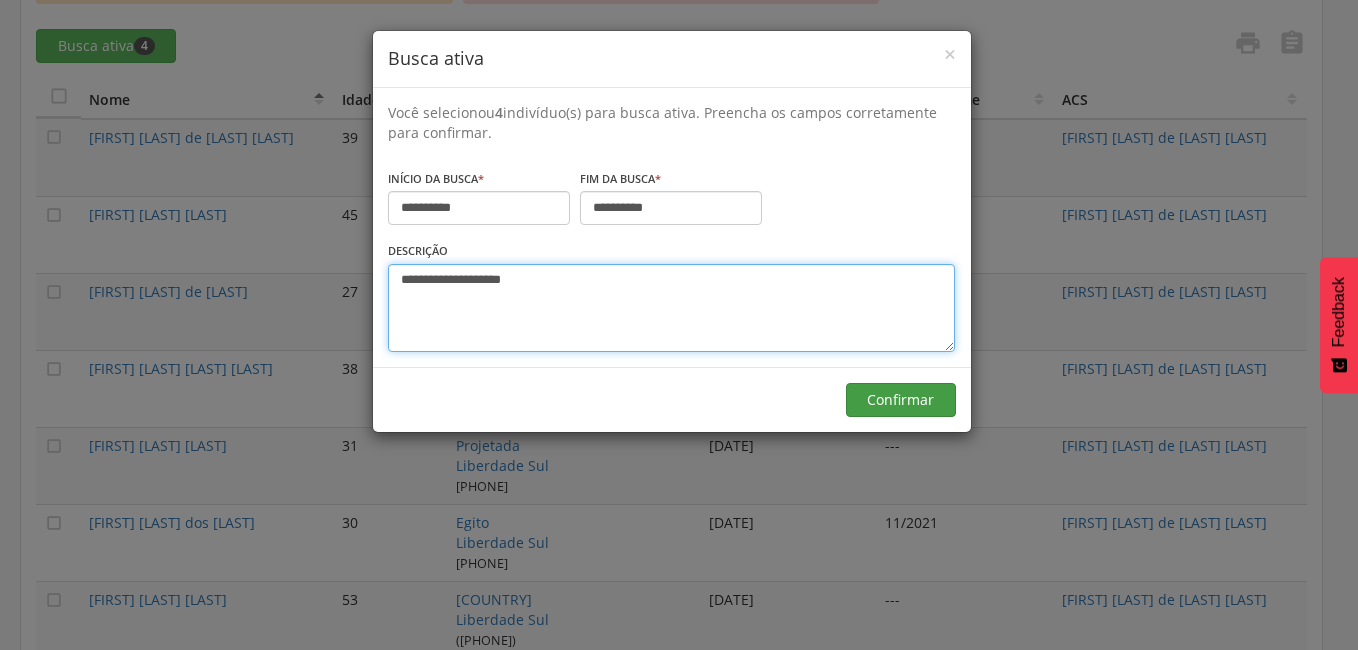 type on "**********" 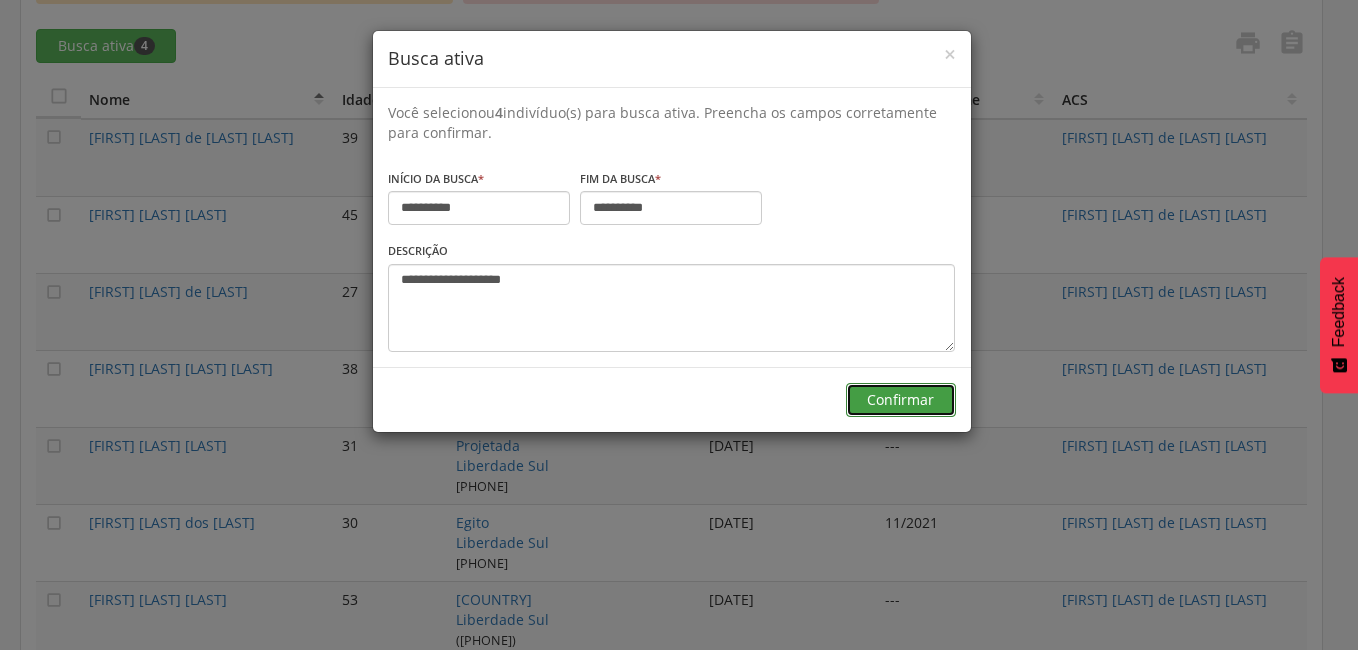 click on "Confirmar" at bounding box center [901, 400] 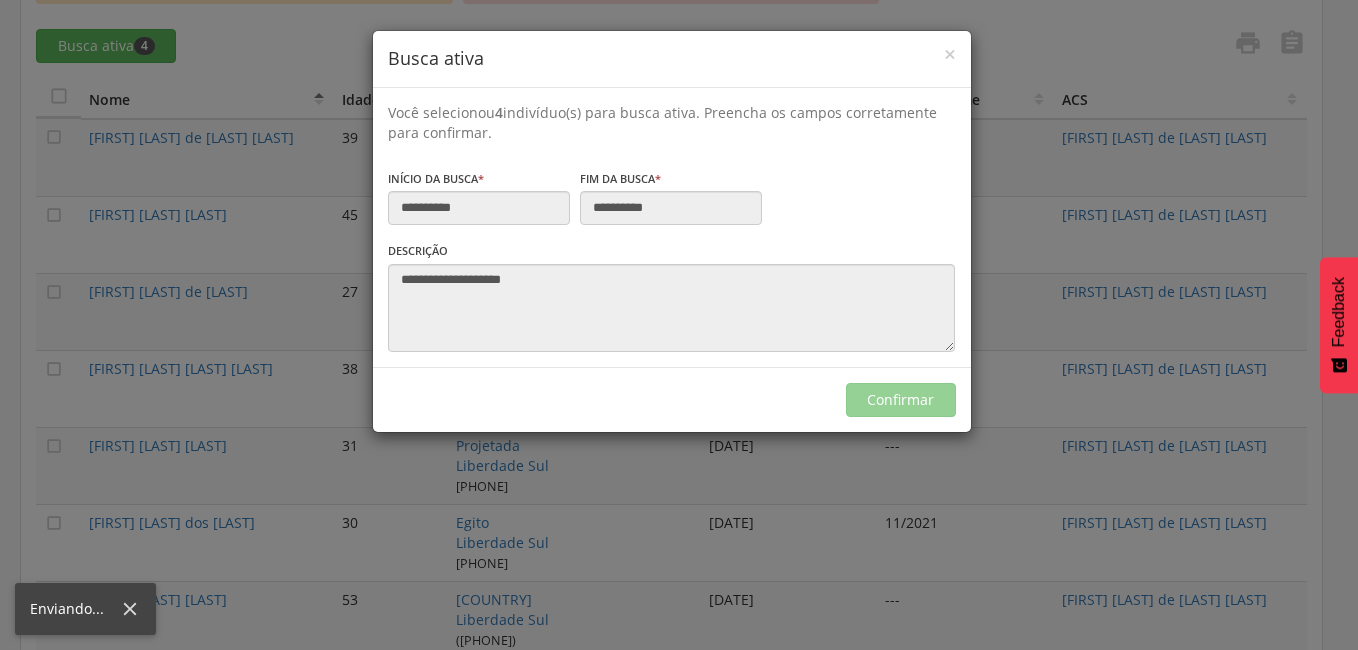 type on "**********" 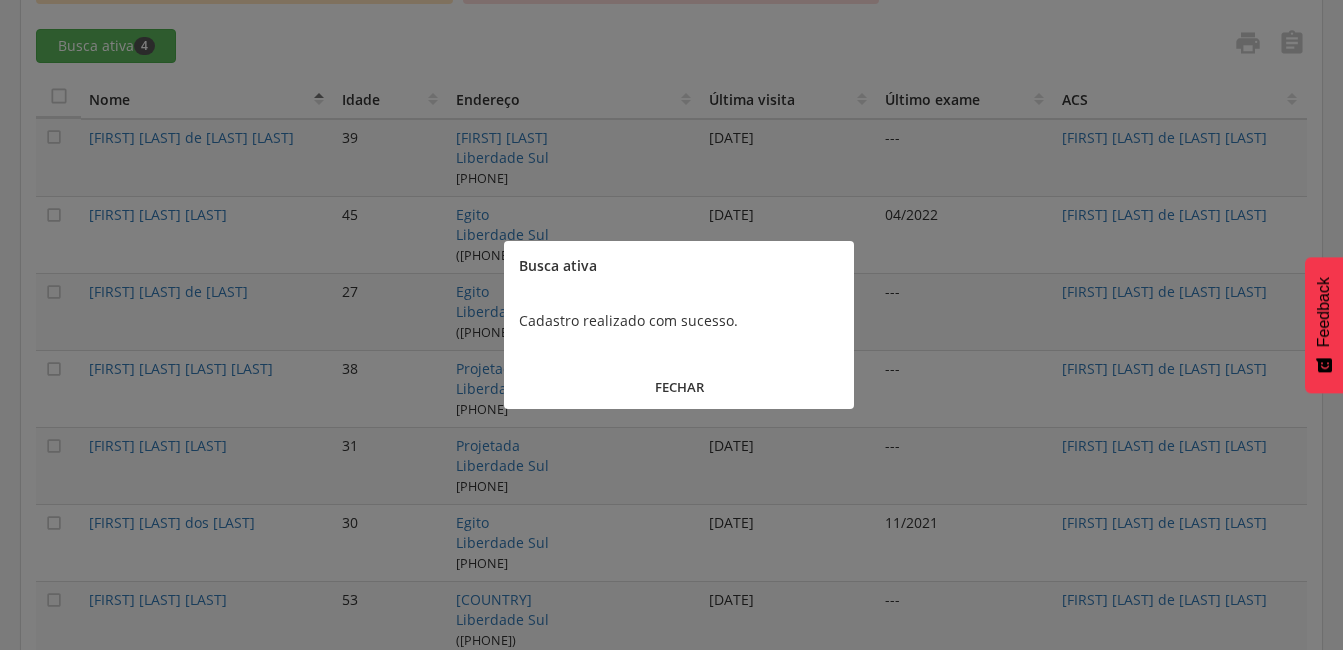 click on "FECHAR" at bounding box center (679, 387) 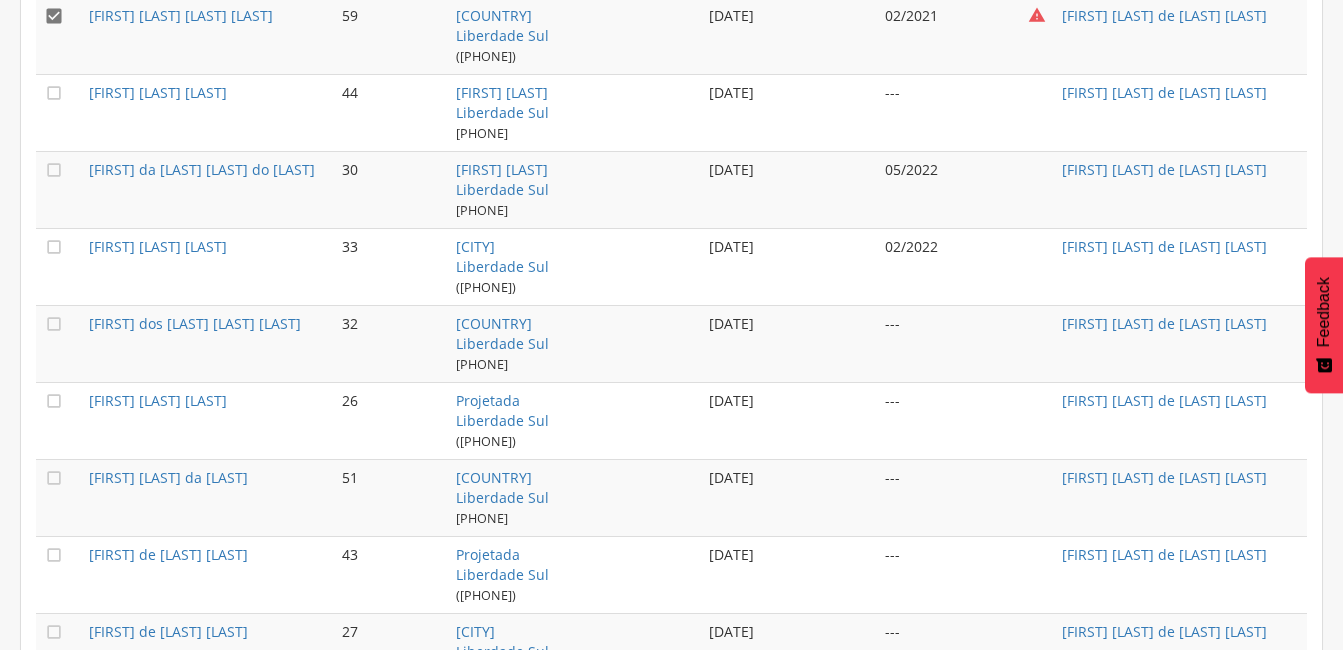 scroll, scrollTop: 2209, scrollLeft: 0, axis: vertical 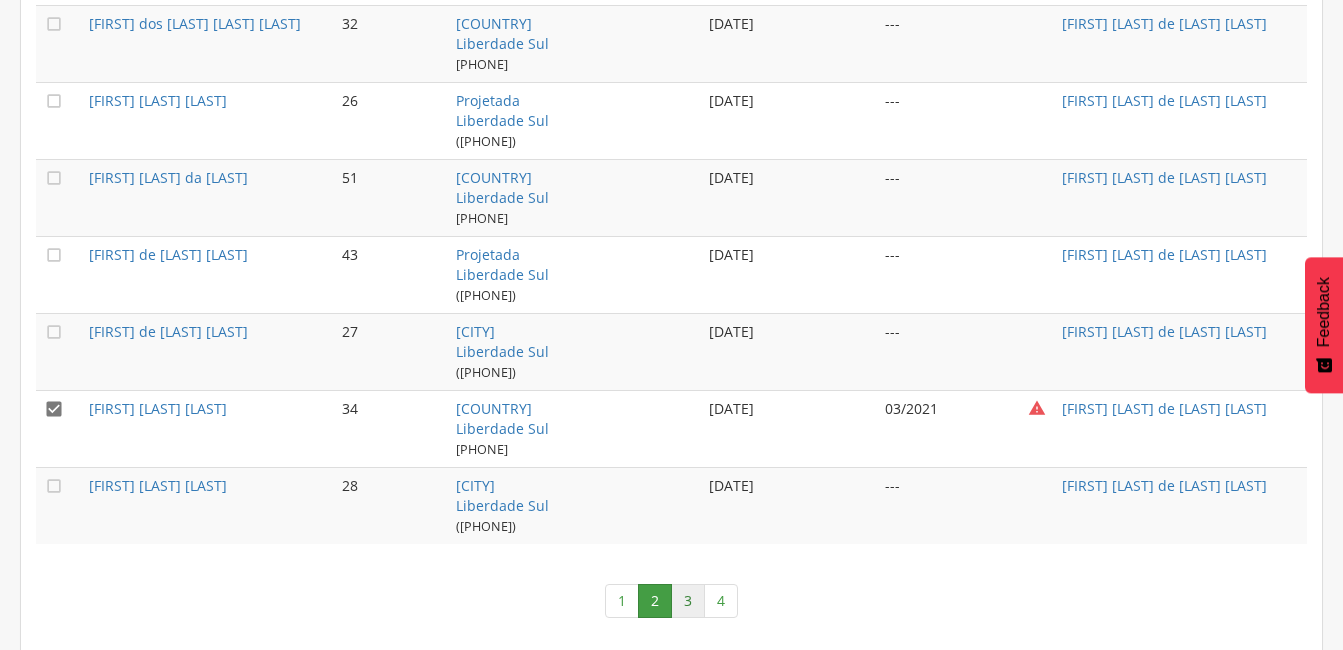 click on "3" at bounding box center [688, 601] 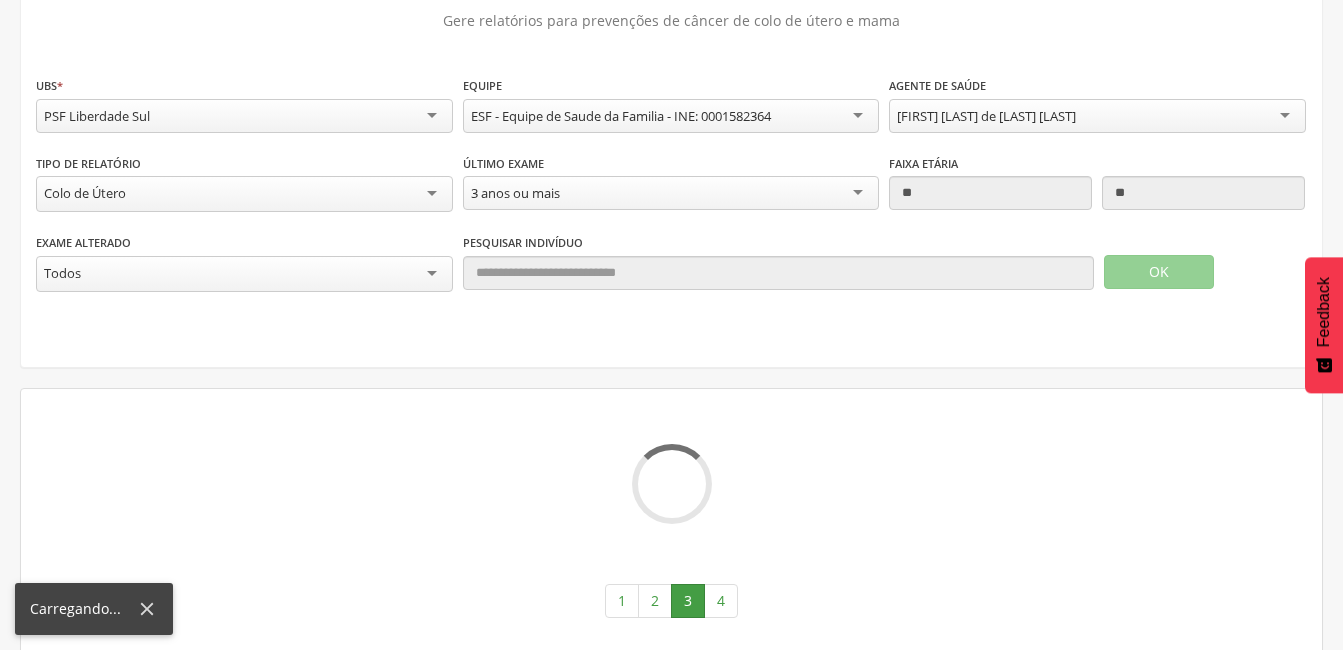 scroll, scrollTop: 2209, scrollLeft: 0, axis: vertical 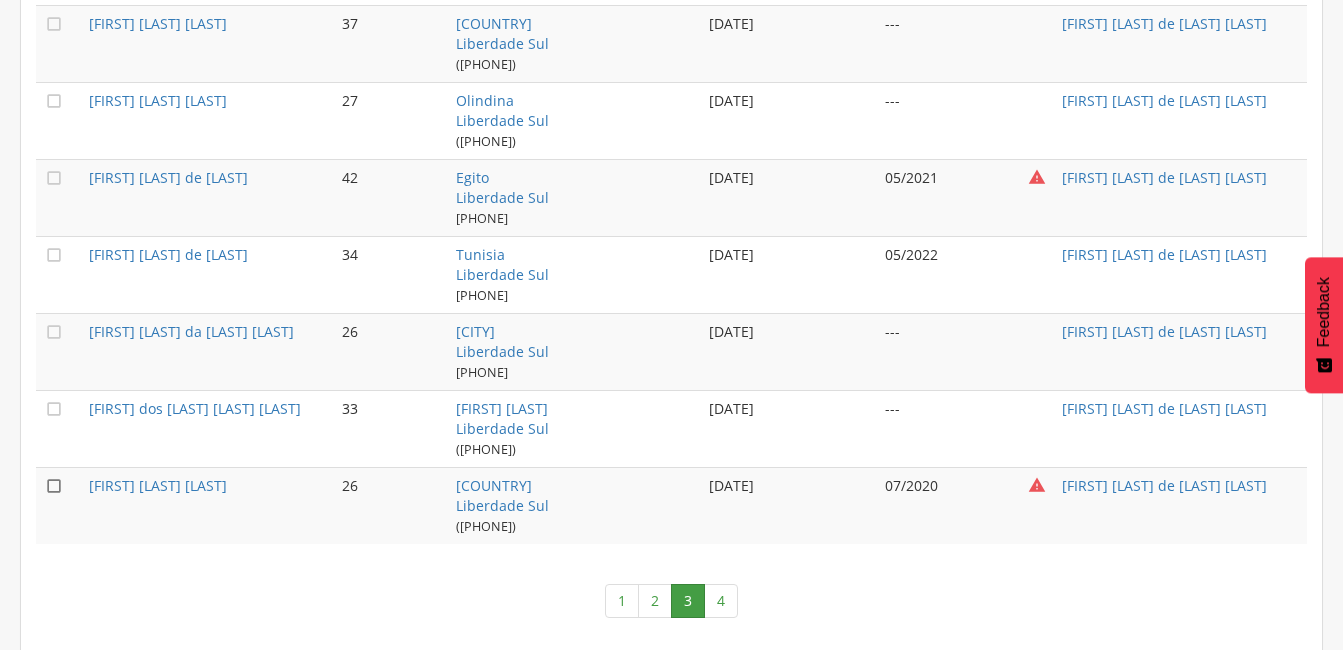 click on "" at bounding box center (54, 486) 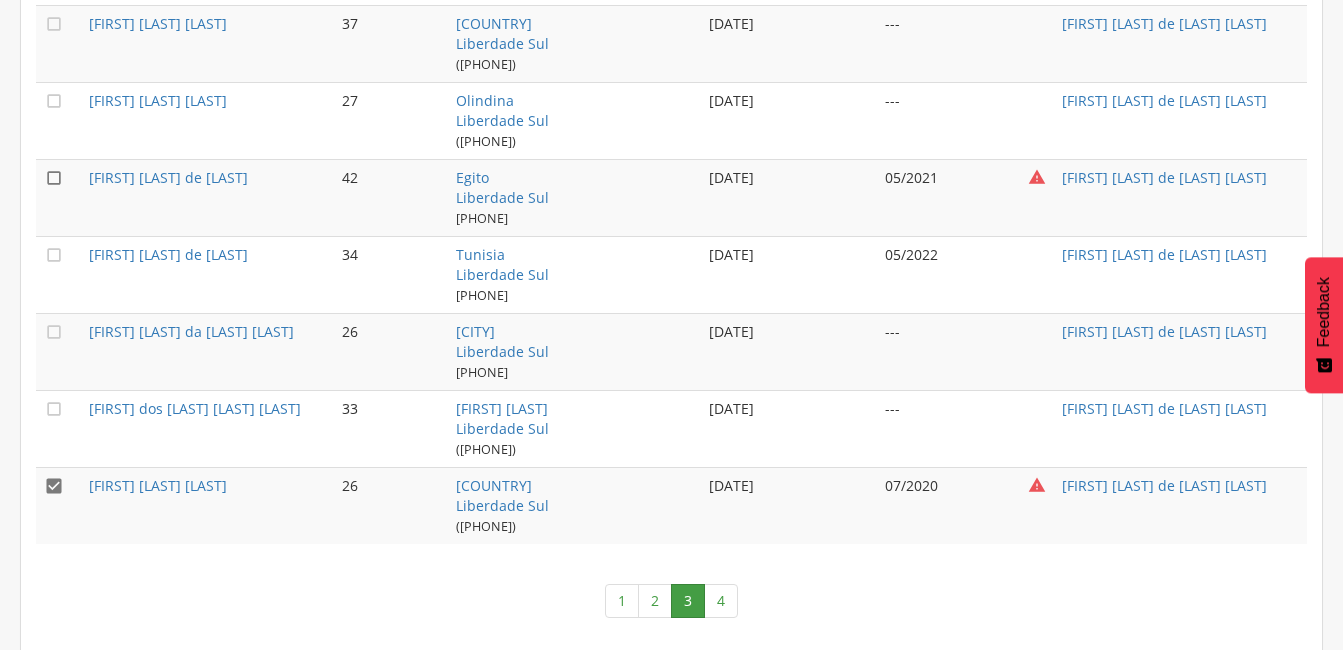 click on "" at bounding box center [54, 178] 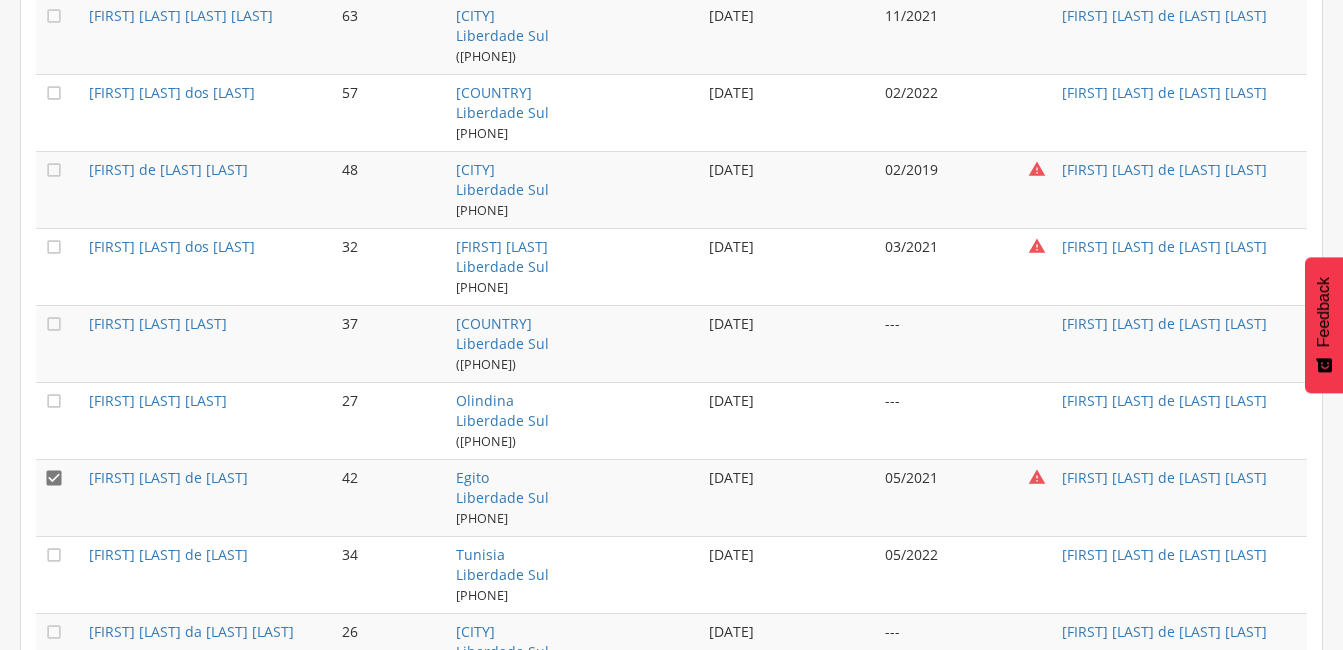 scroll, scrollTop: 1809, scrollLeft: 0, axis: vertical 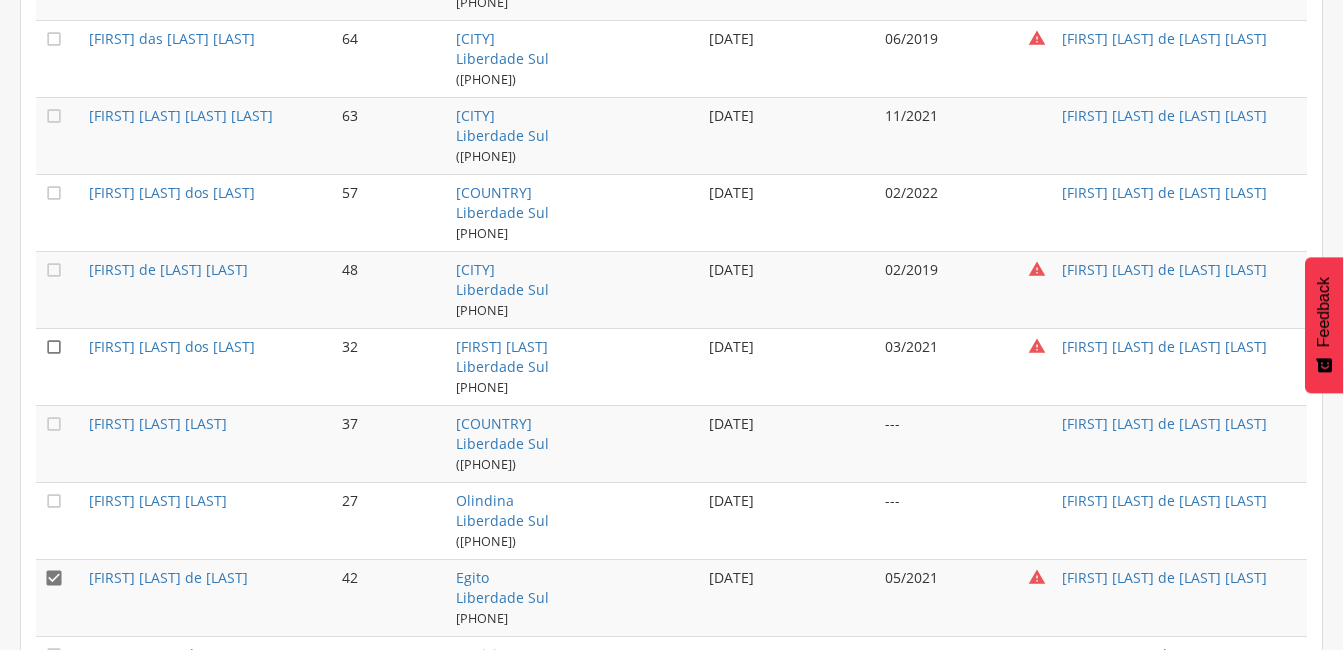 click on "" at bounding box center [54, 347] 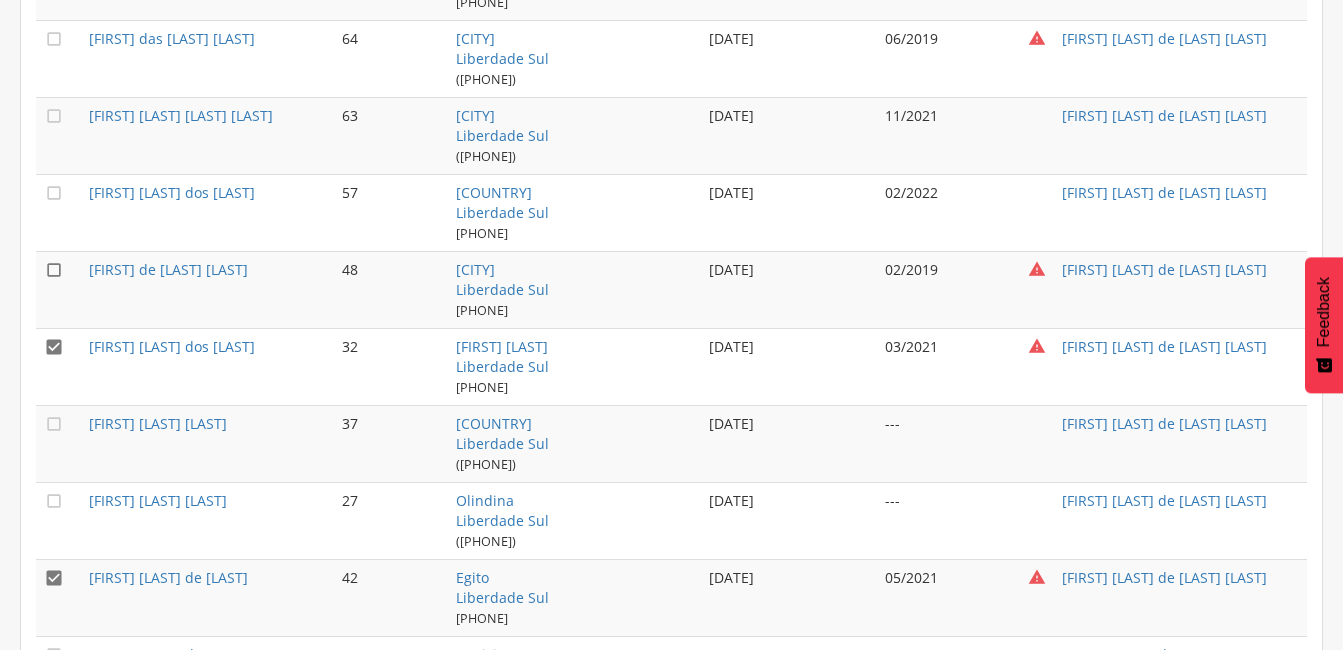 click on "" at bounding box center [54, 270] 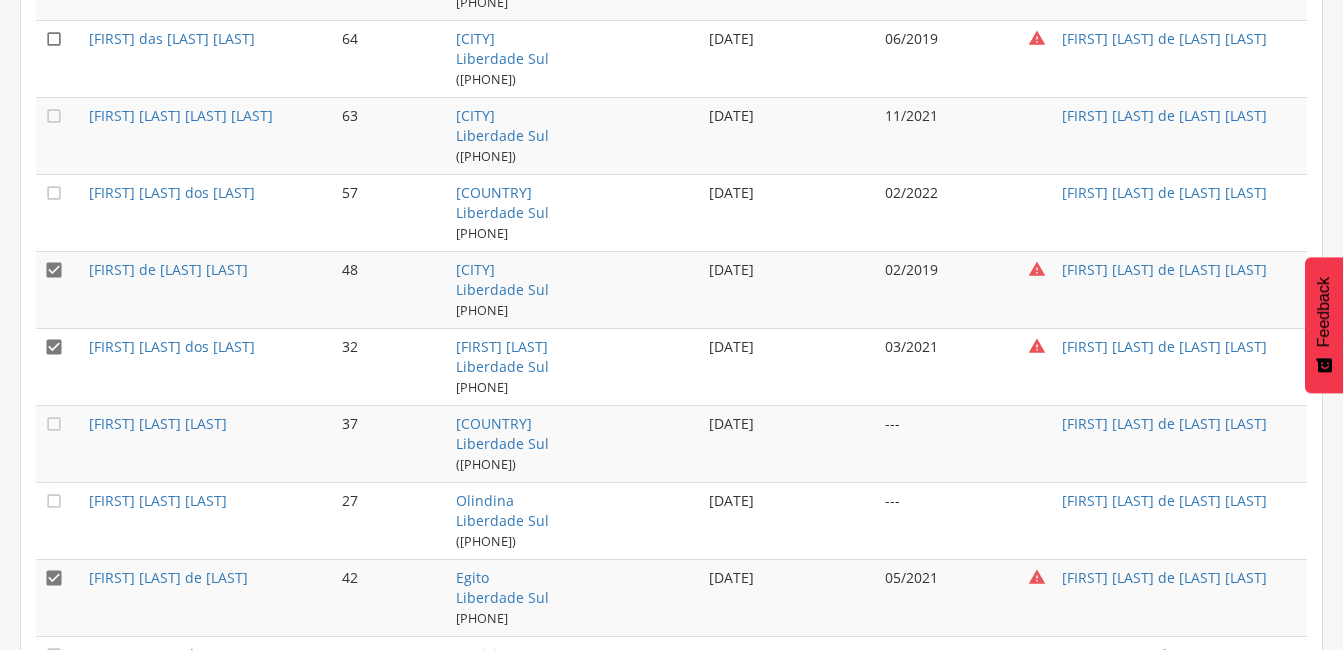 click on "" at bounding box center (54, 39) 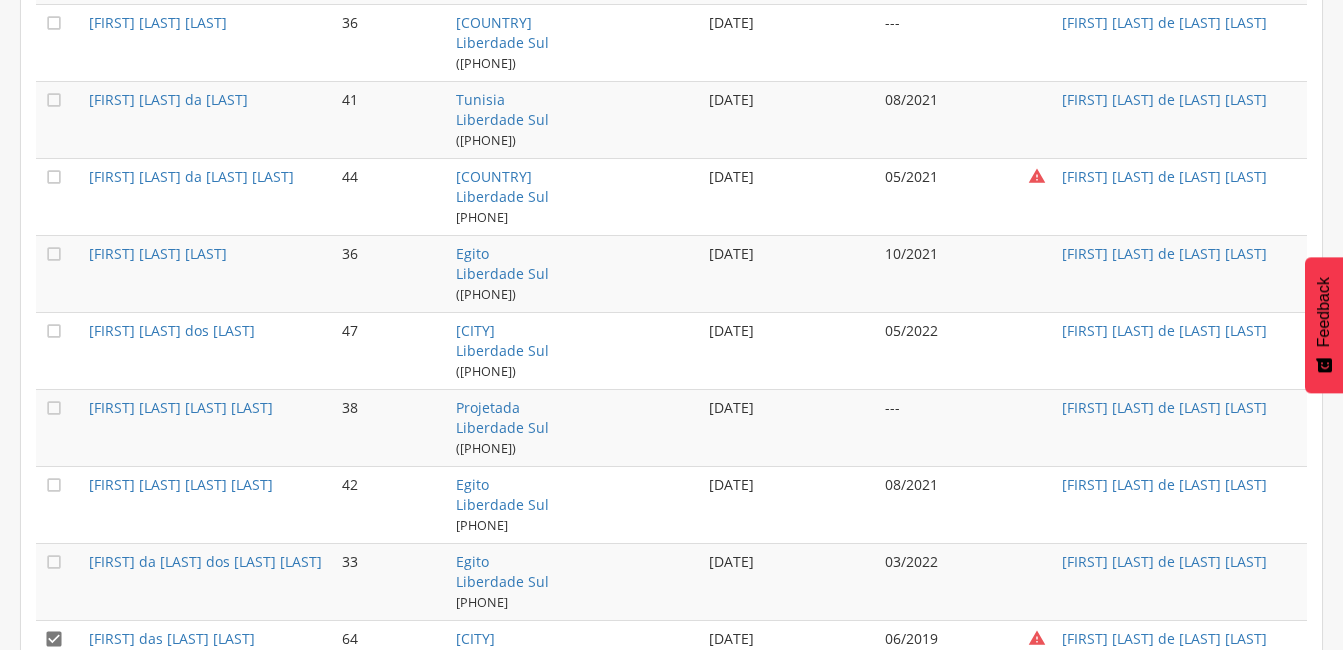 scroll, scrollTop: 1109, scrollLeft: 0, axis: vertical 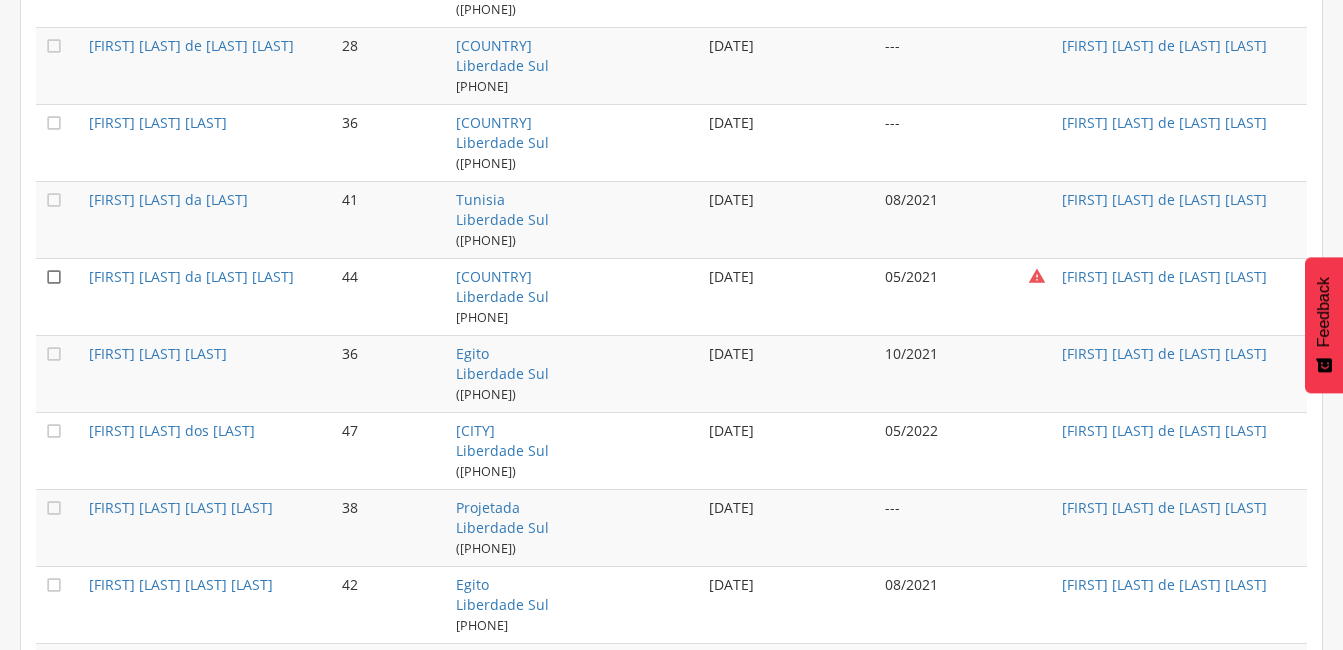 click on "" at bounding box center (54, 277) 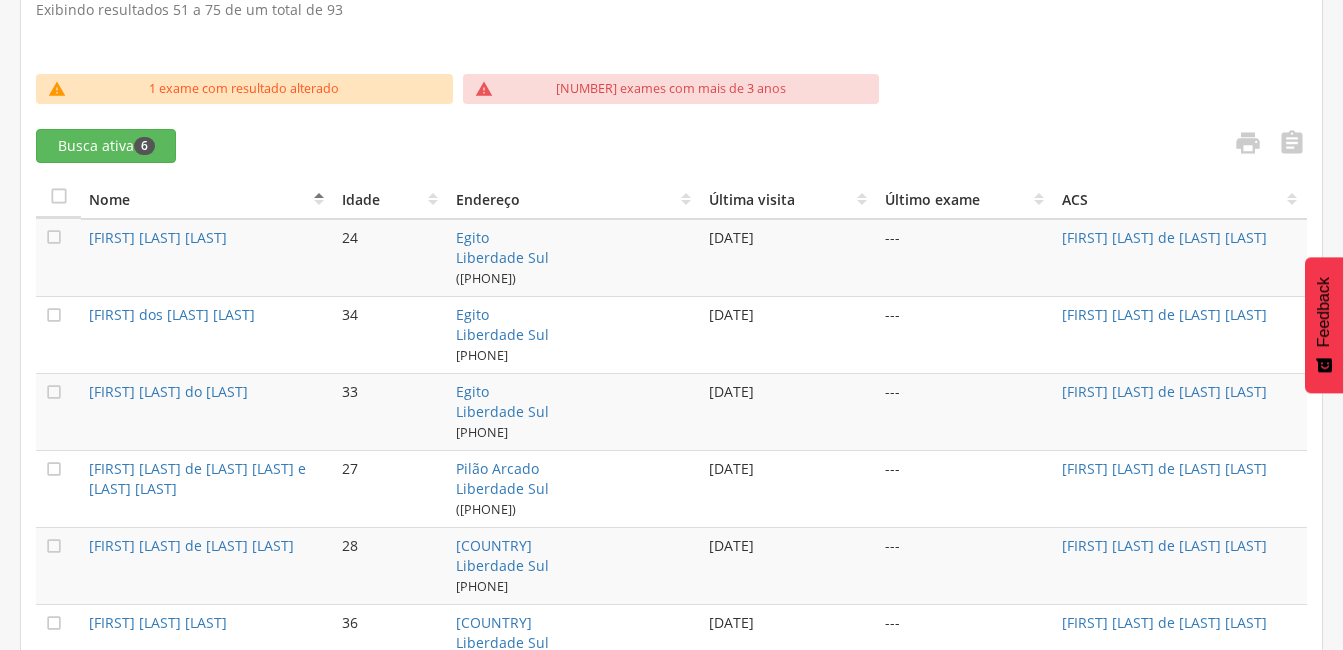 scroll, scrollTop: 409, scrollLeft: 0, axis: vertical 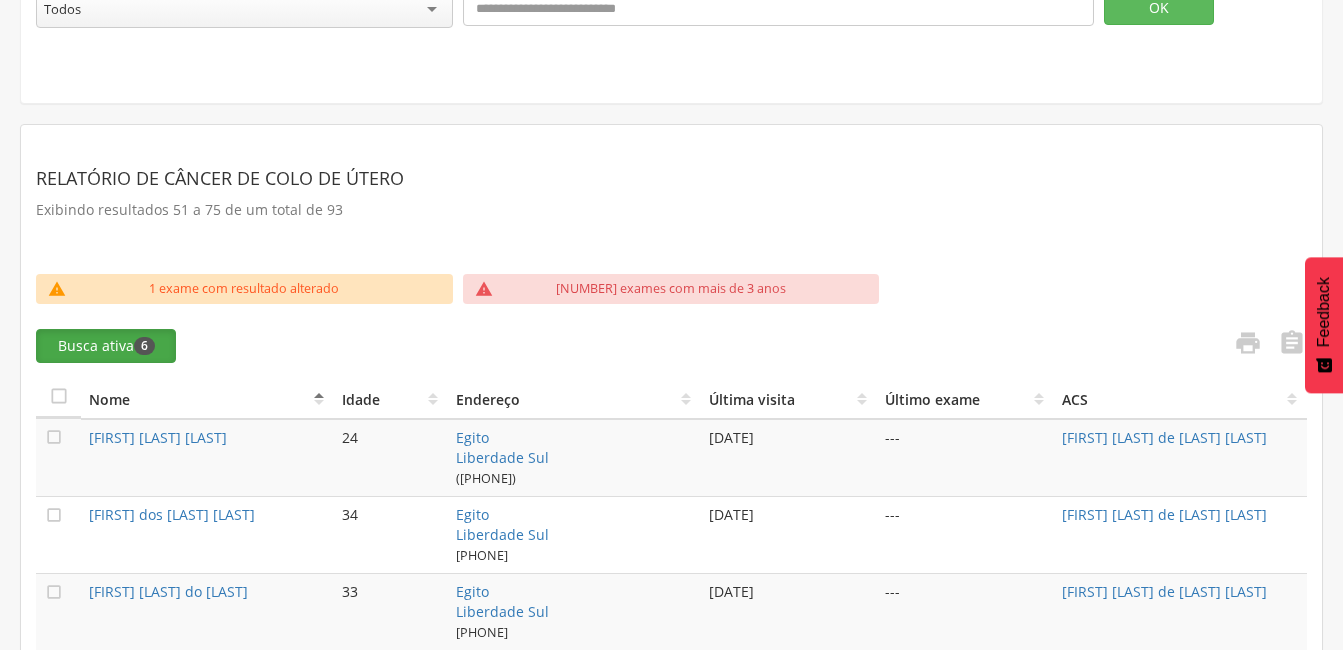 click on "Busca ativa  6" at bounding box center (106, 346) 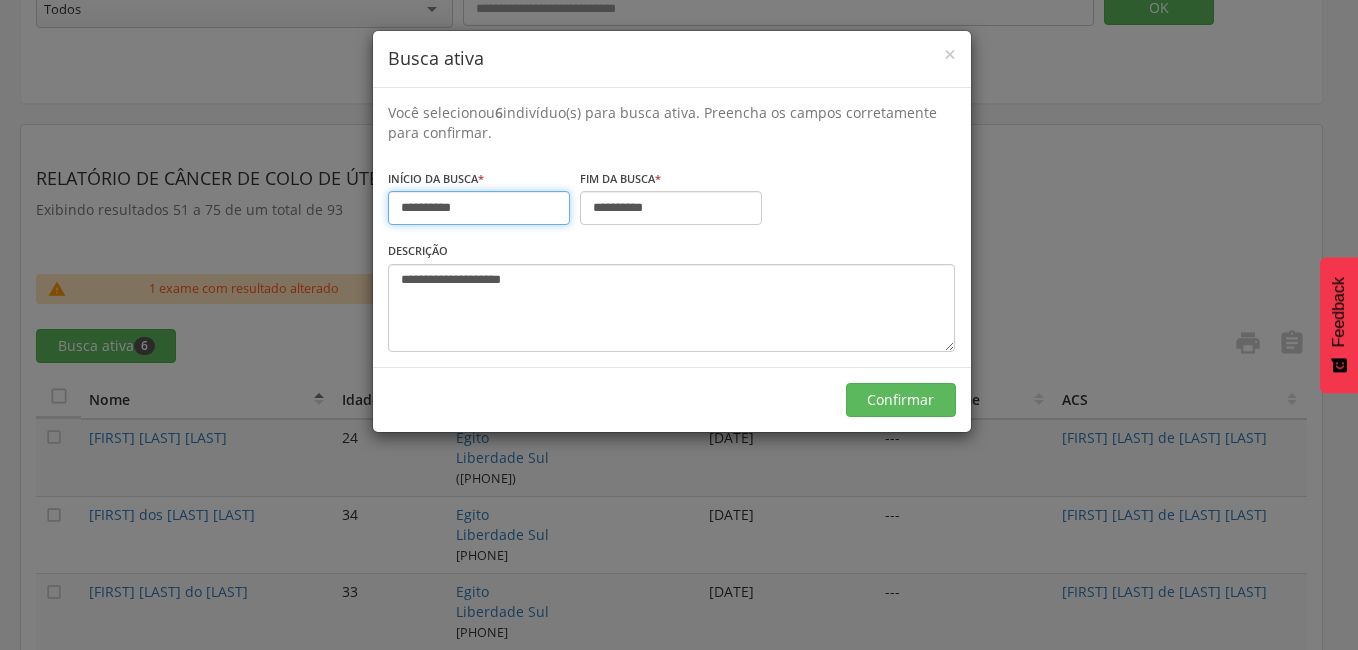 click on "**********" at bounding box center (479, 208) 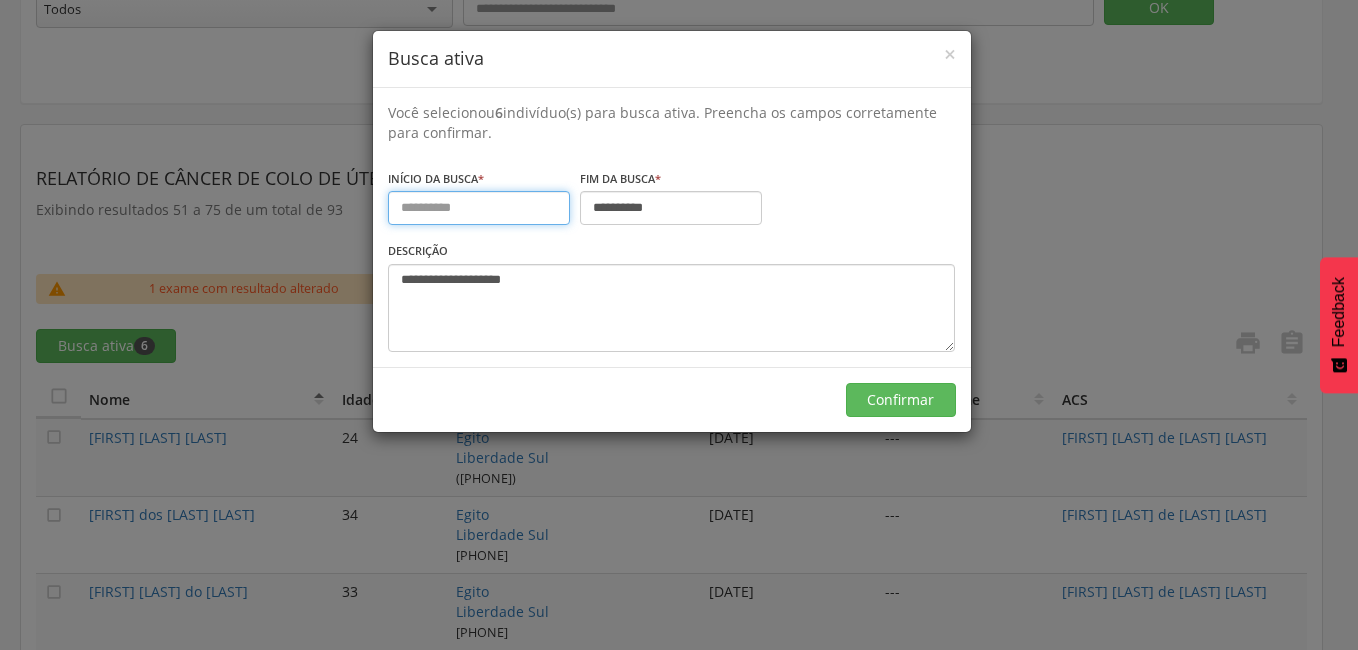 type on "**********" 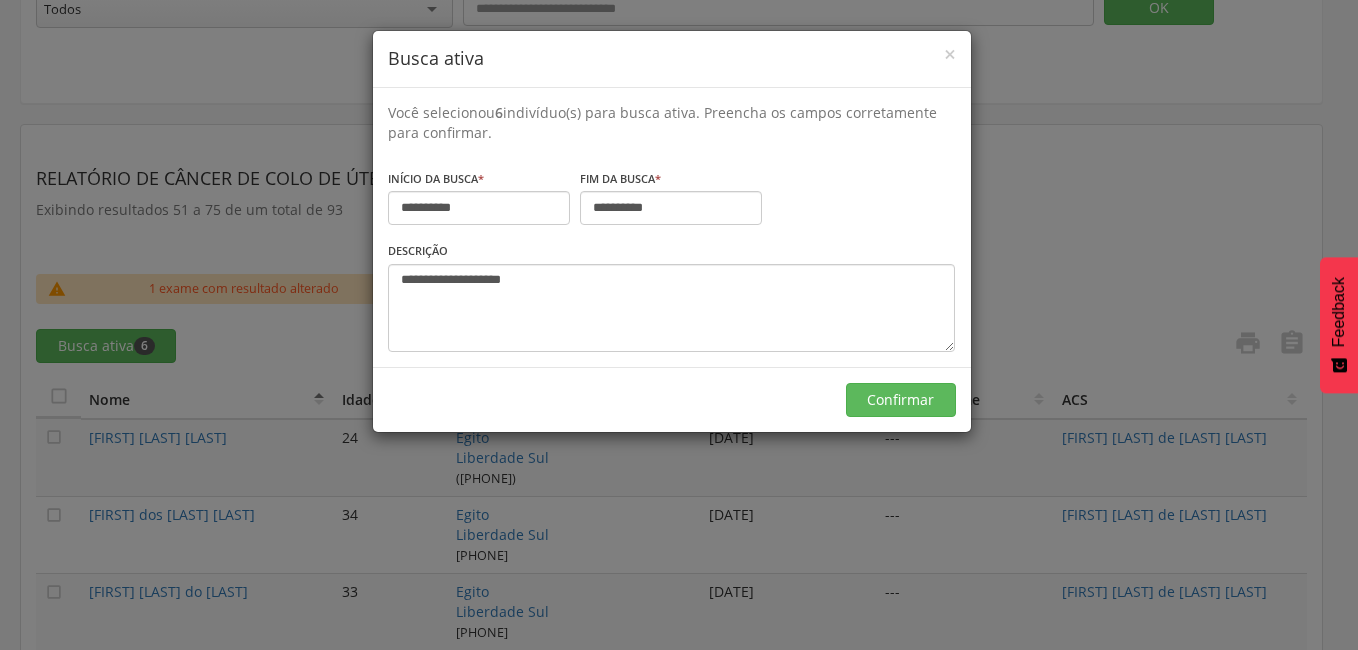type on "**********" 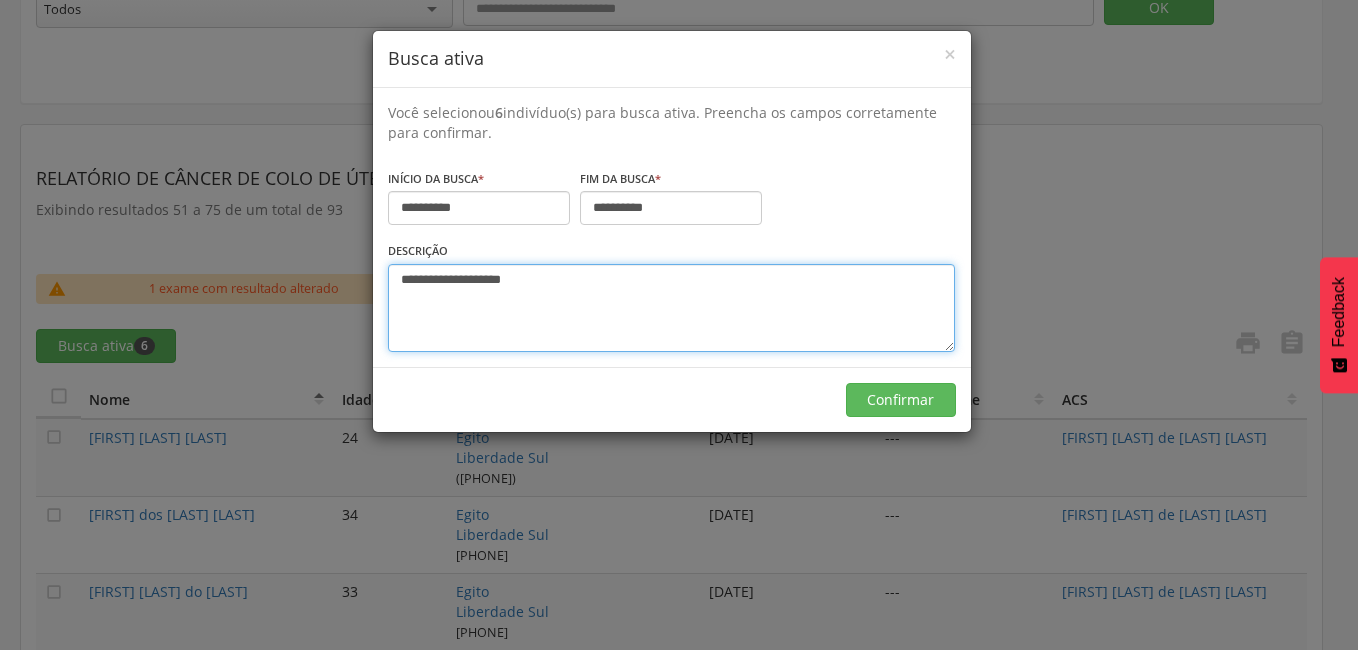 click on "**********" at bounding box center [671, 308] 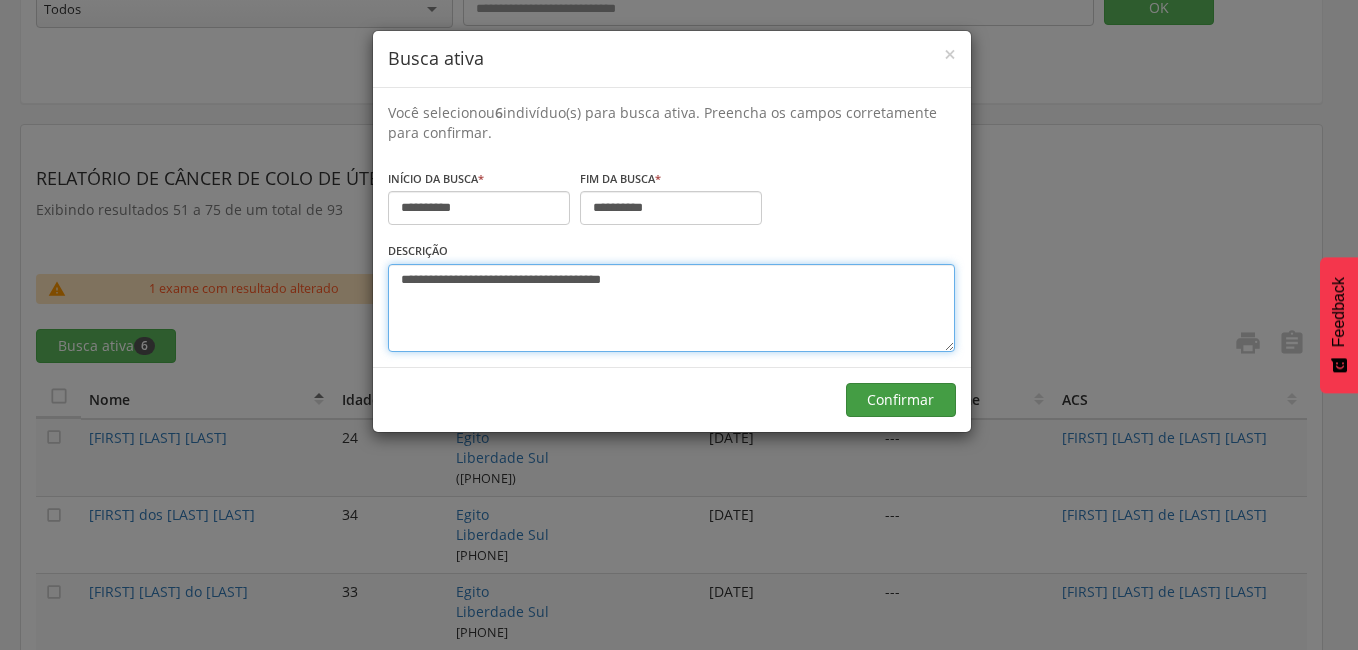 type on "**********" 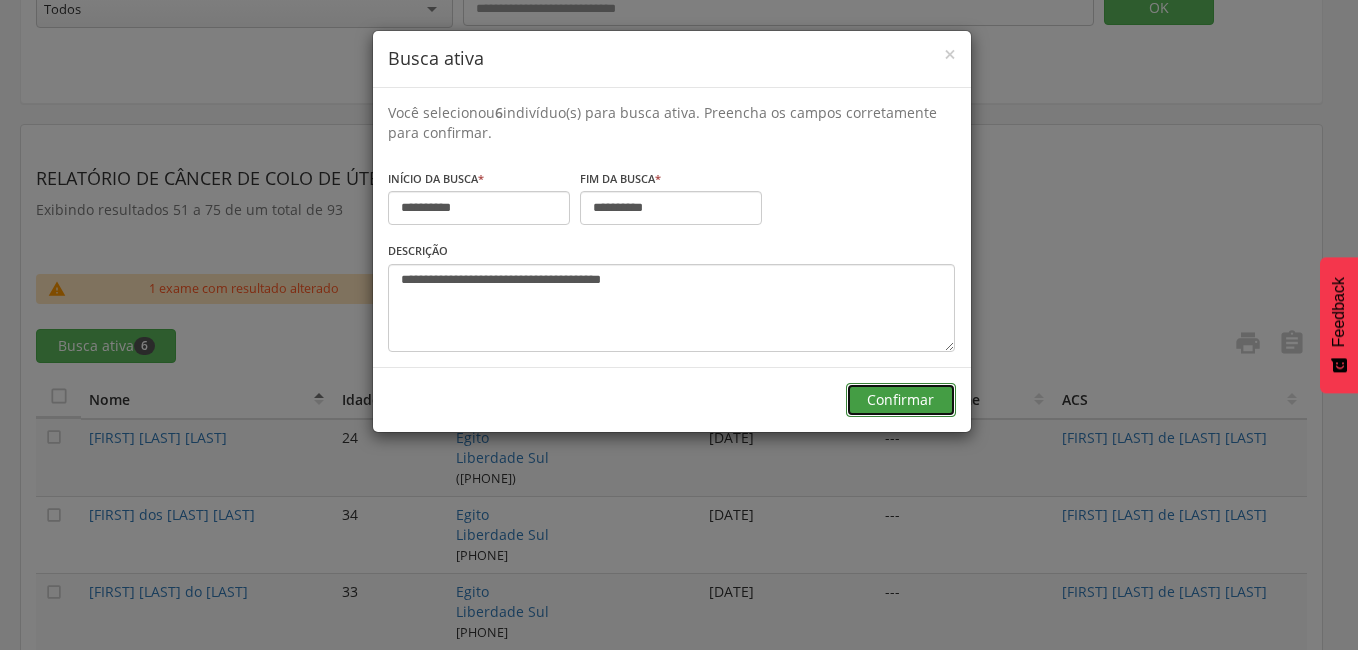 click on "Confirmar" at bounding box center (901, 400) 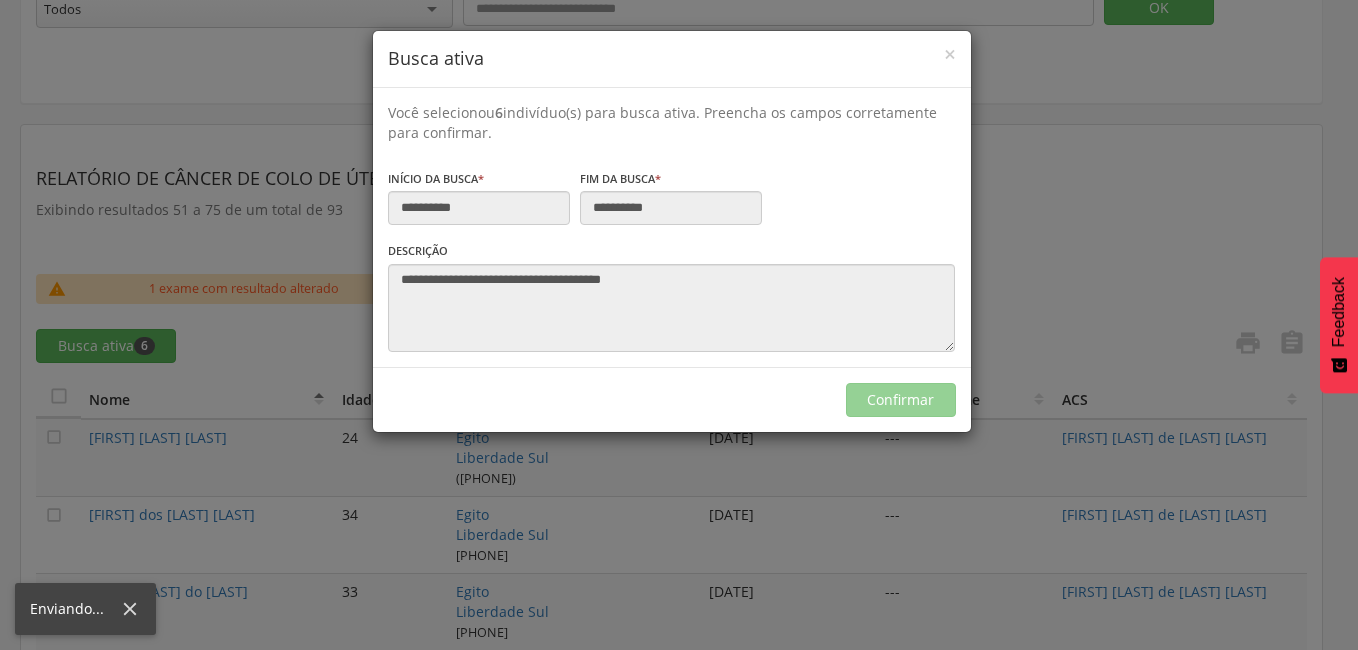 type on "**********" 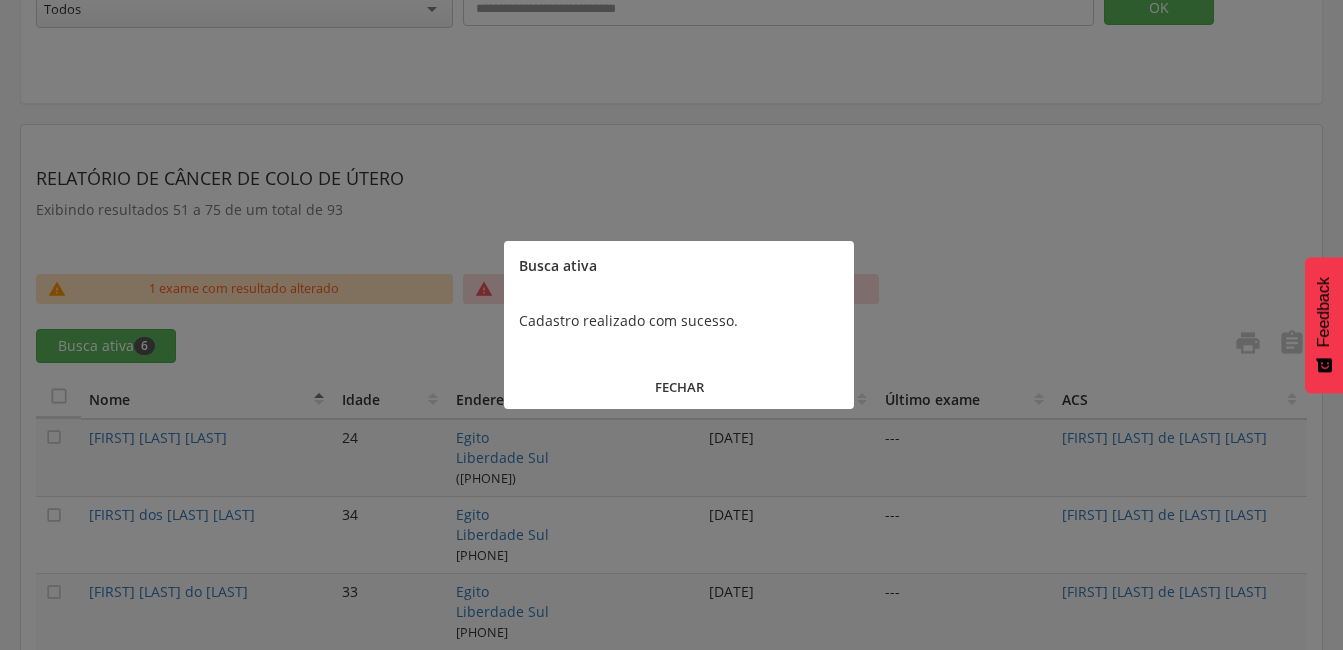 click on "FECHAR" at bounding box center (679, 387) 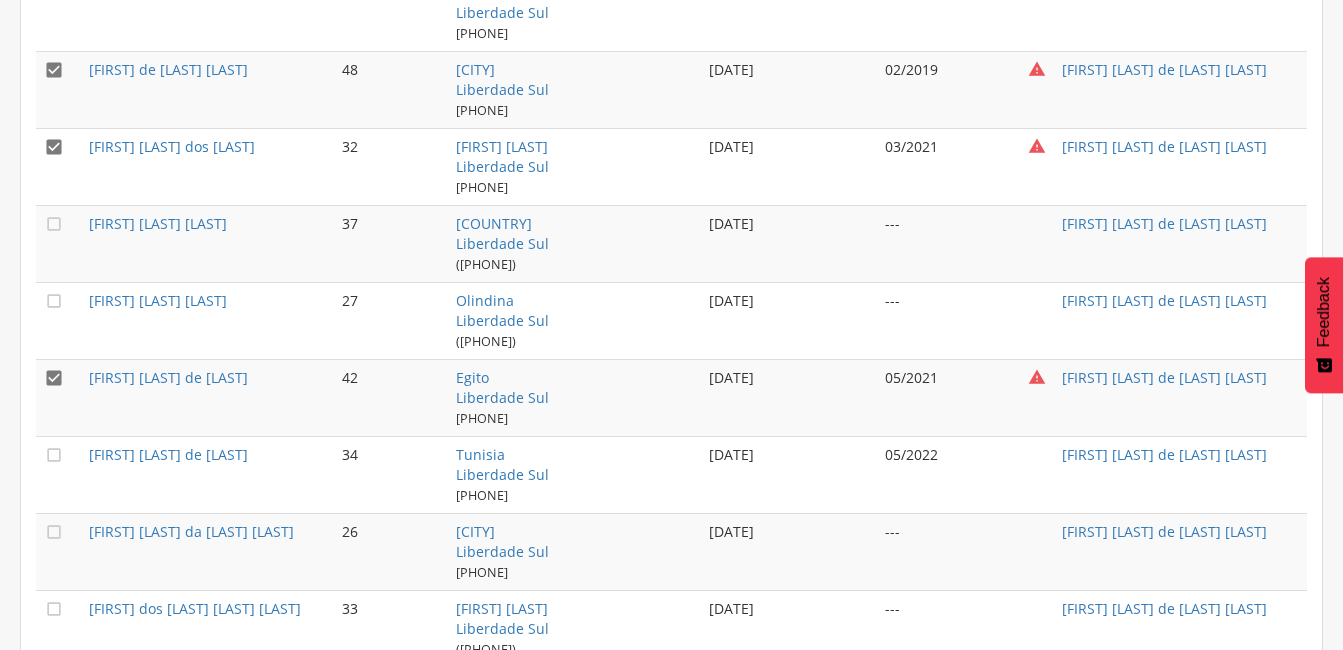 scroll, scrollTop: 2209, scrollLeft: 0, axis: vertical 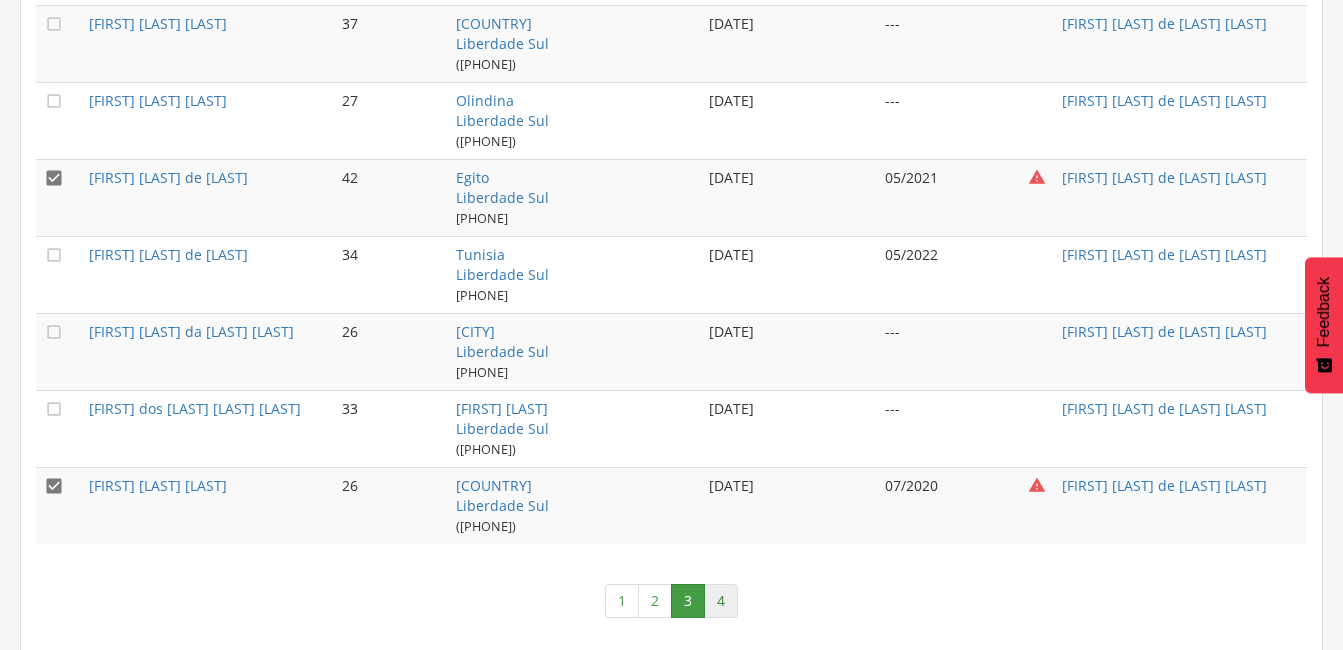 click on "4" at bounding box center [721, 601] 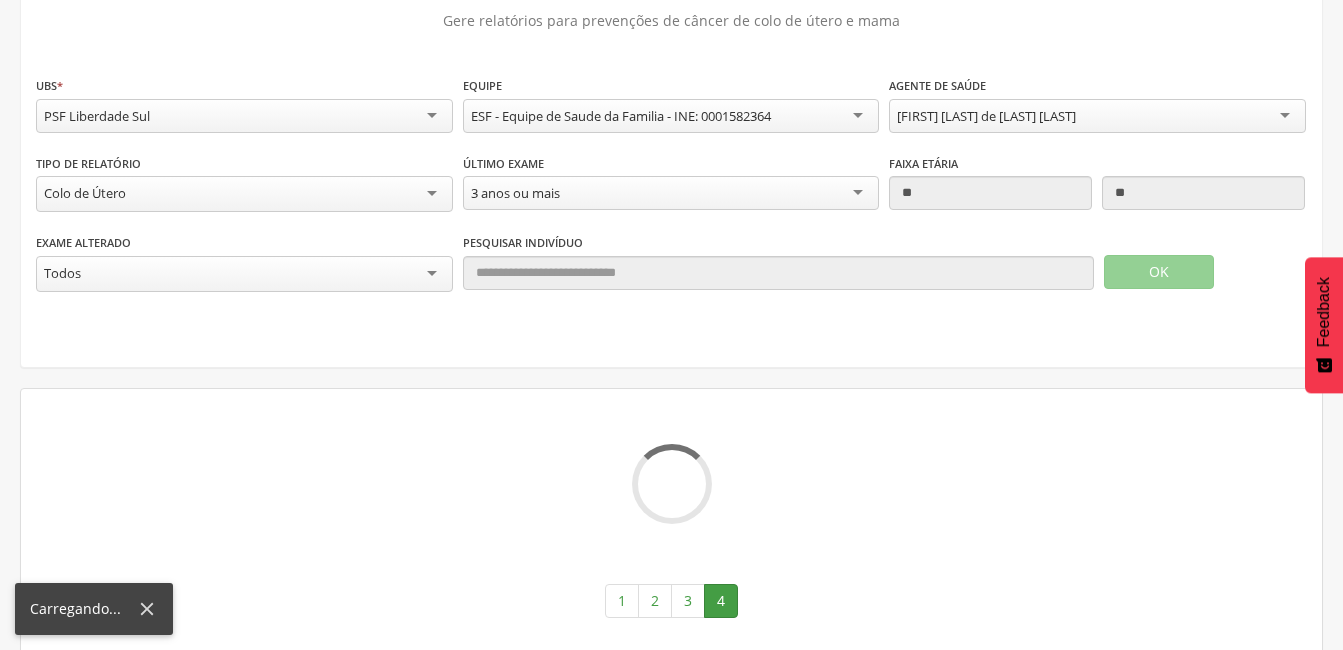 scroll, scrollTop: 1670, scrollLeft: 0, axis: vertical 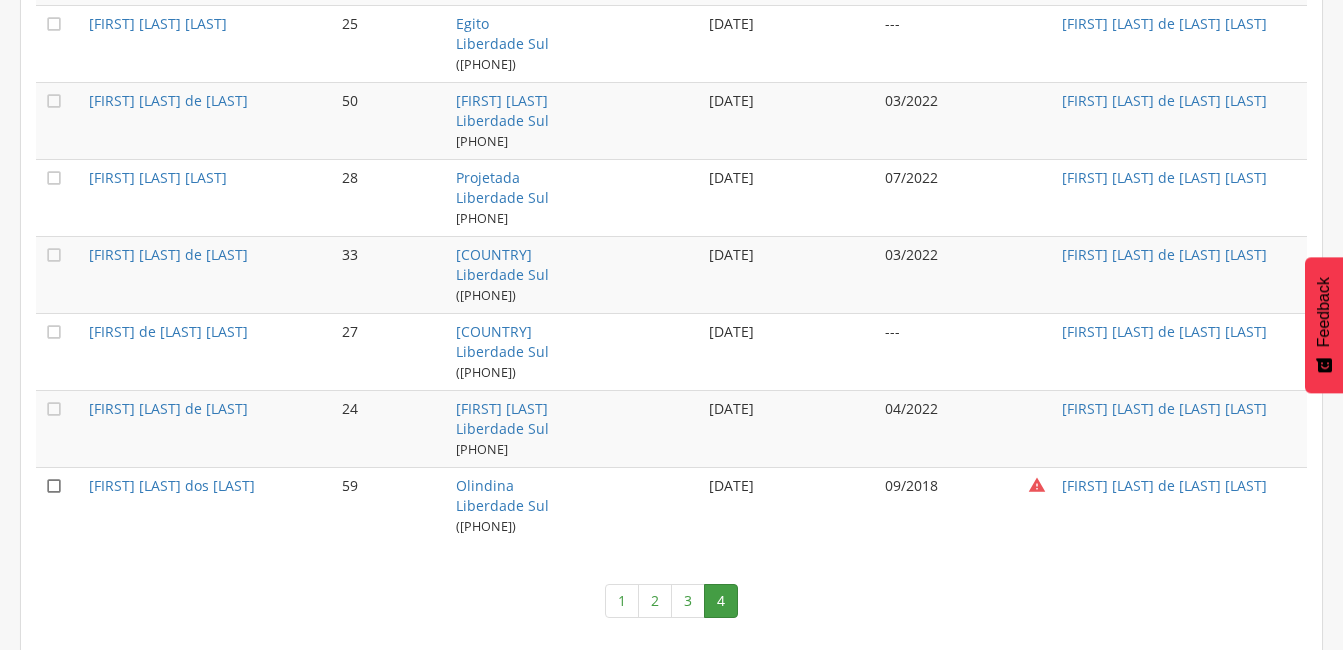 click on "" at bounding box center [54, 486] 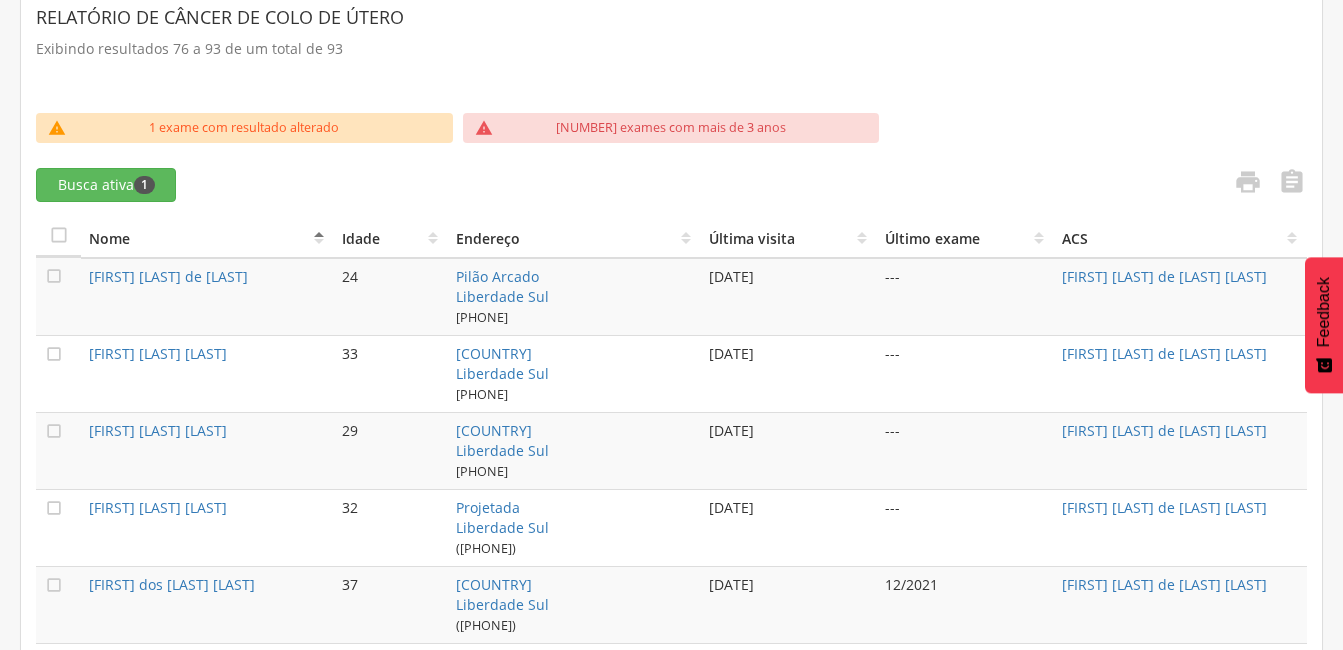 scroll, scrollTop: 470, scrollLeft: 0, axis: vertical 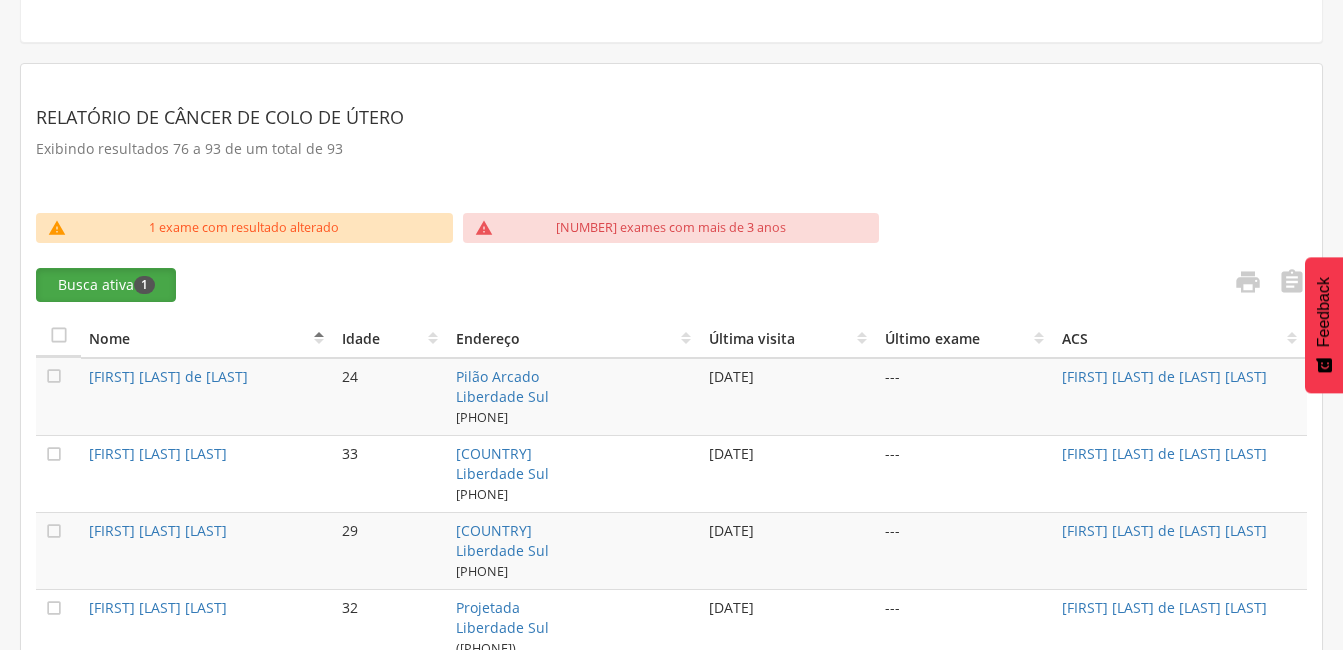 click on "Busca ativa  1" at bounding box center [106, 285] 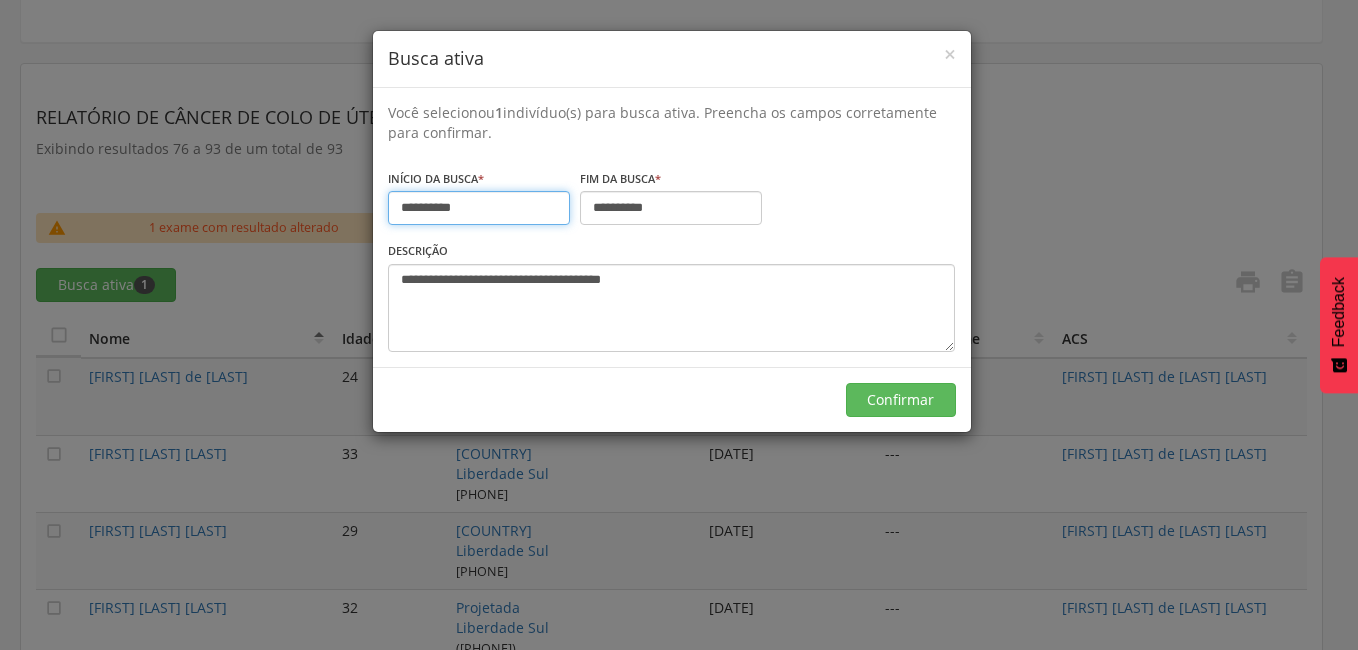 click on "**********" at bounding box center [479, 208] 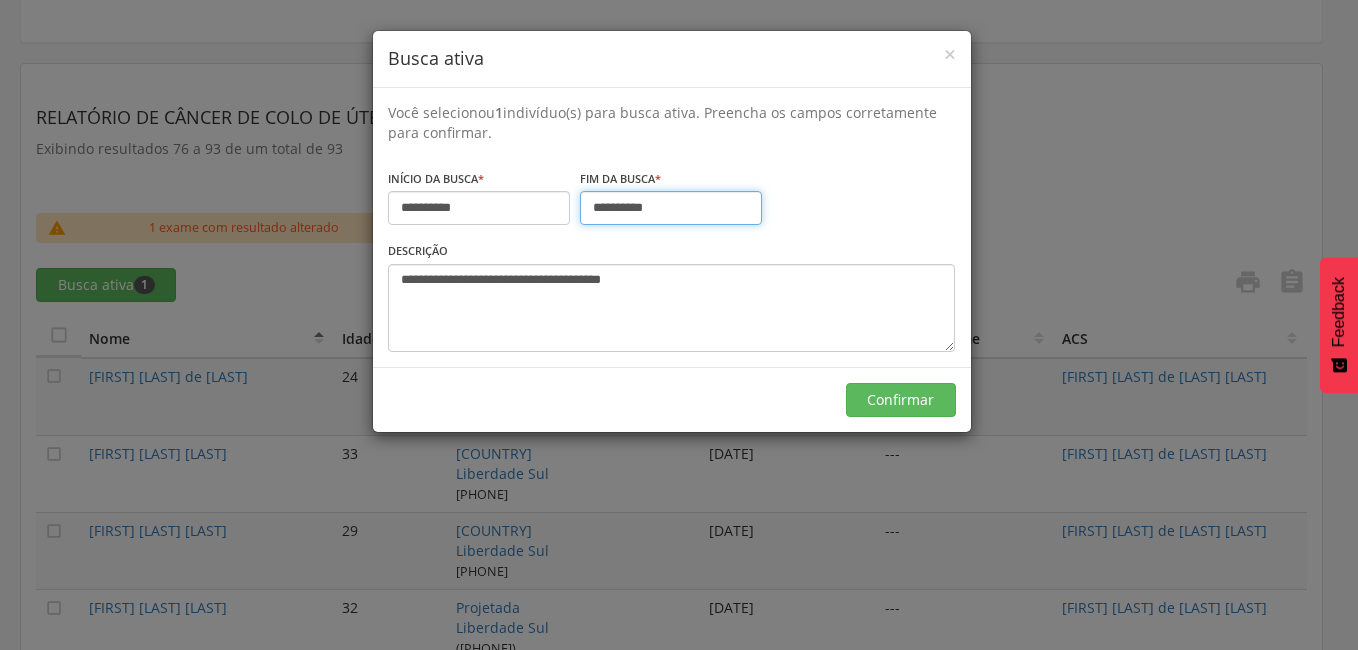type on "**********" 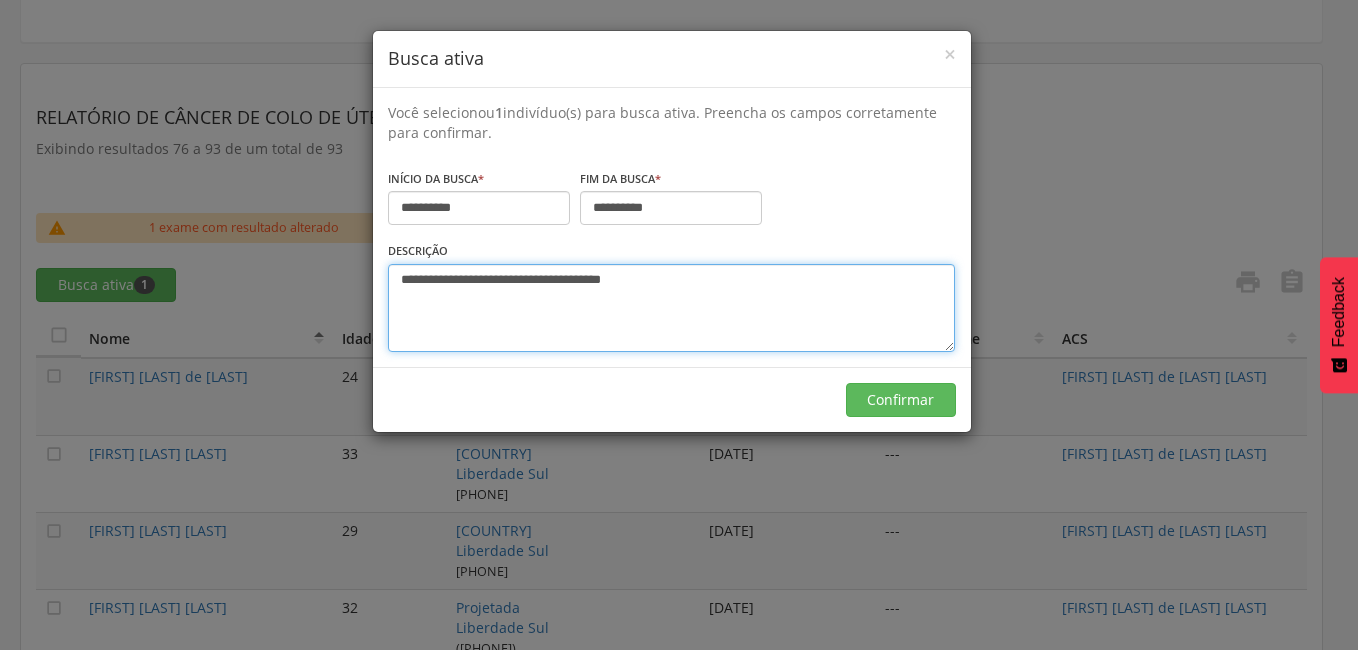 click on "**********" at bounding box center (671, 308) 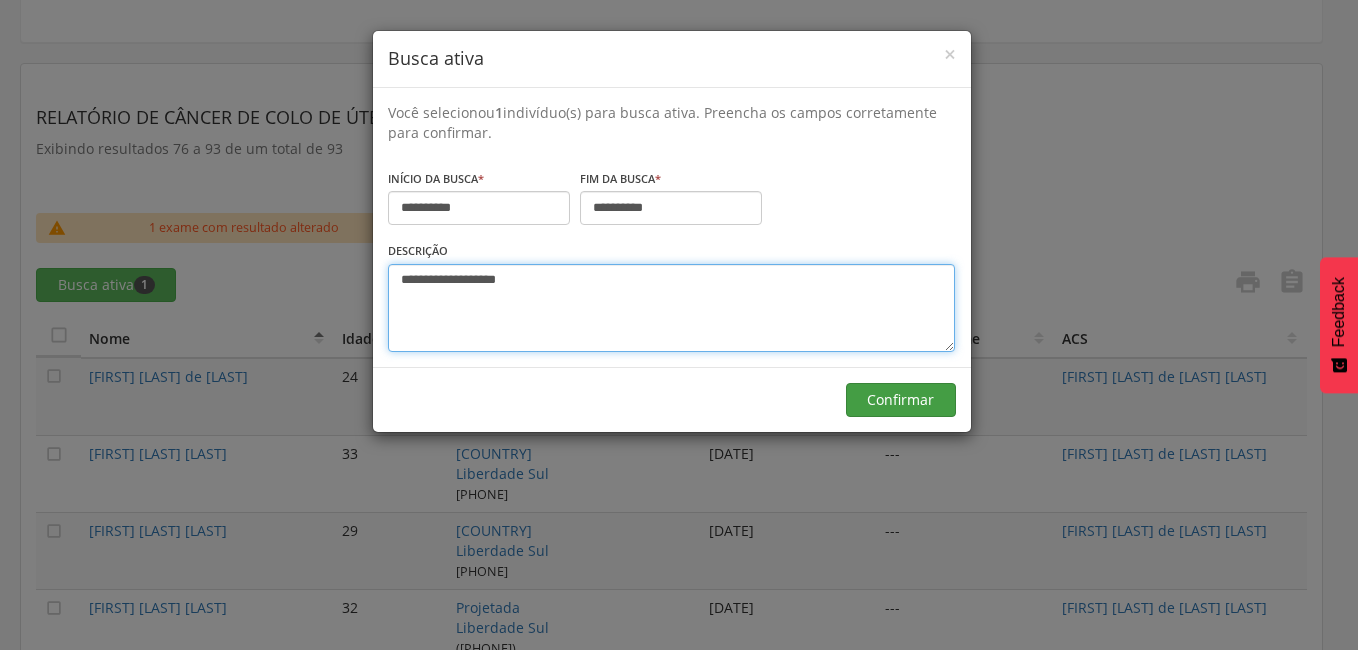 type on "**********" 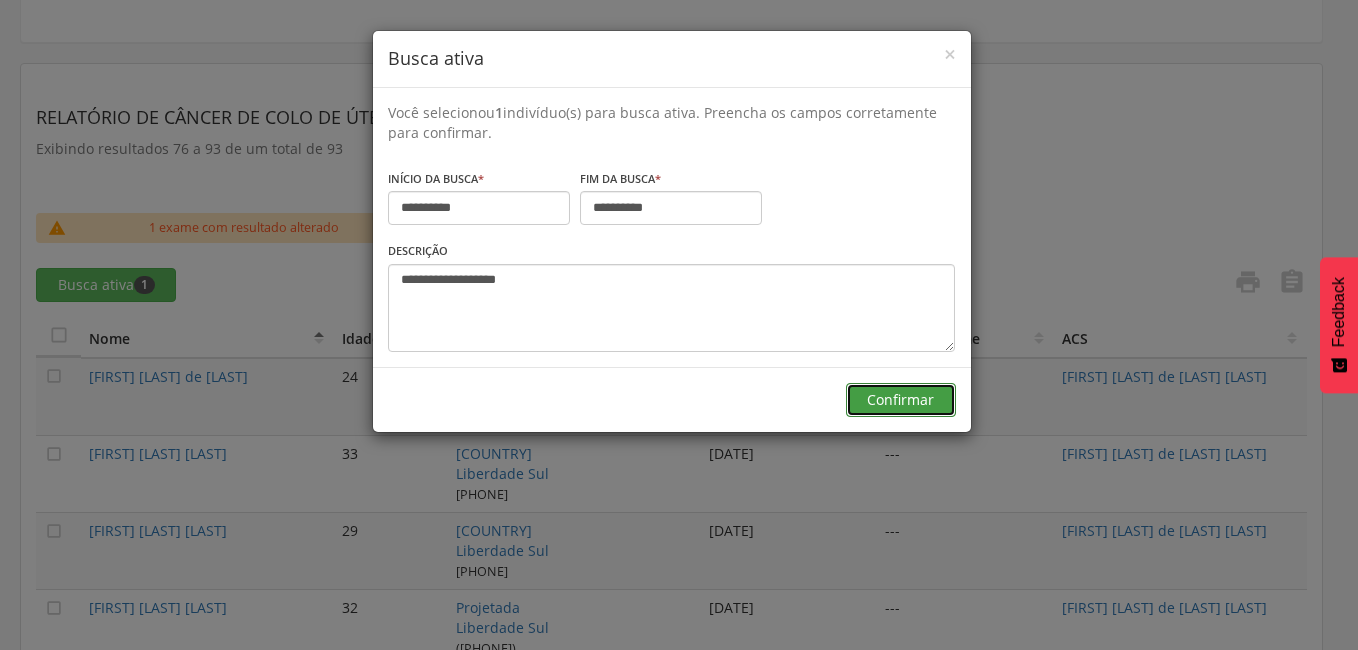 click on "Confirmar" at bounding box center [901, 400] 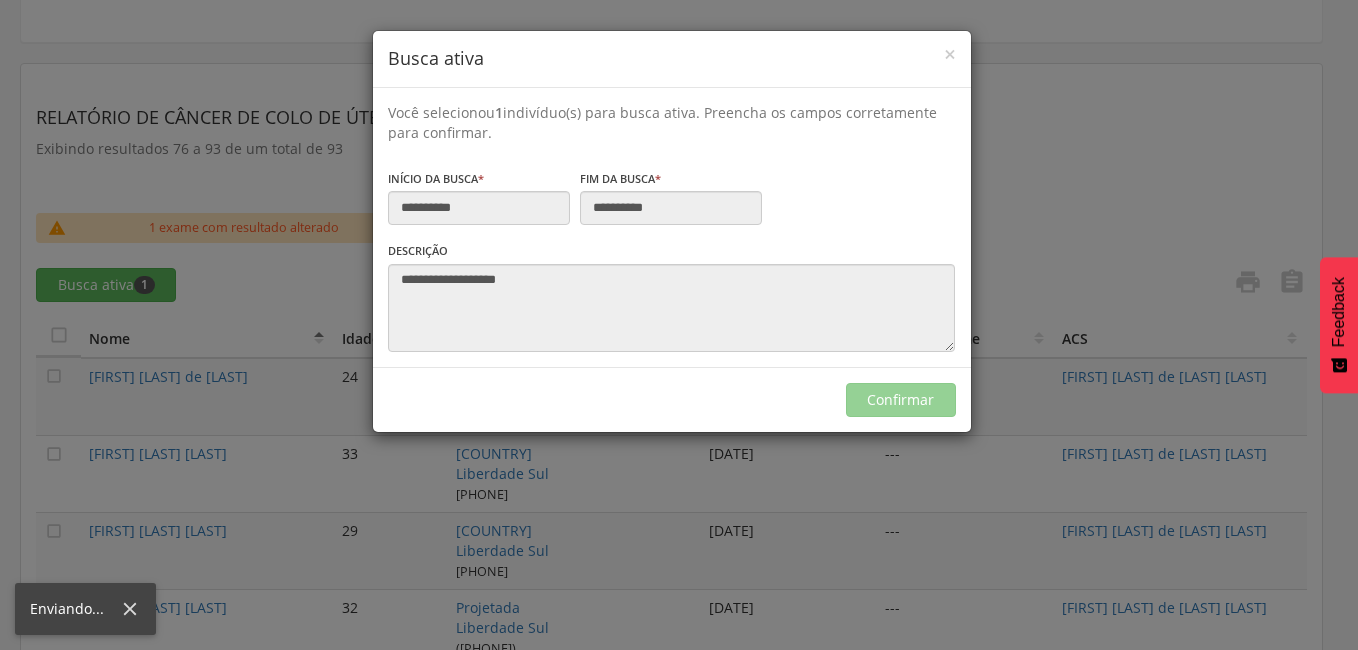 type on "**********" 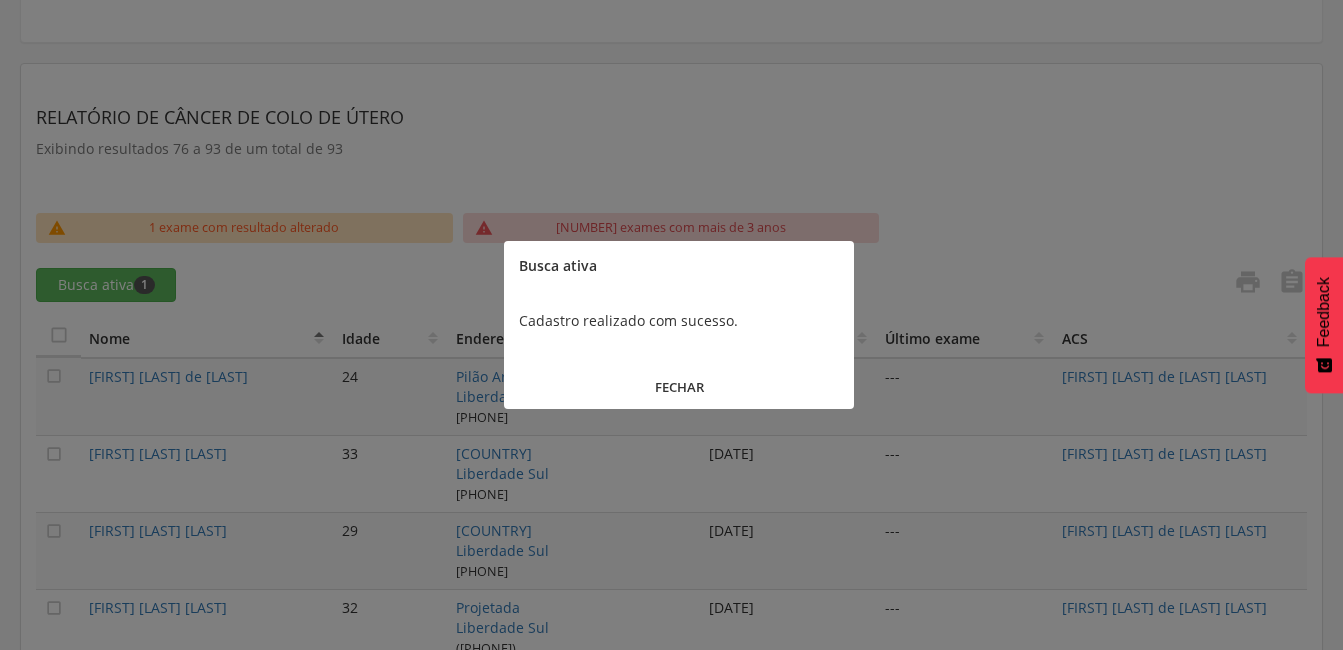 click on "FECHAR" at bounding box center (679, 387) 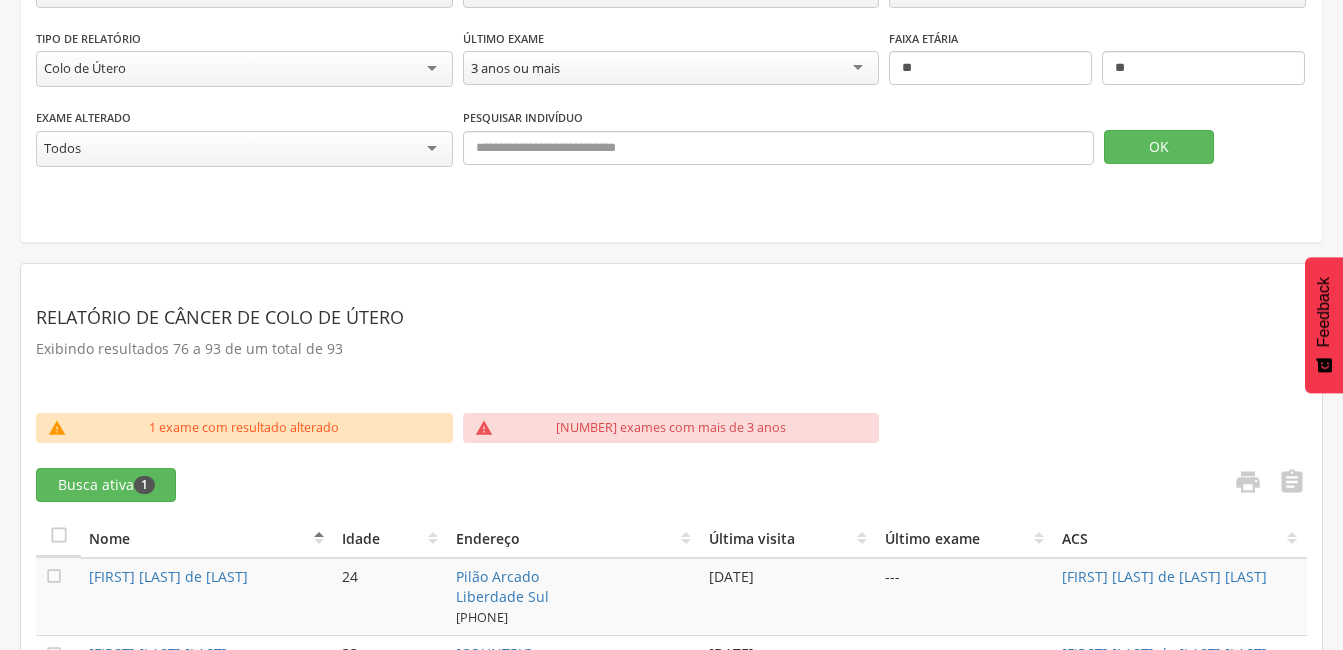 scroll, scrollTop: 170, scrollLeft: 0, axis: vertical 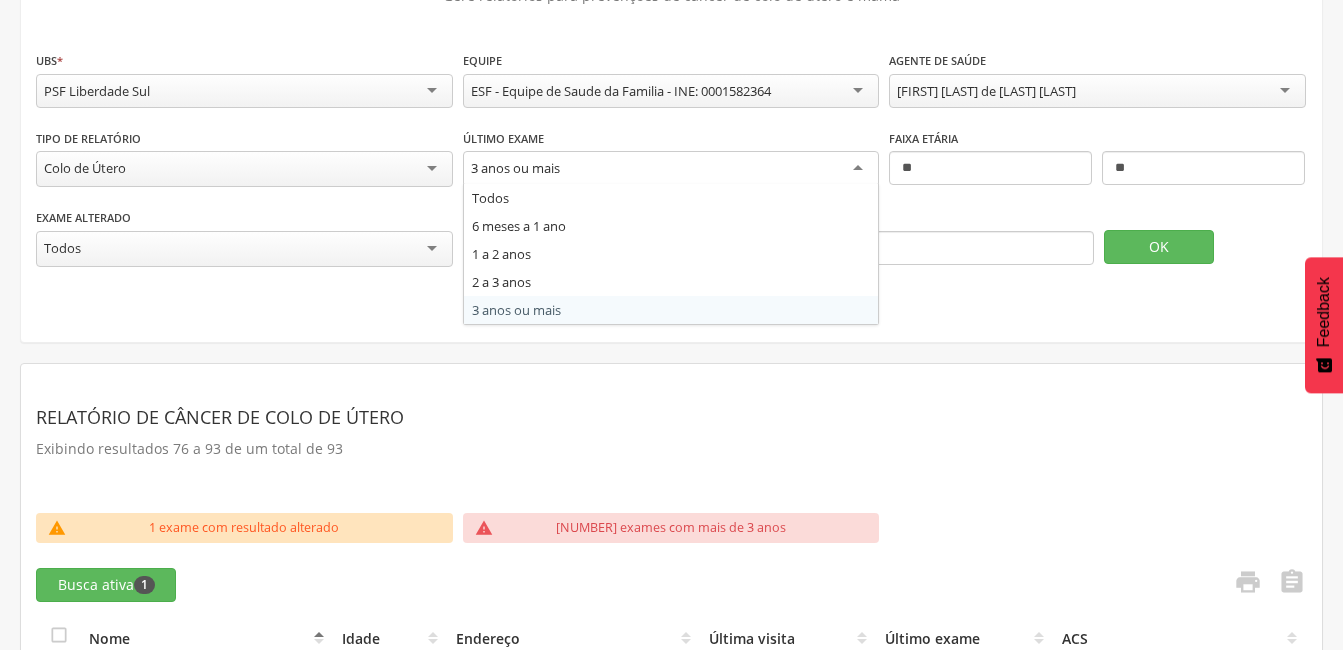 click on "3 anos ou mais" at bounding box center [671, 169] 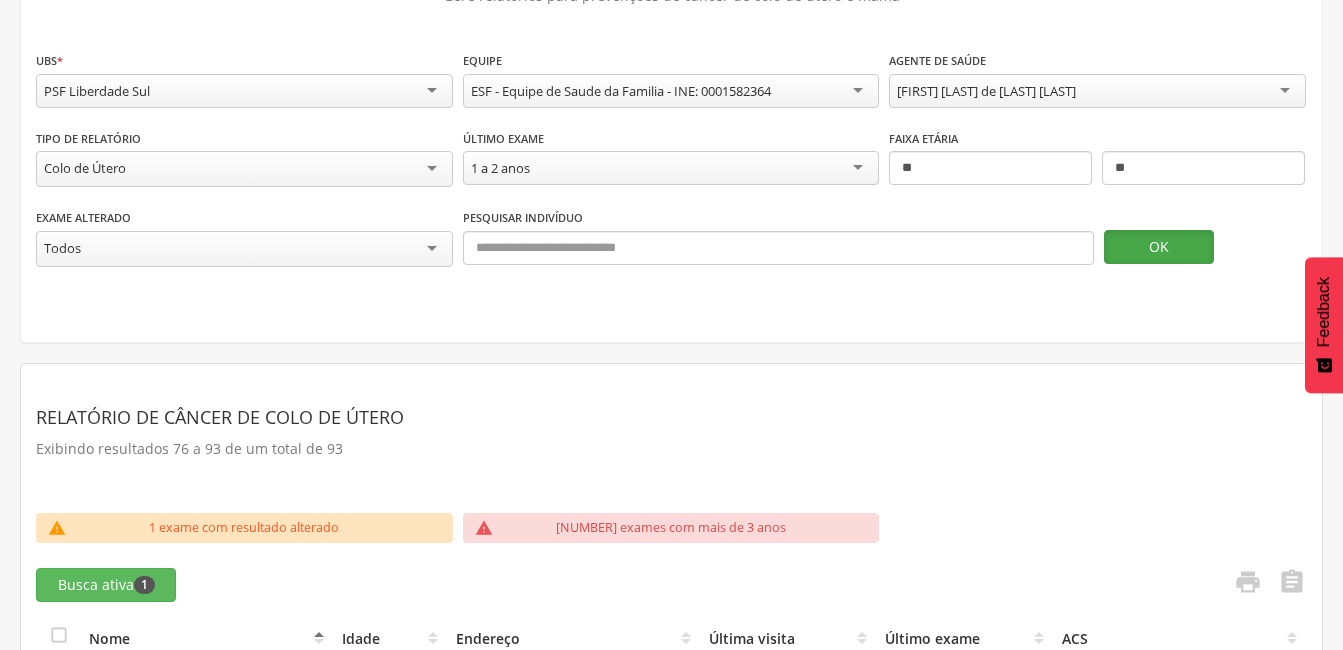 click on "OK" at bounding box center (1159, 247) 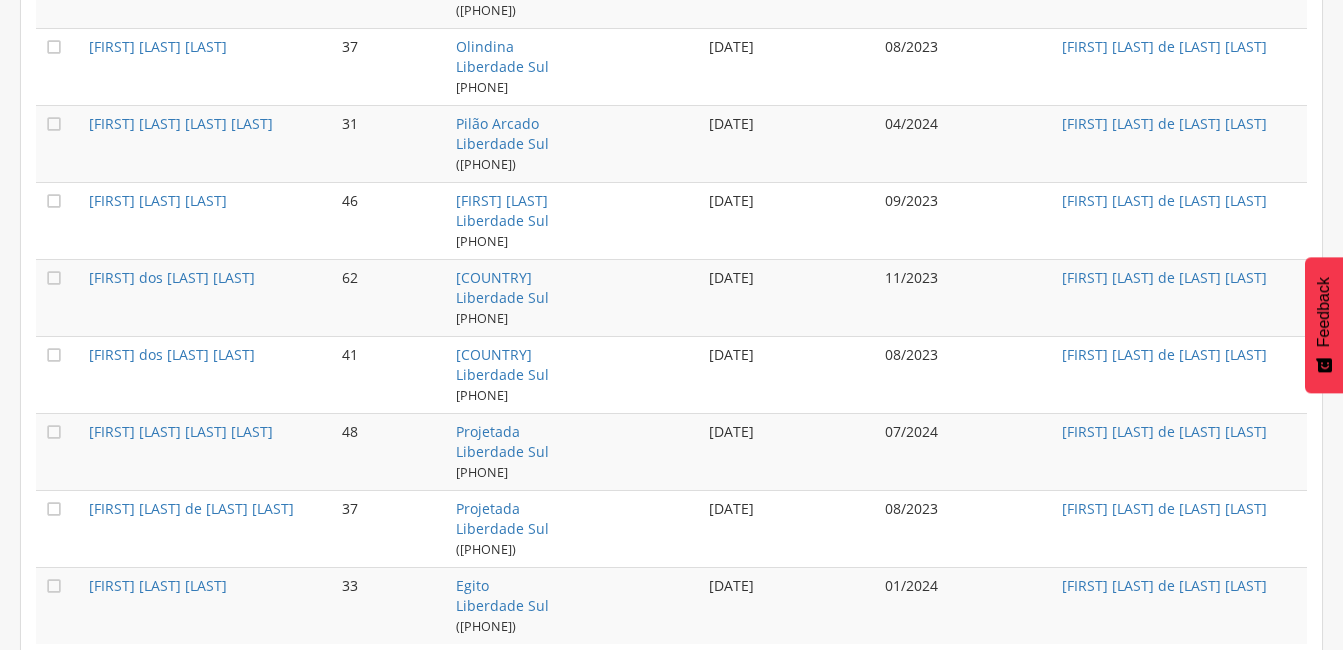 scroll, scrollTop: 2169, scrollLeft: 0, axis: vertical 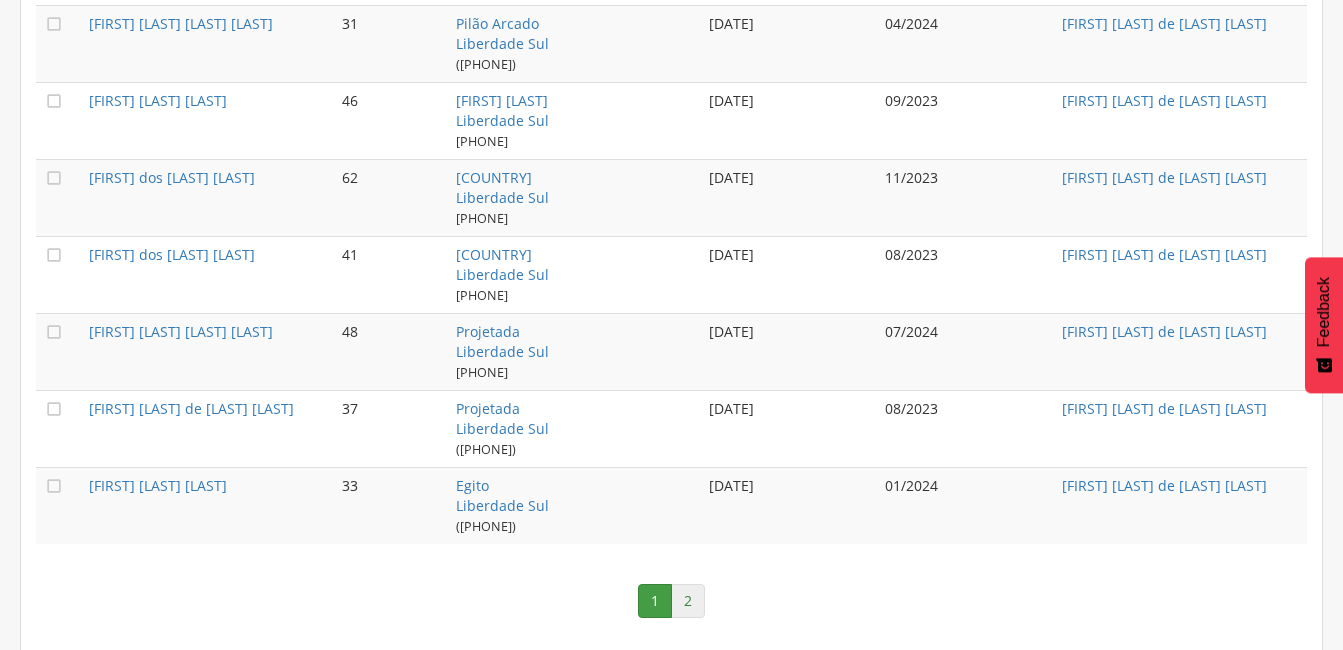 click on "2" at bounding box center (688, 601) 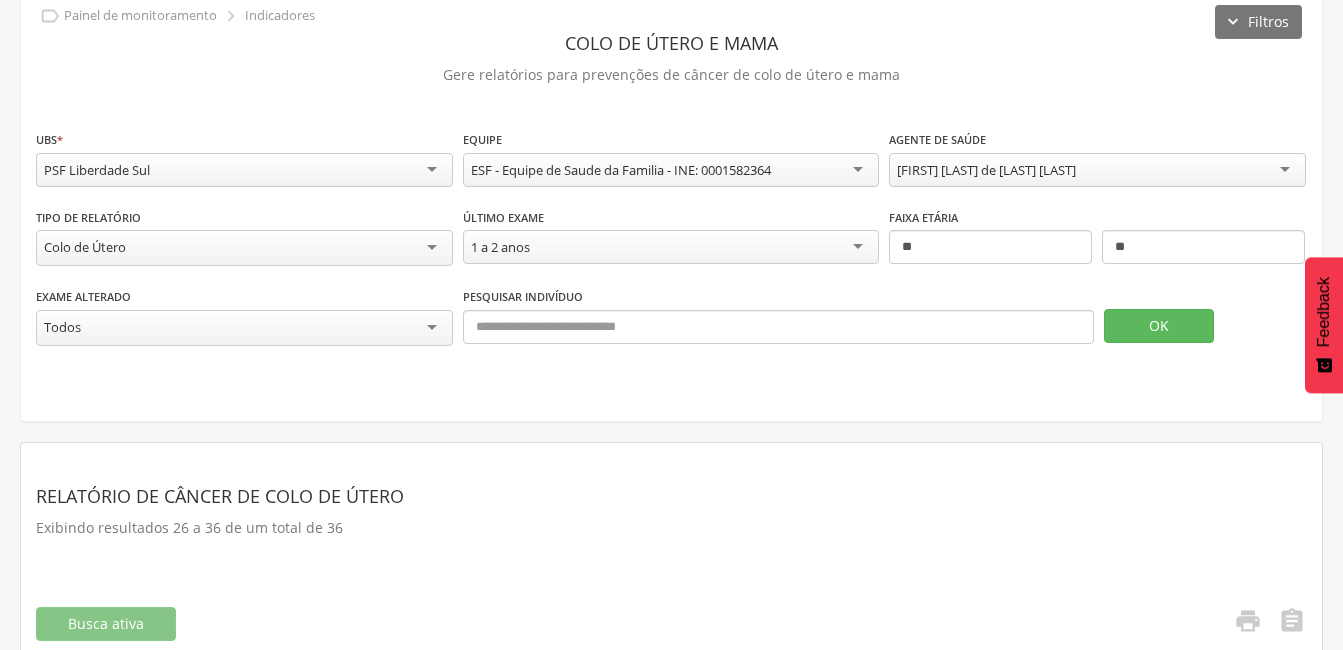 scroll, scrollTop: 0, scrollLeft: 0, axis: both 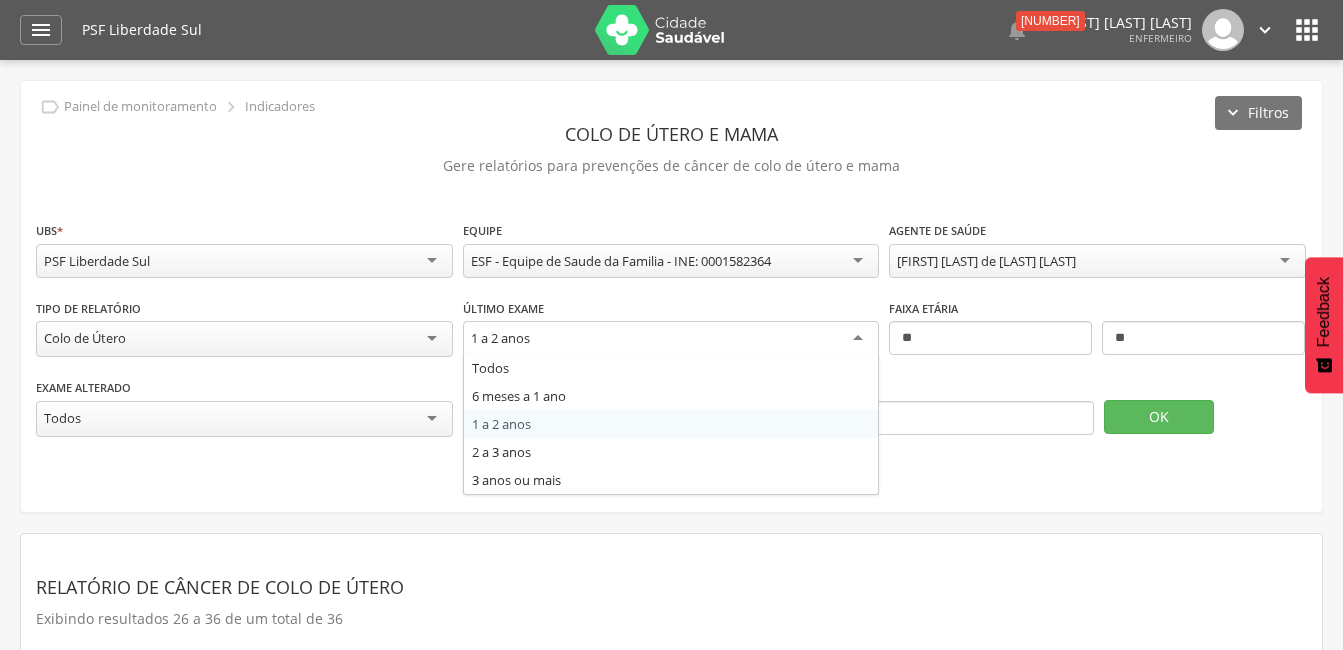 click on "1 a 2 anos" at bounding box center (671, 339) 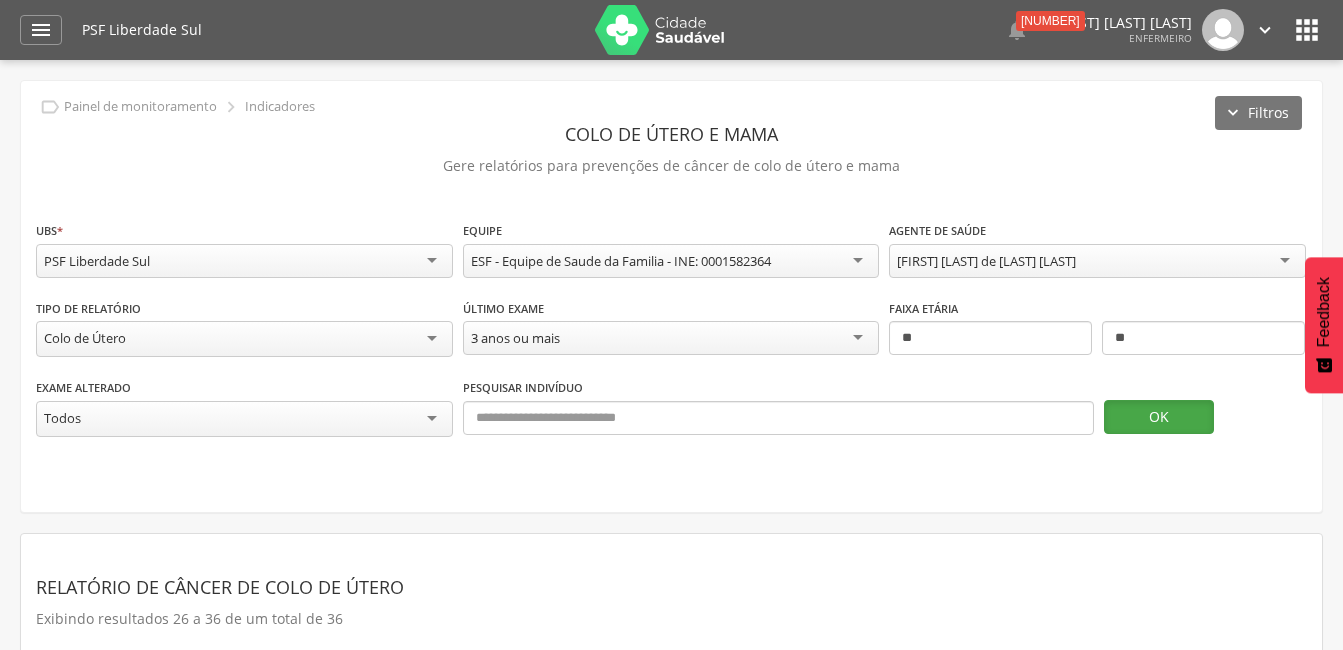 click on "OK" at bounding box center (1159, 417) 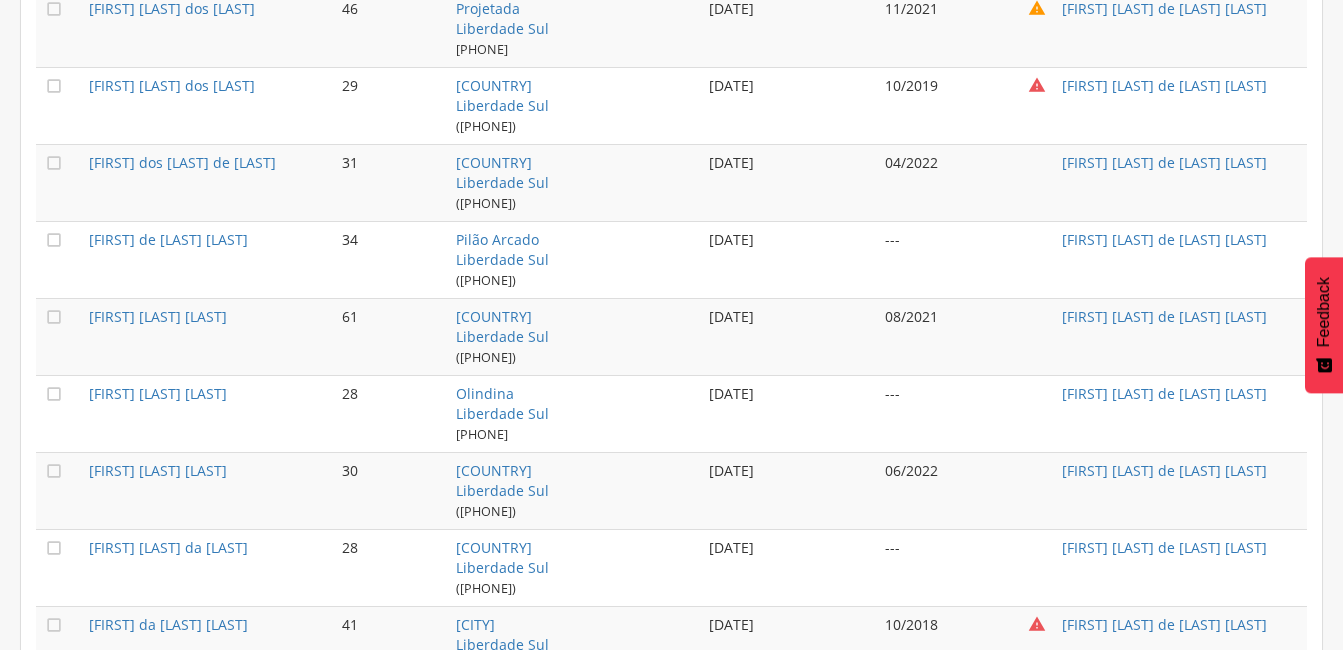 scroll, scrollTop: 1800, scrollLeft: 0, axis: vertical 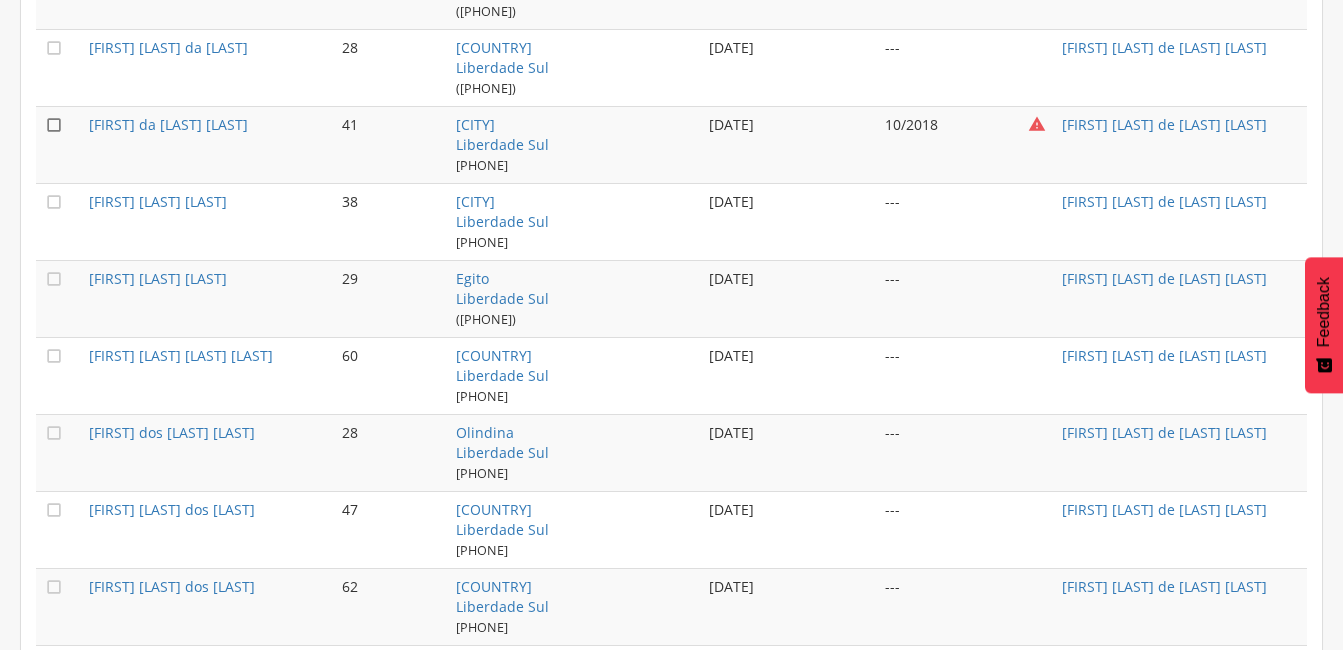click on "" at bounding box center [54, 125] 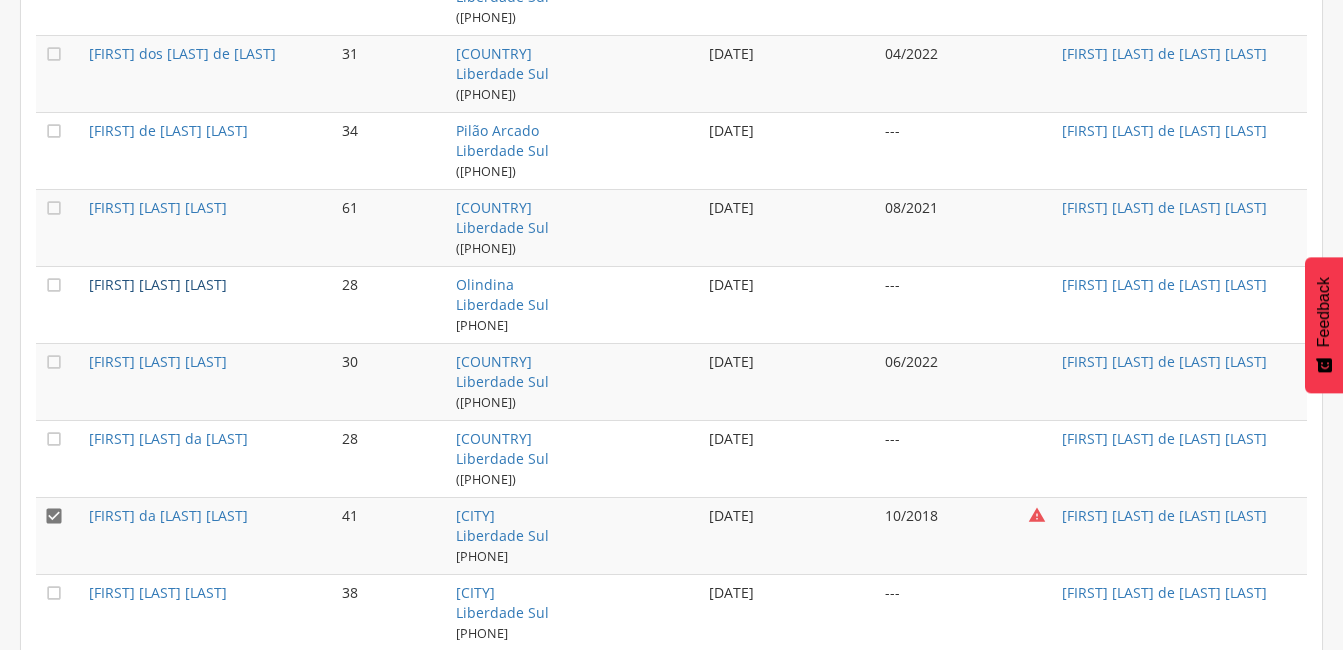 scroll, scrollTop: 1209, scrollLeft: 0, axis: vertical 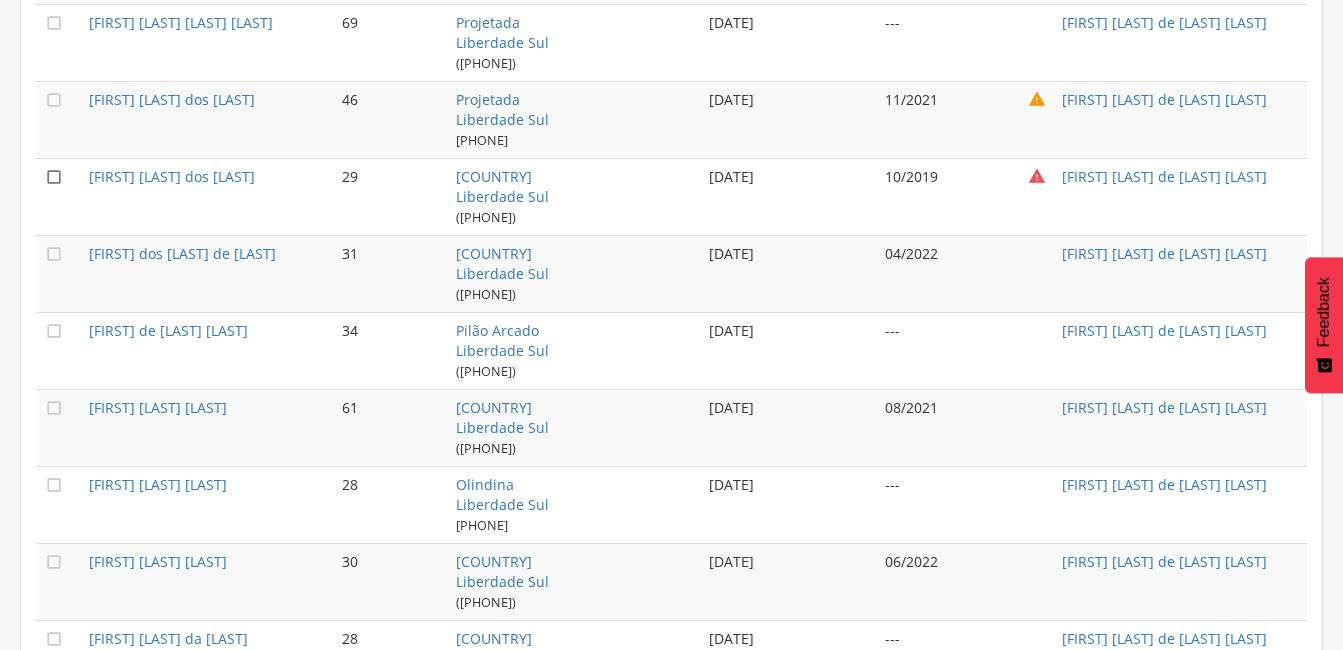 click on "" at bounding box center (54, 177) 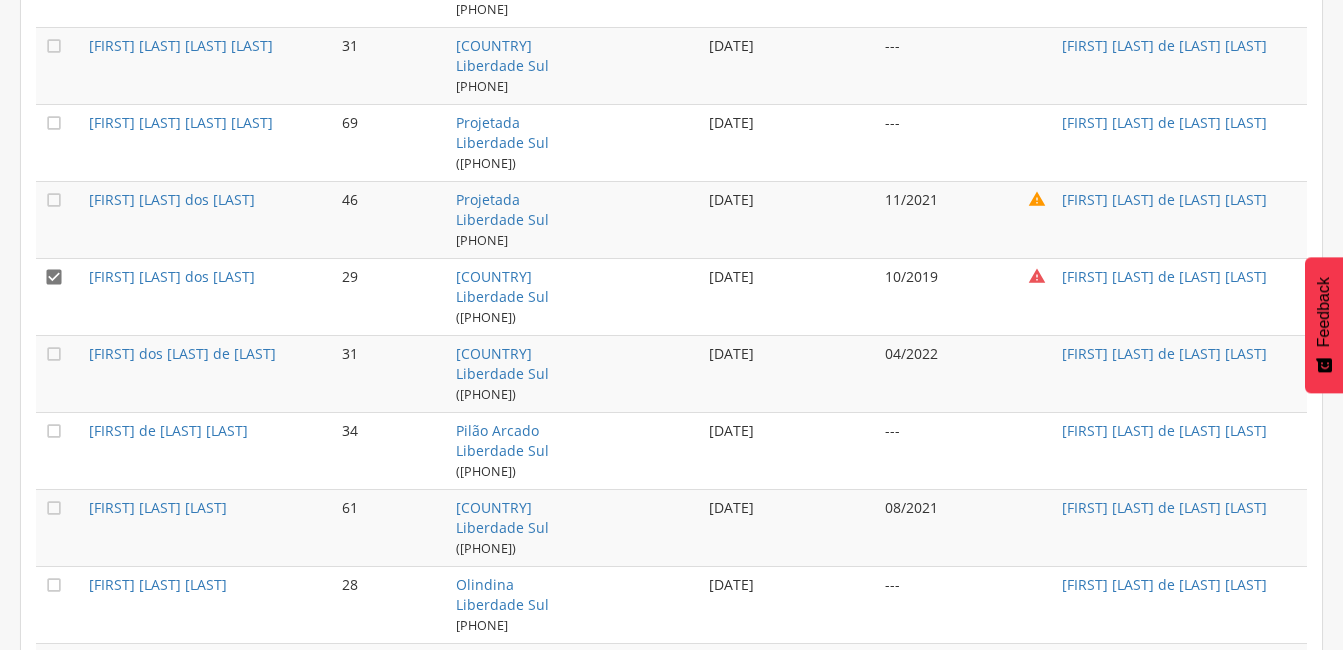 scroll, scrollTop: 909, scrollLeft: 0, axis: vertical 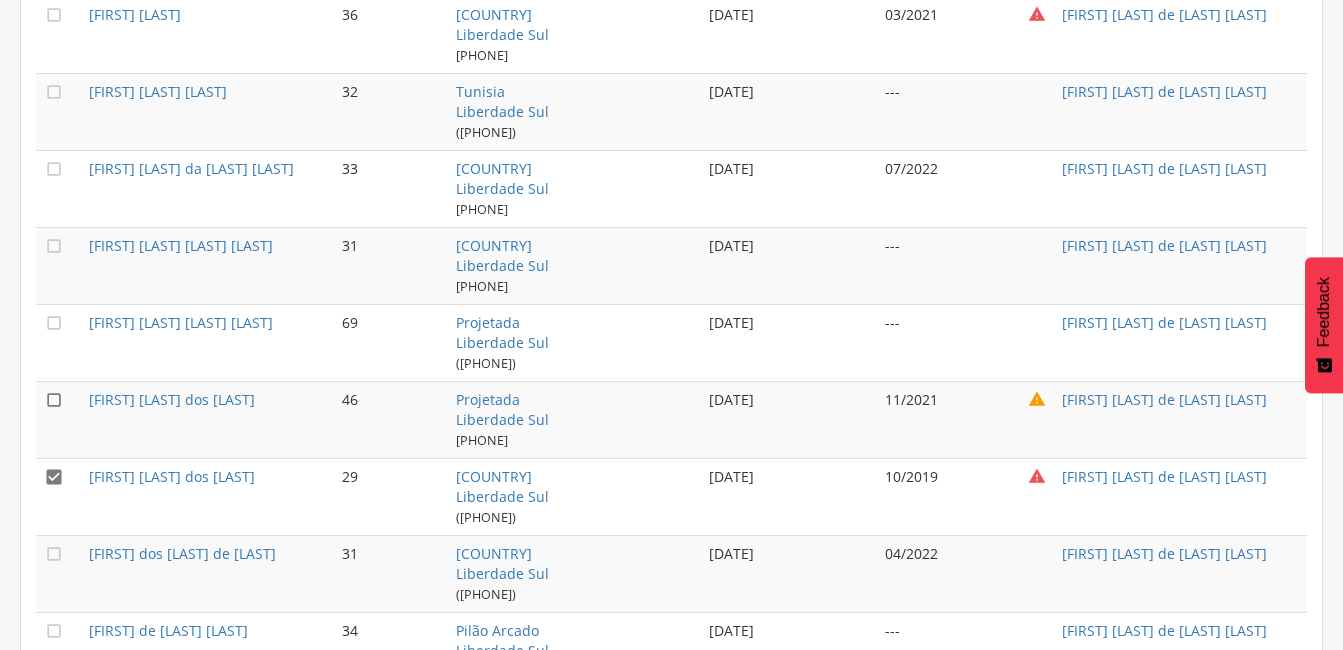 click on "" at bounding box center [54, 400] 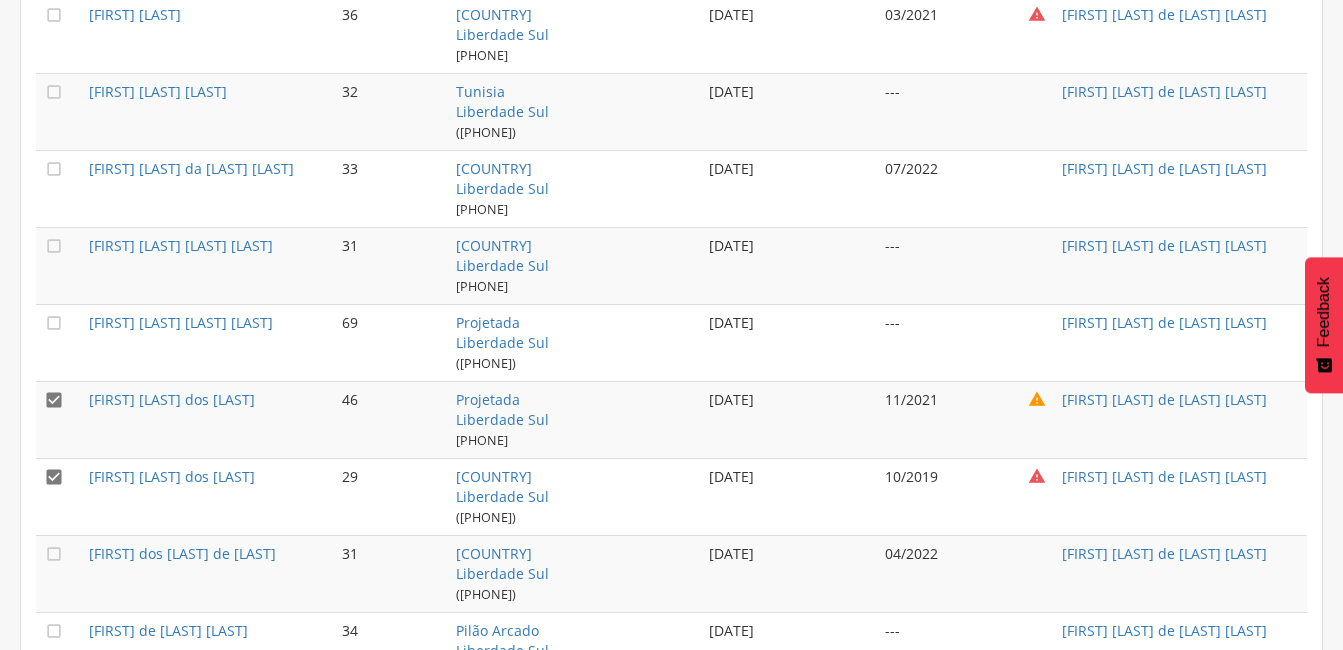 scroll, scrollTop: 709, scrollLeft: 0, axis: vertical 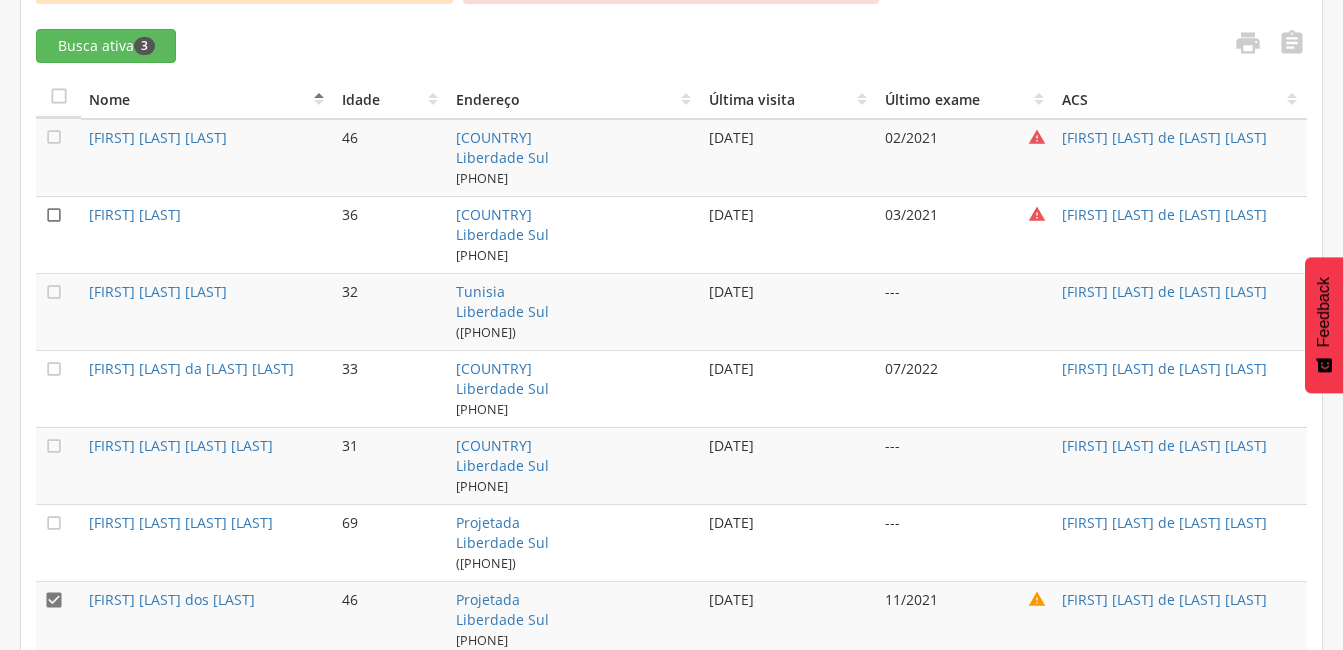 click on "" at bounding box center [54, 215] 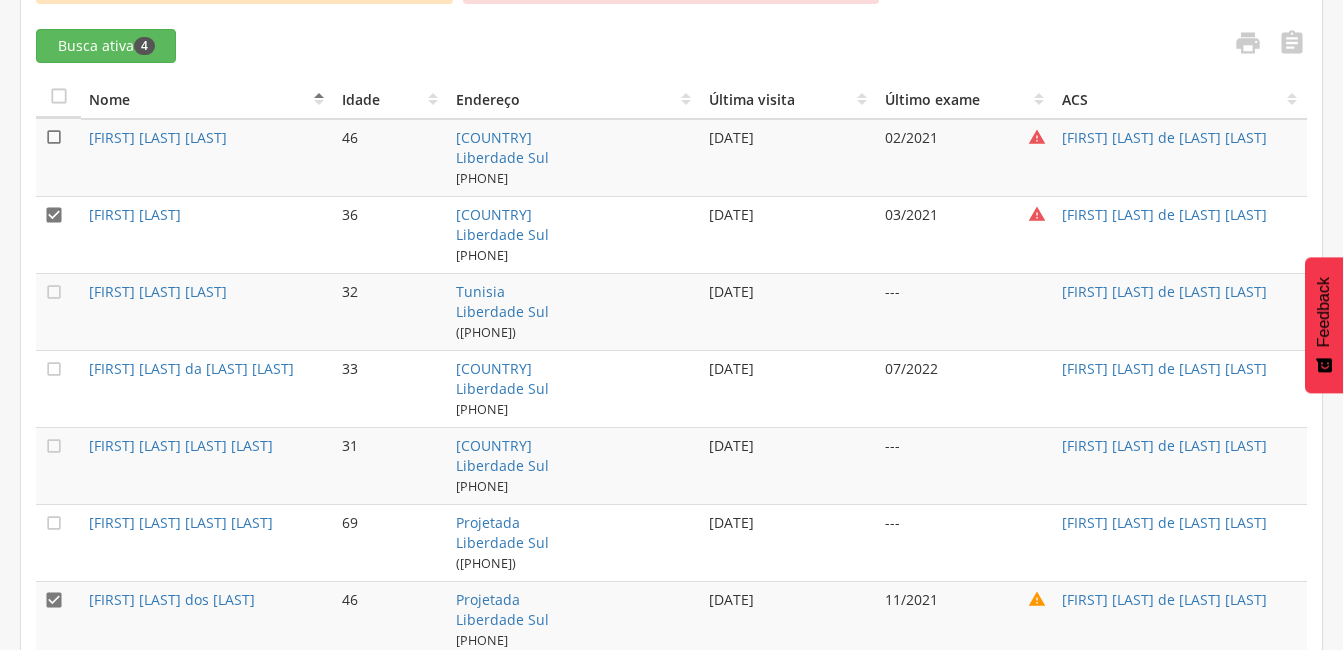 click on "" at bounding box center [54, 137] 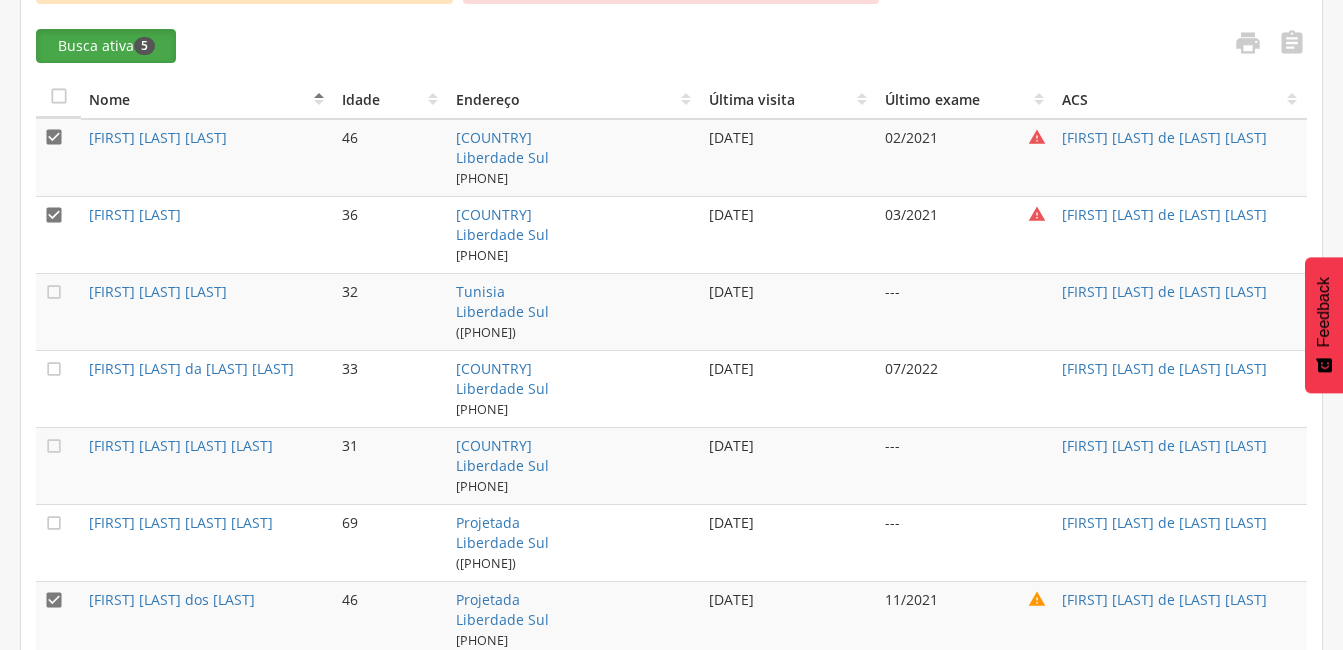 click on "Busca ativa  5" at bounding box center [106, 46] 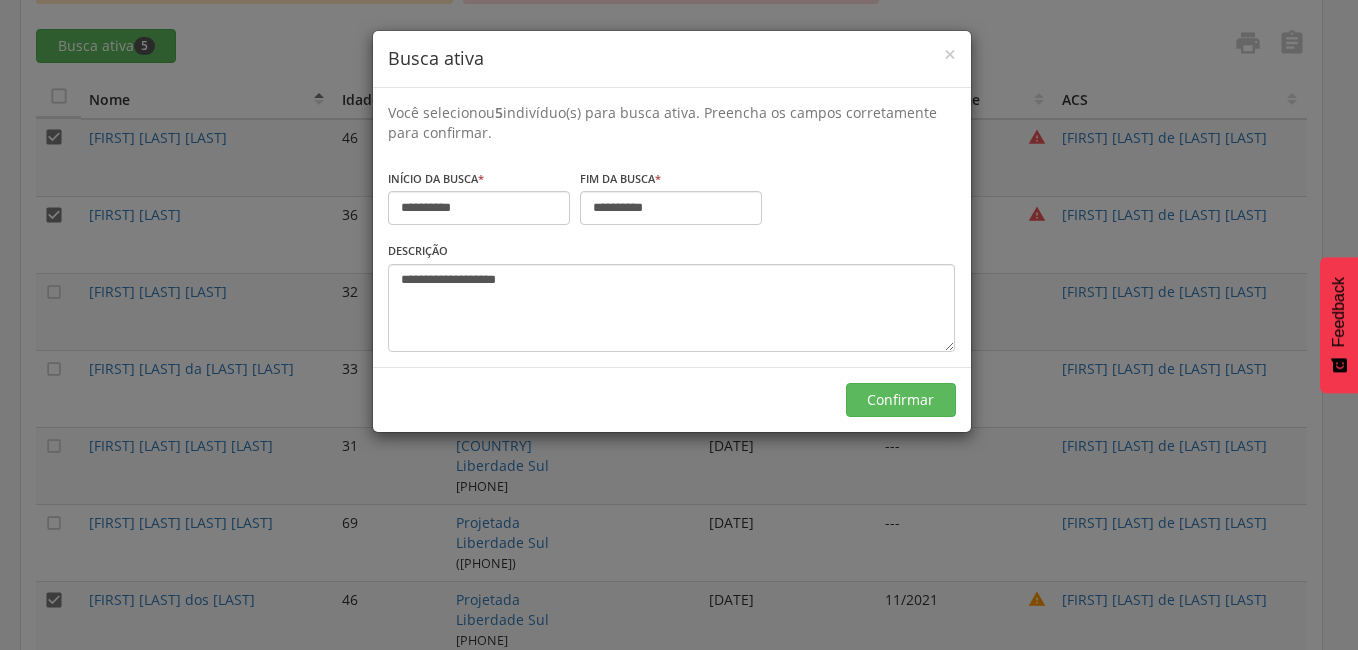 click on "início da busca  *" at bounding box center (436, 179) 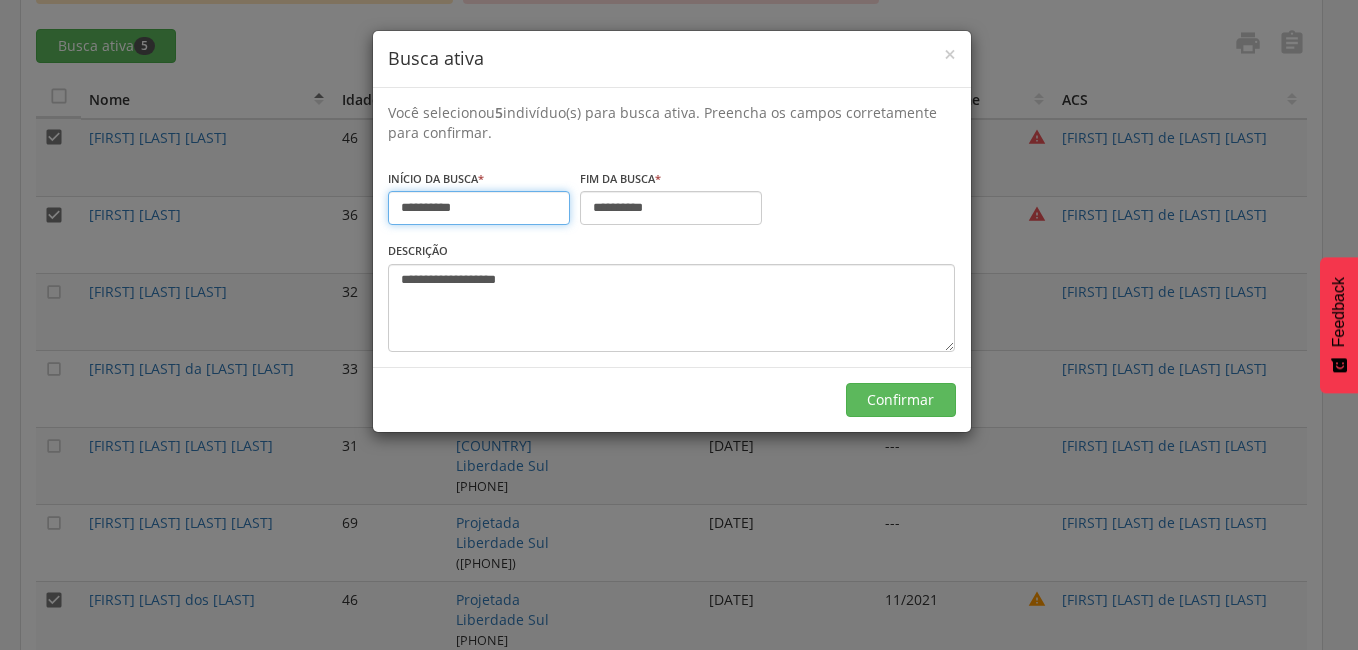 click on "**********" at bounding box center [479, 208] 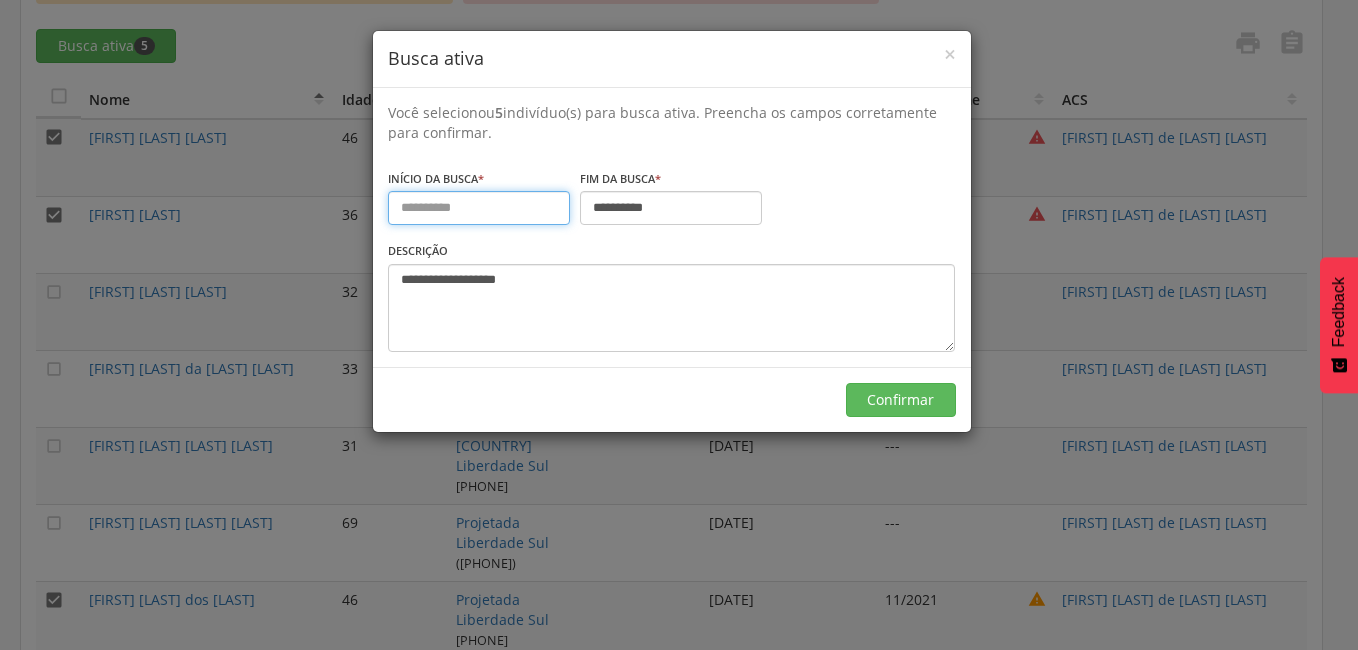 type on "**********" 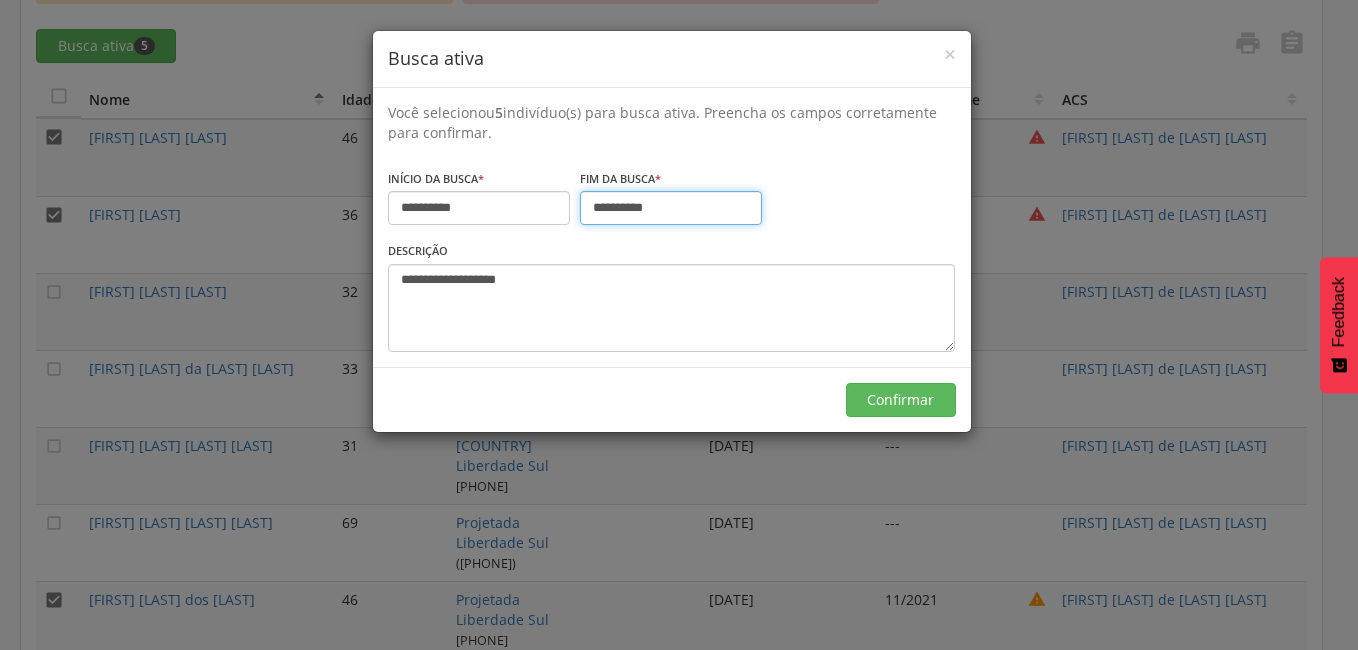 type on "**********" 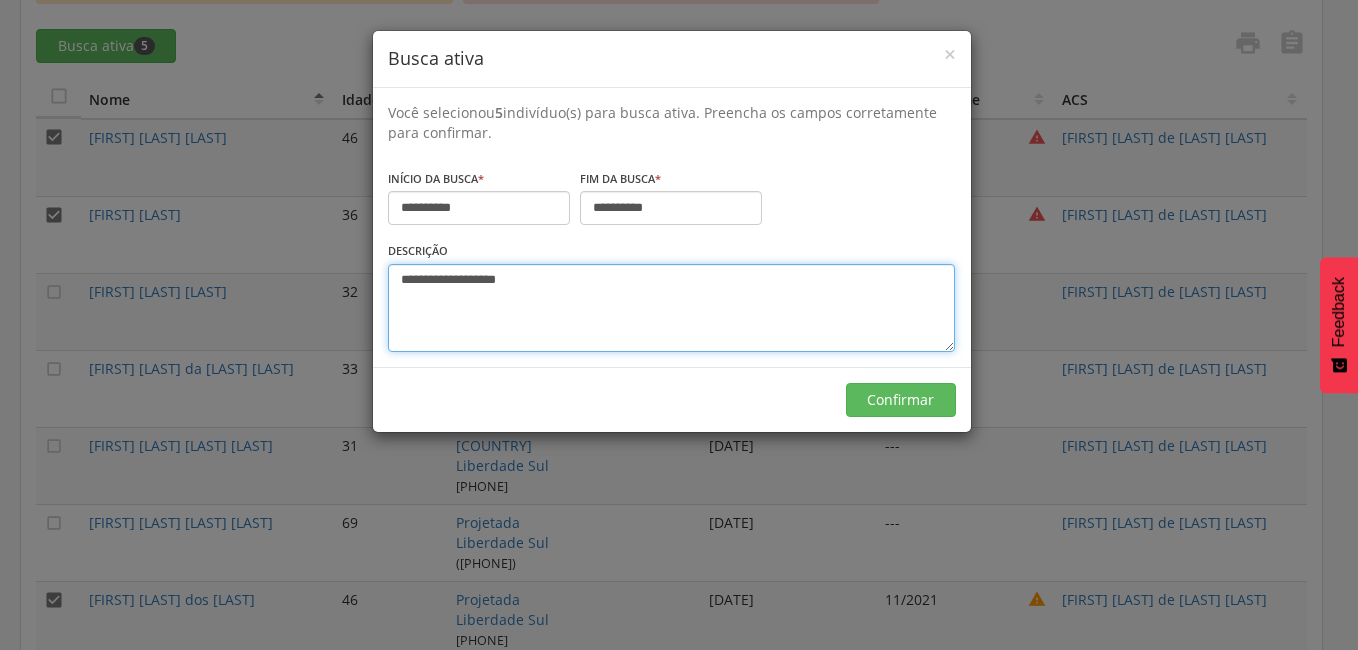 click on "**********" at bounding box center [671, 308] 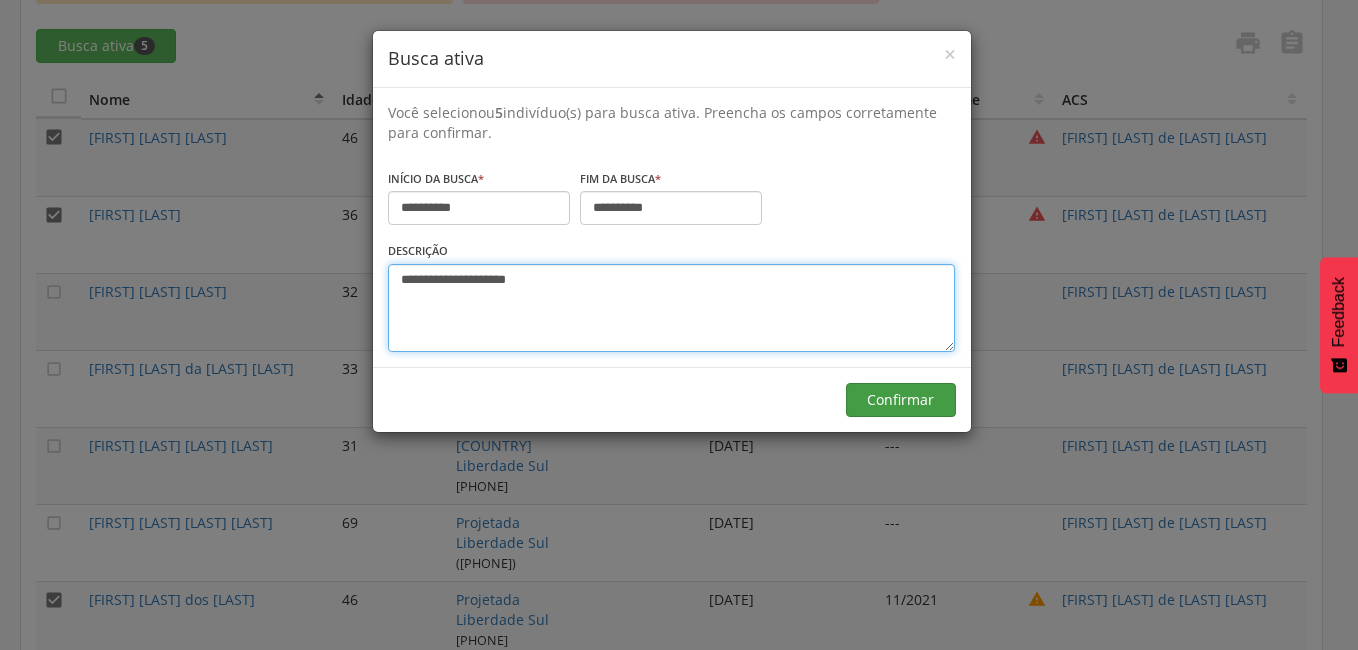 type on "**********" 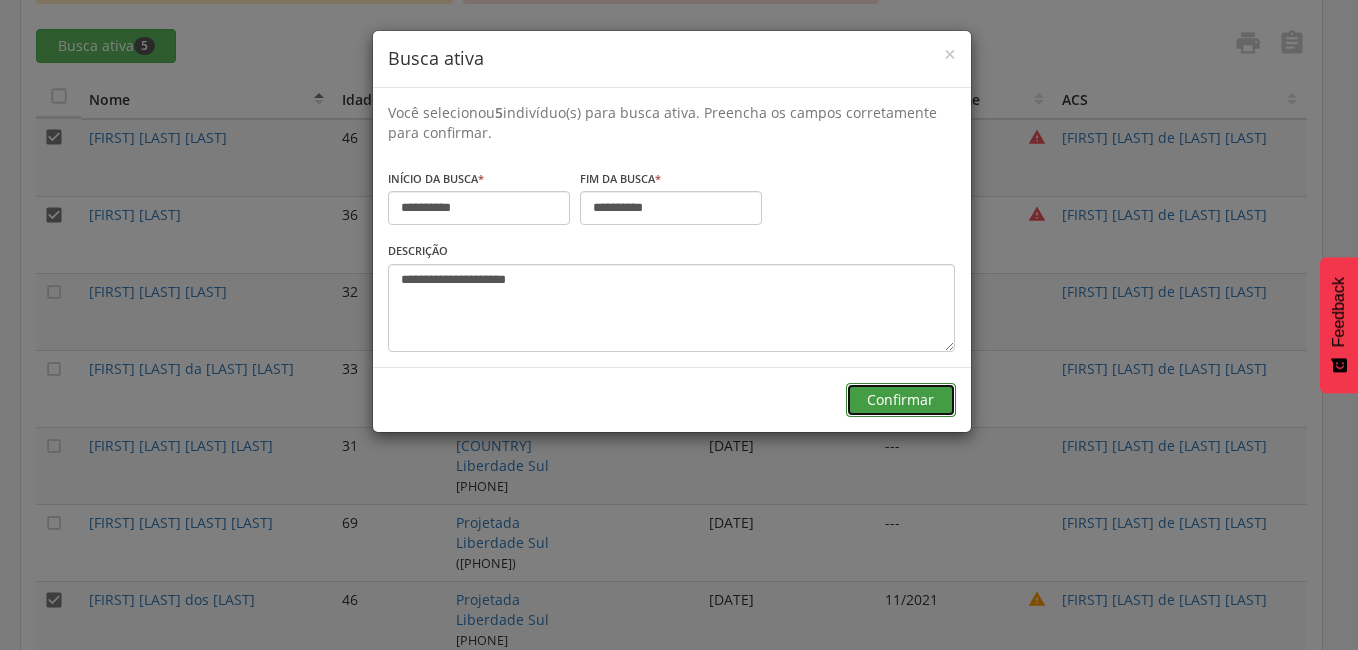 click on "Confirmar" at bounding box center (901, 400) 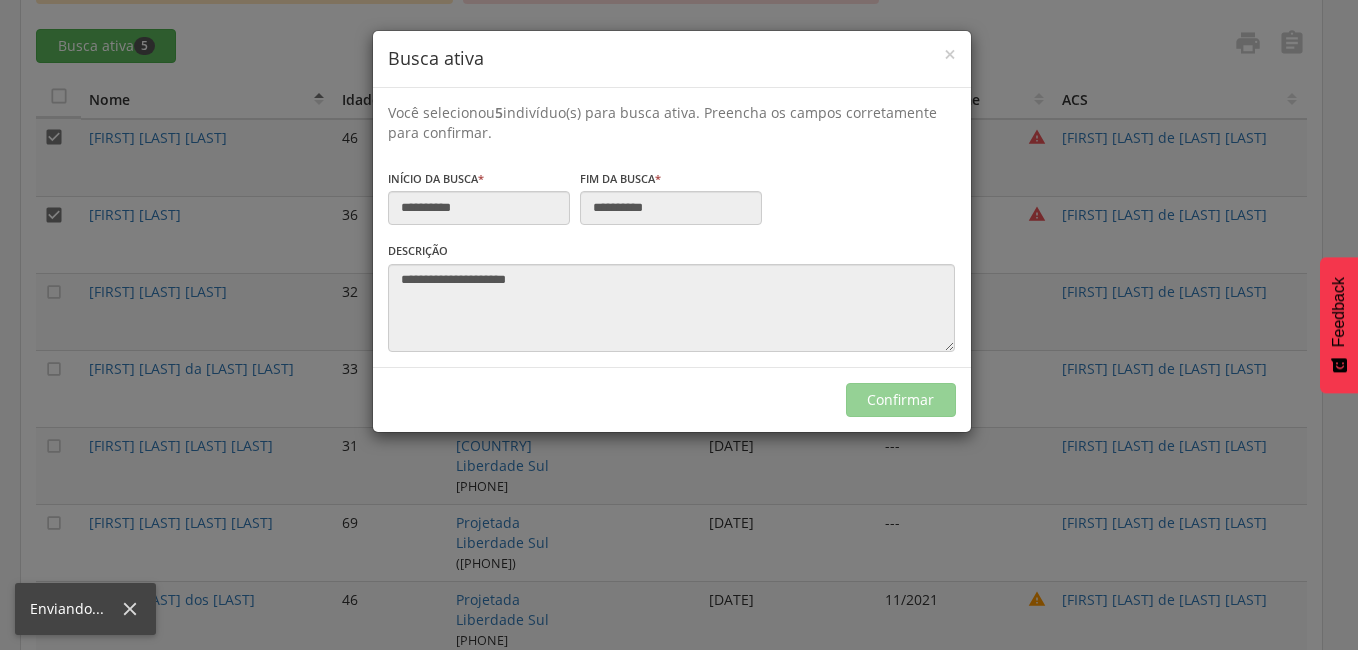 type on "**********" 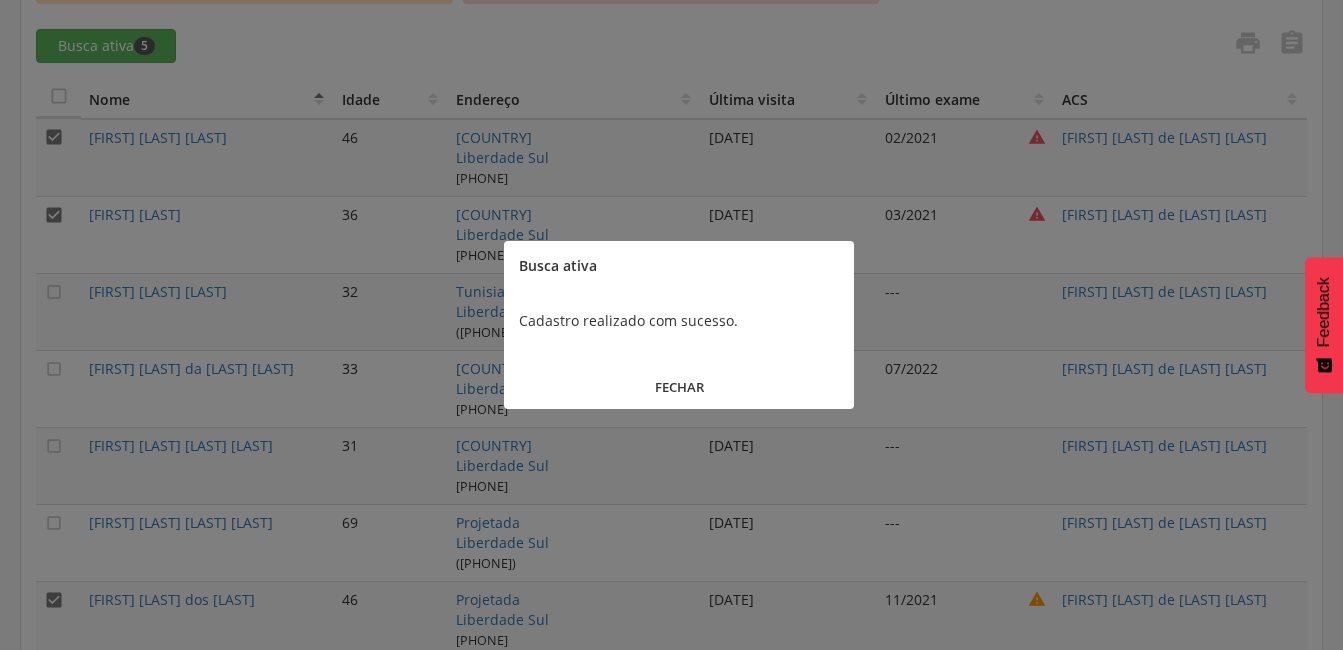 click on "FECHAR" at bounding box center [679, 387] 